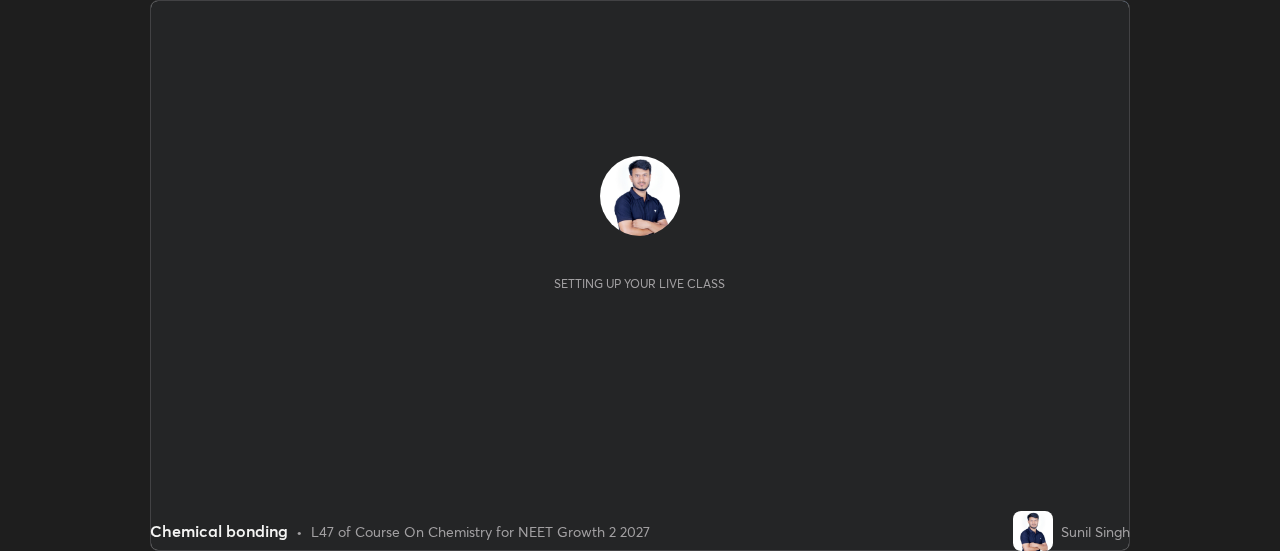 scroll, scrollTop: 0, scrollLeft: 0, axis: both 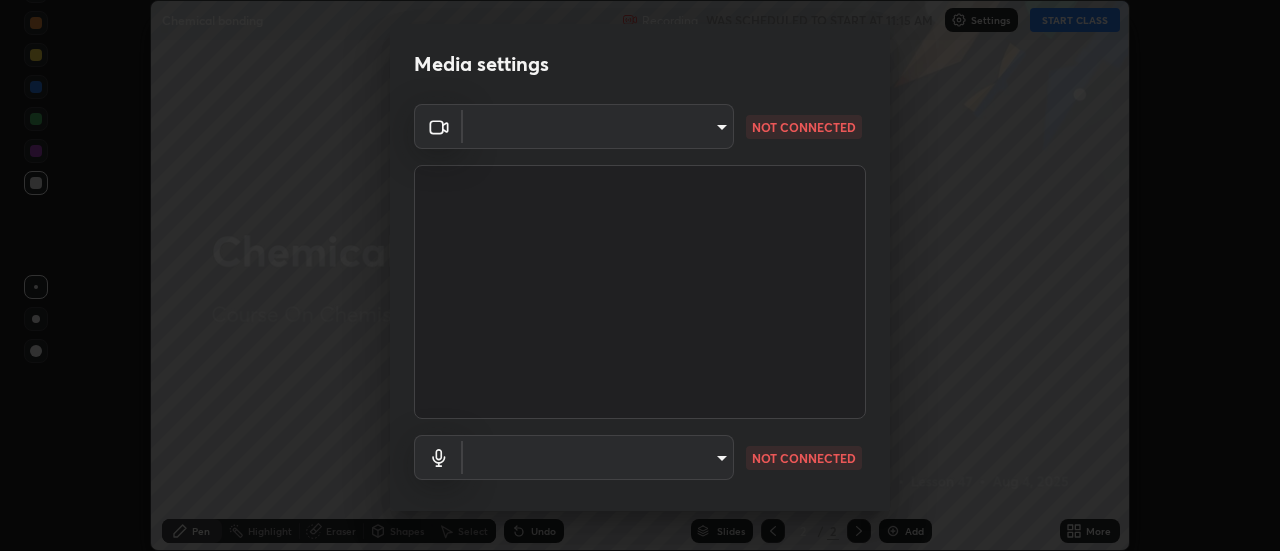 type on "515fa8dc750868be0a3e45a8a70092ebbb24a489711ff7313880db239e39e5e3" 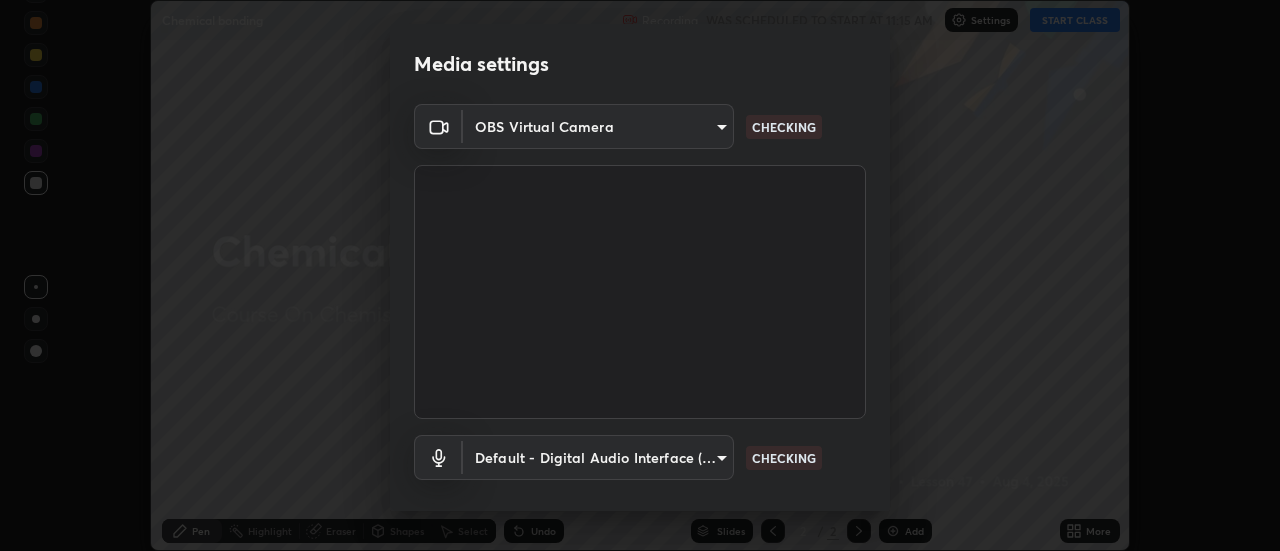scroll, scrollTop: 105, scrollLeft: 0, axis: vertical 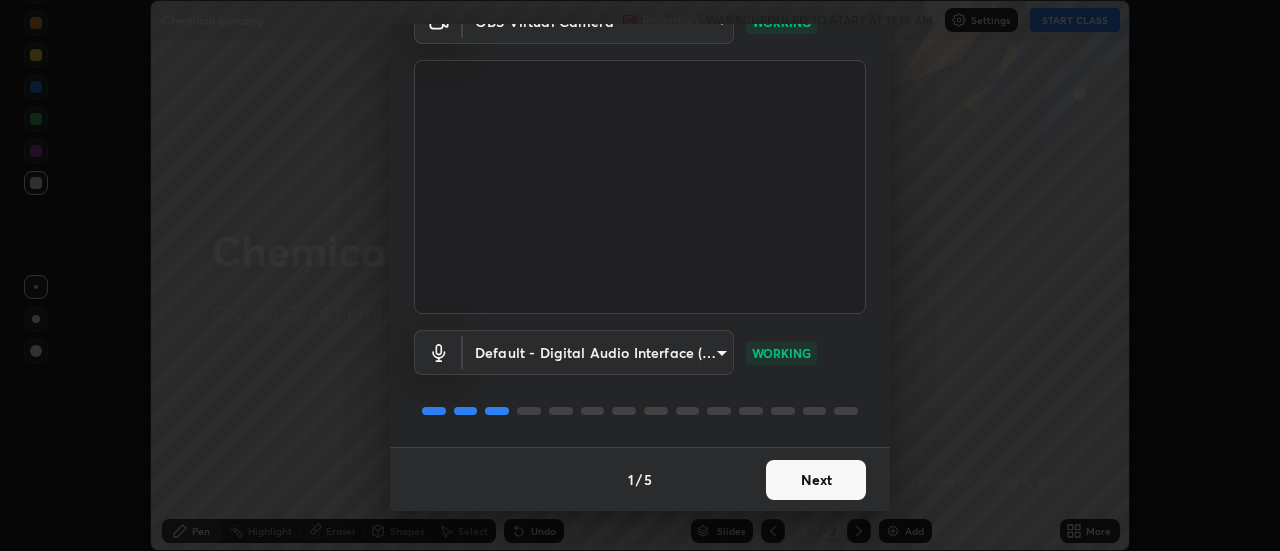 click on "Next" at bounding box center (816, 480) 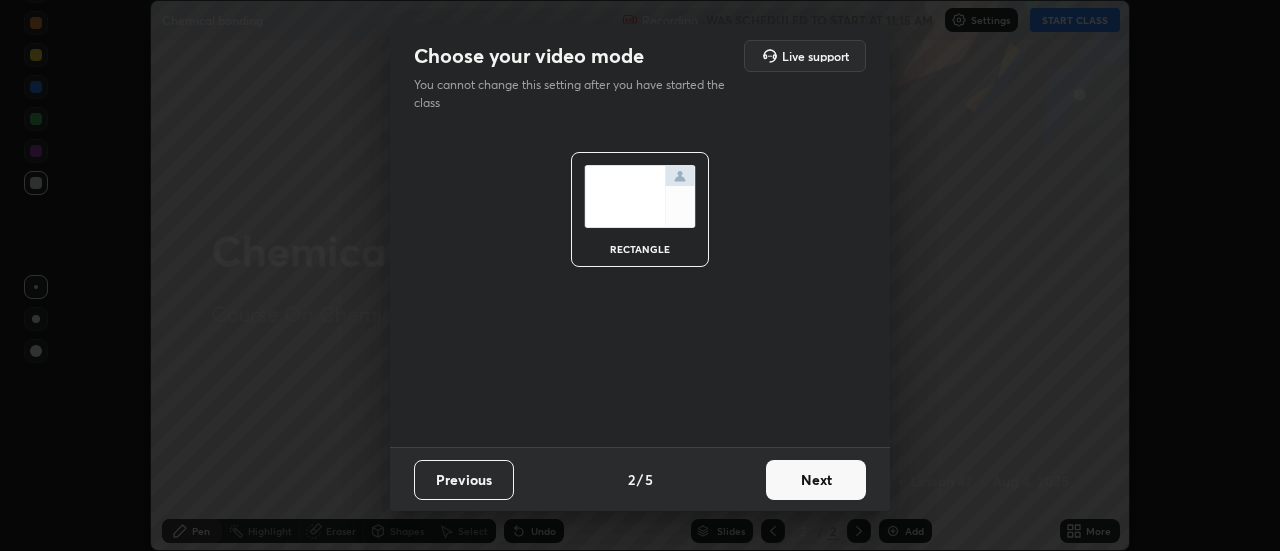 scroll, scrollTop: 0, scrollLeft: 0, axis: both 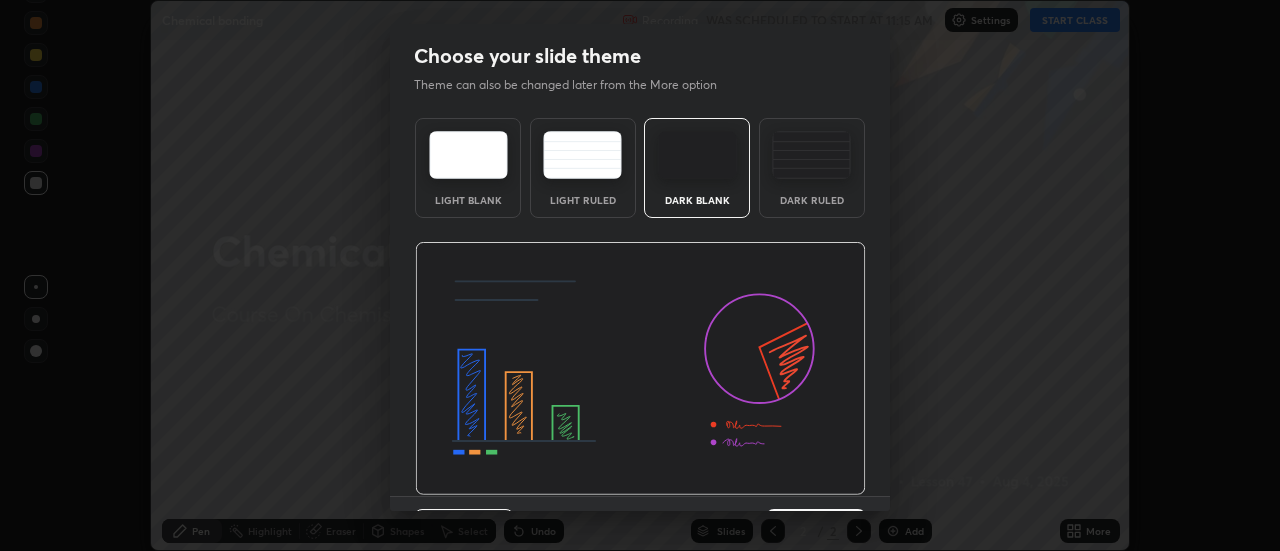click at bounding box center [811, 155] 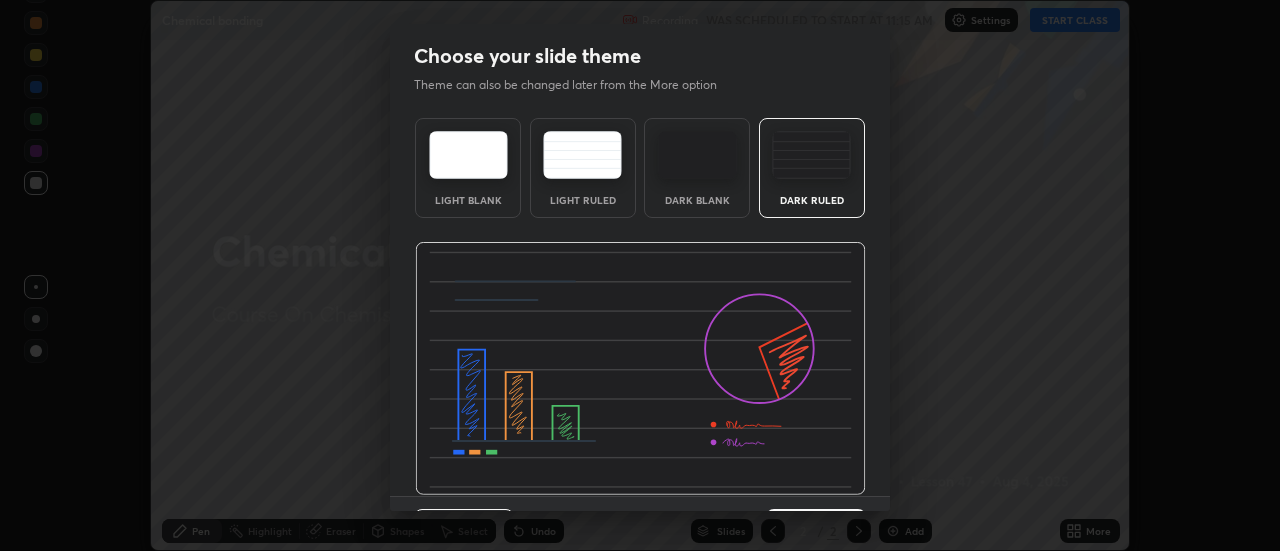 scroll, scrollTop: 49, scrollLeft: 0, axis: vertical 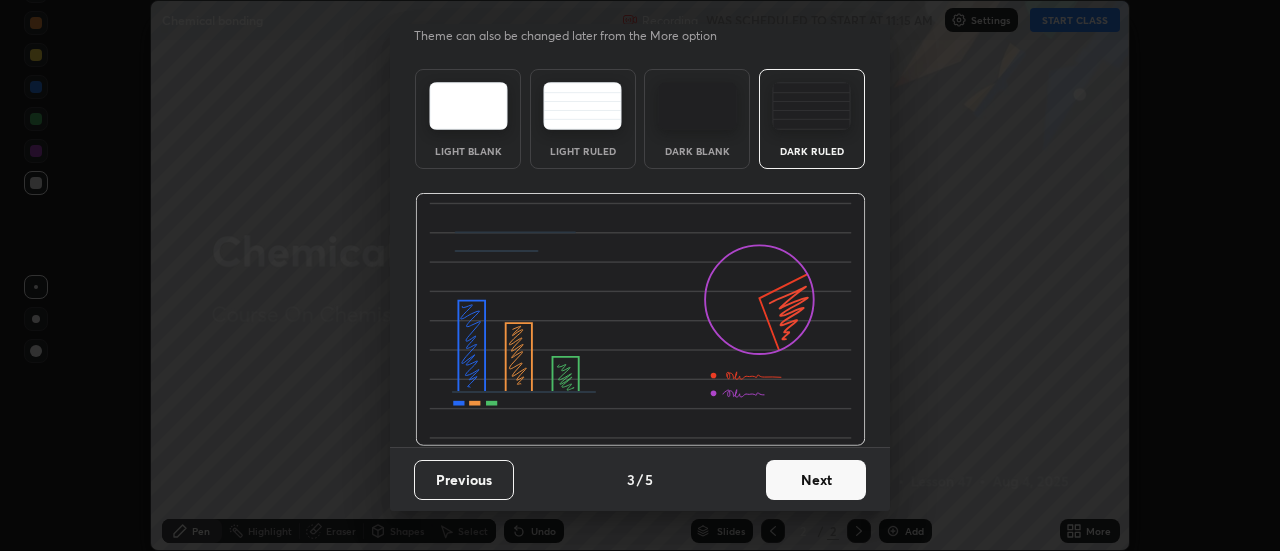 click on "Next" at bounding box center (816, 480) 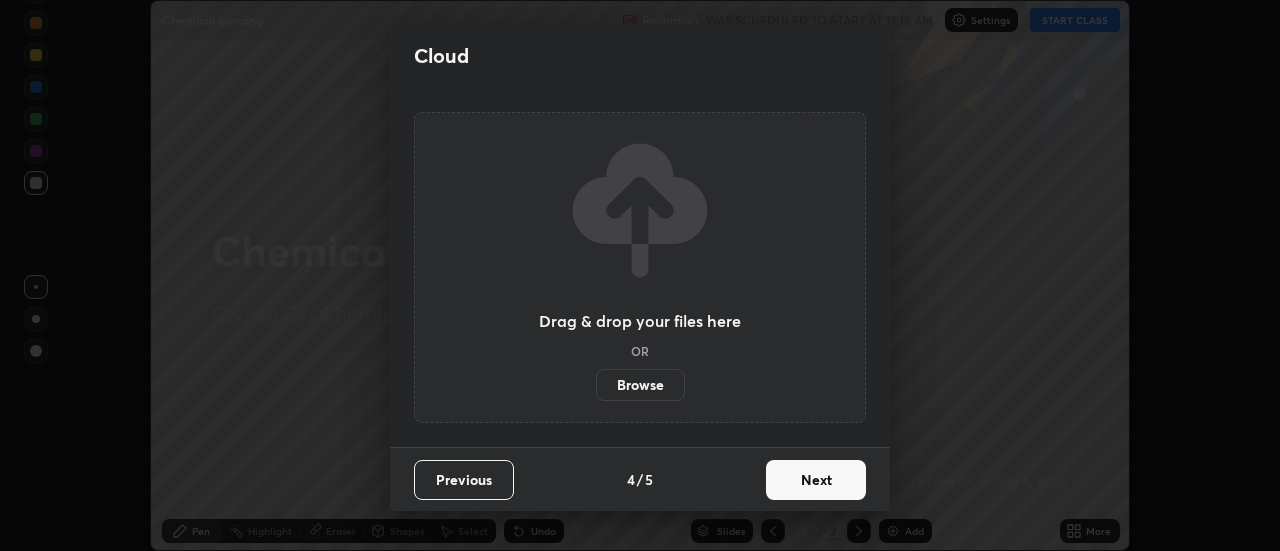 click on "Next" at bounding box center (816, 480) 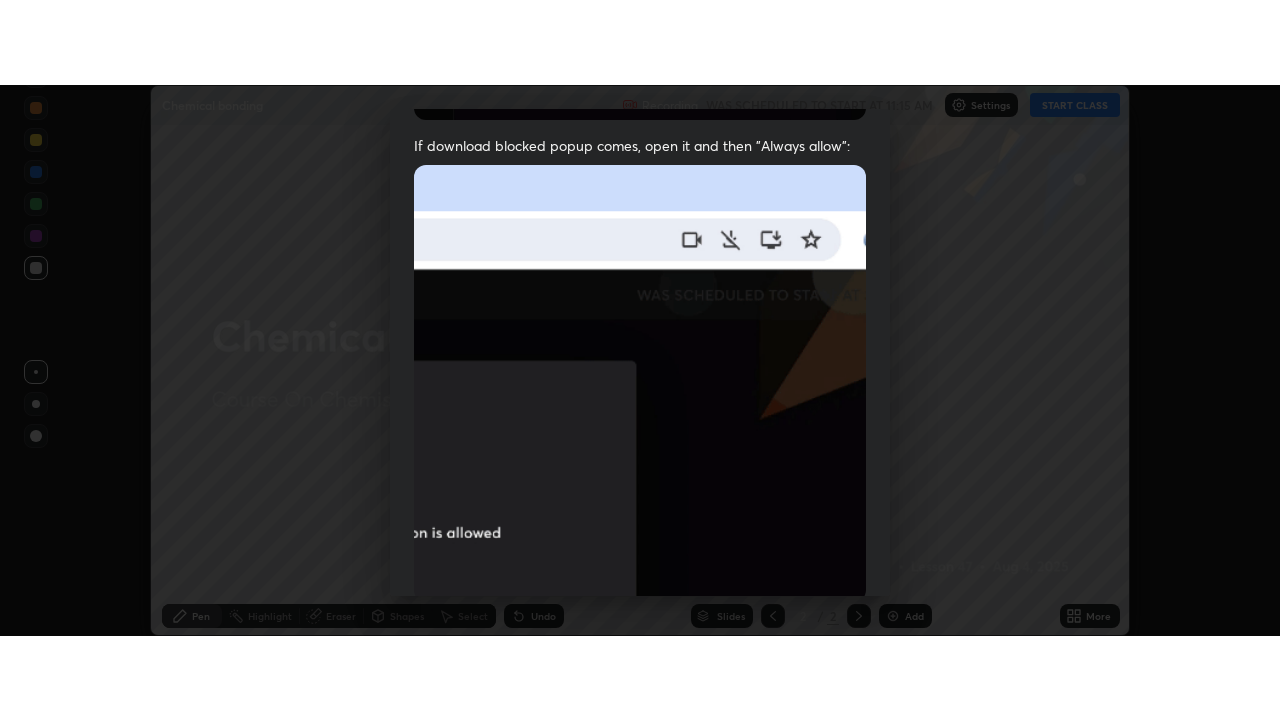 scroll, scrollTop: 513, scrollLeft: 0, axis: vertical 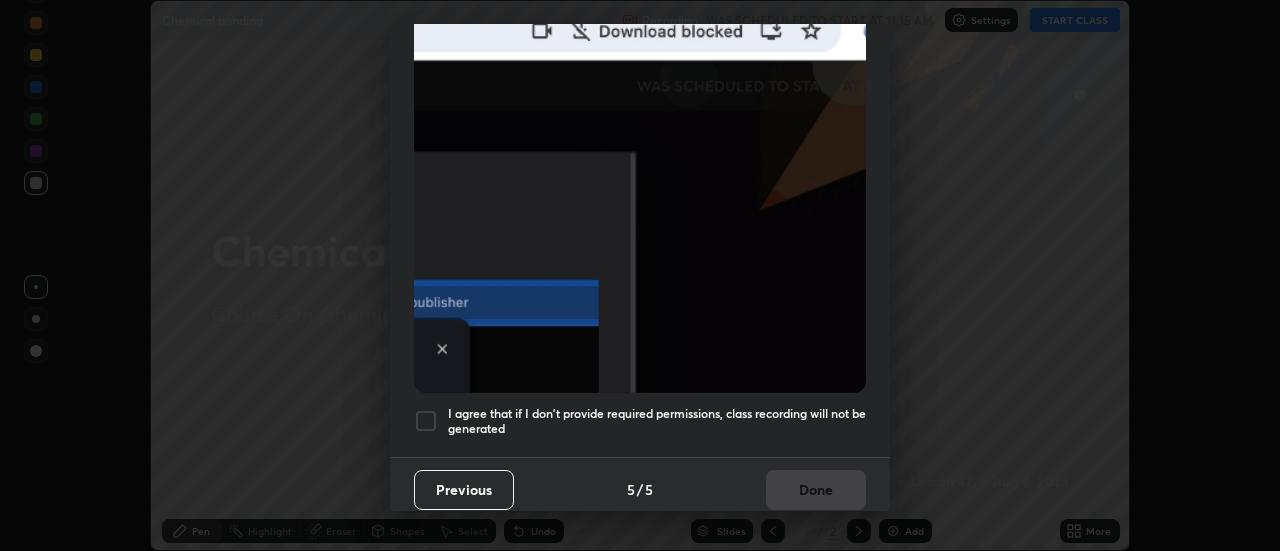 click at bounding box center [426, 421] 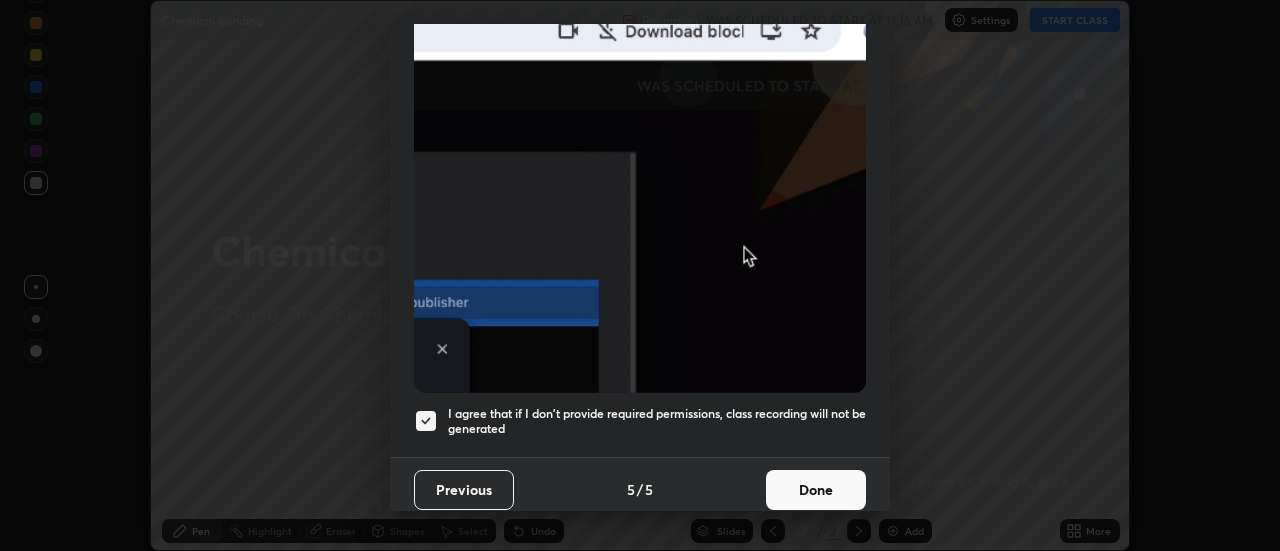 click on "Done" at bounding box center [816, 490] 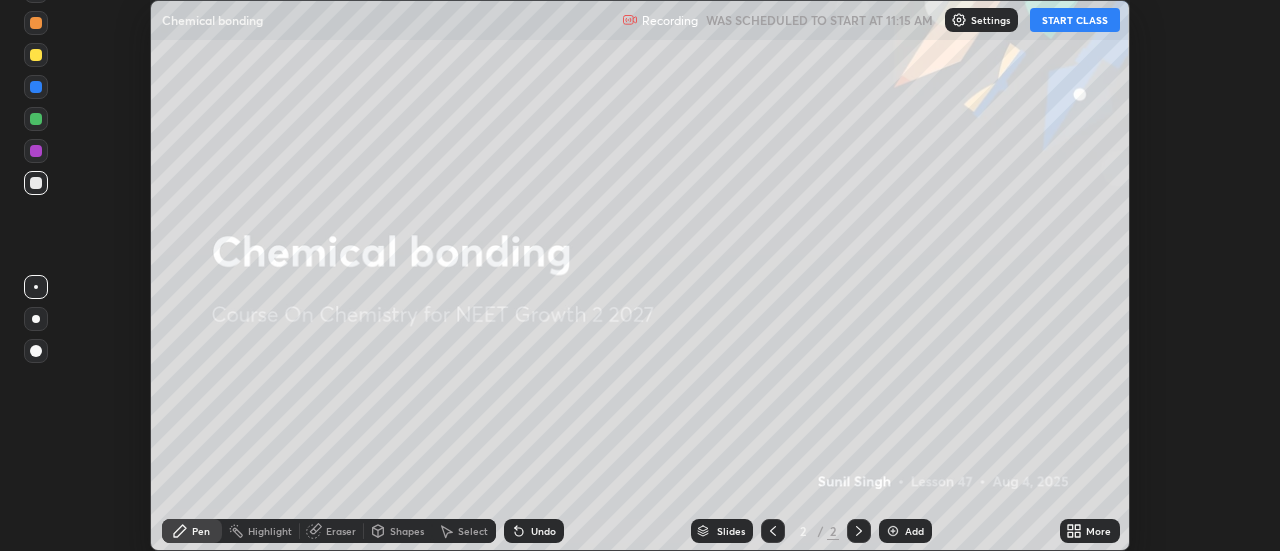 click on "START CLASS" at bounding box center (1075, 20) 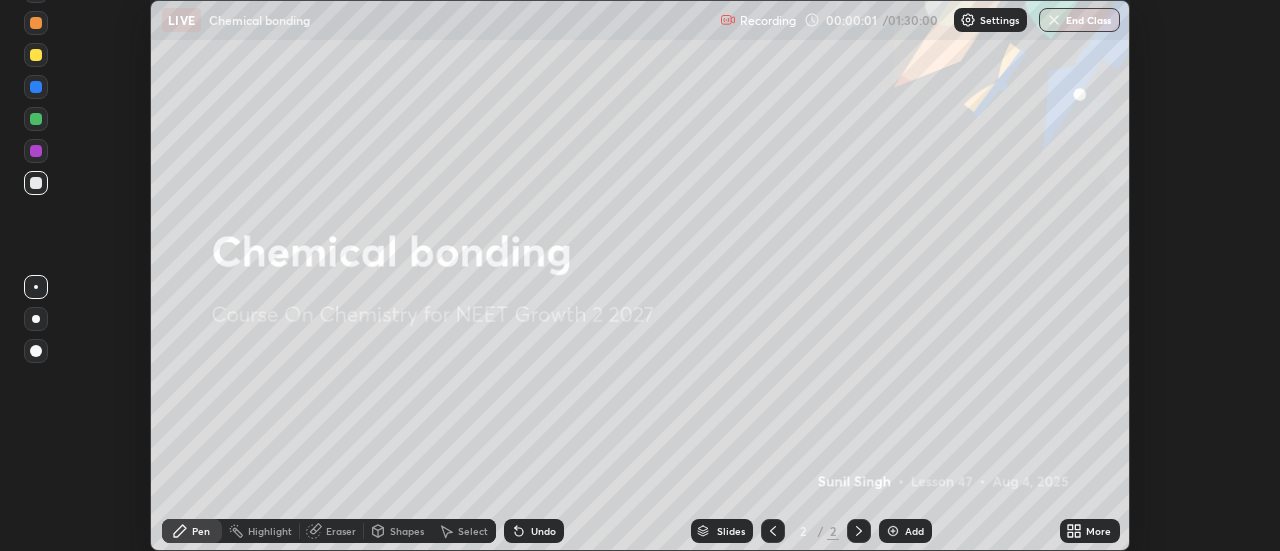 click 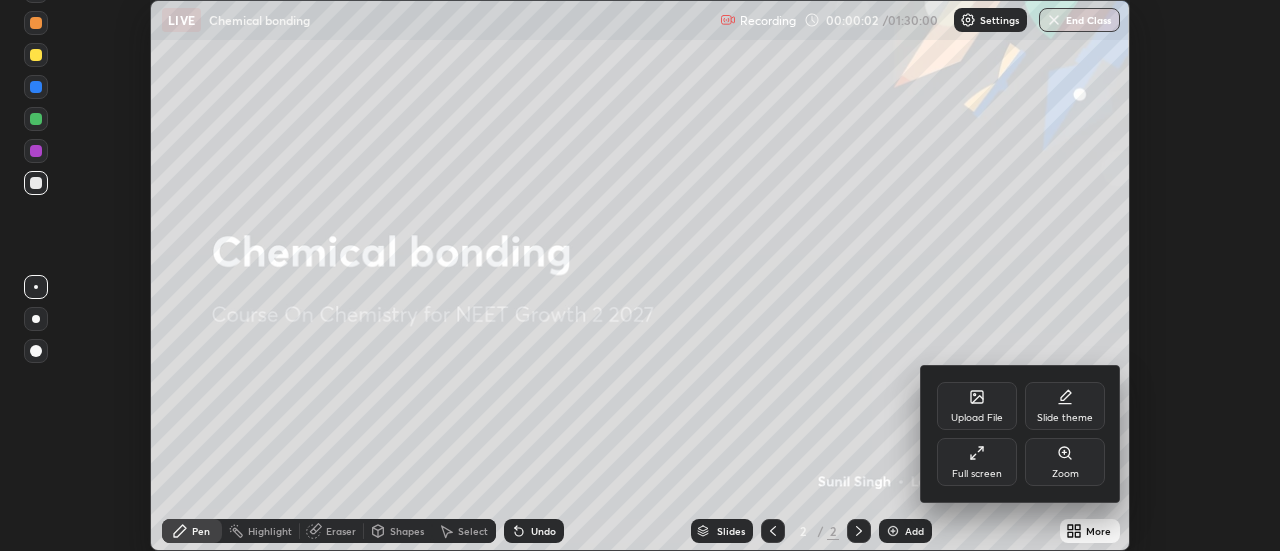 click on "Full screen" at bounding box center [977, 462] 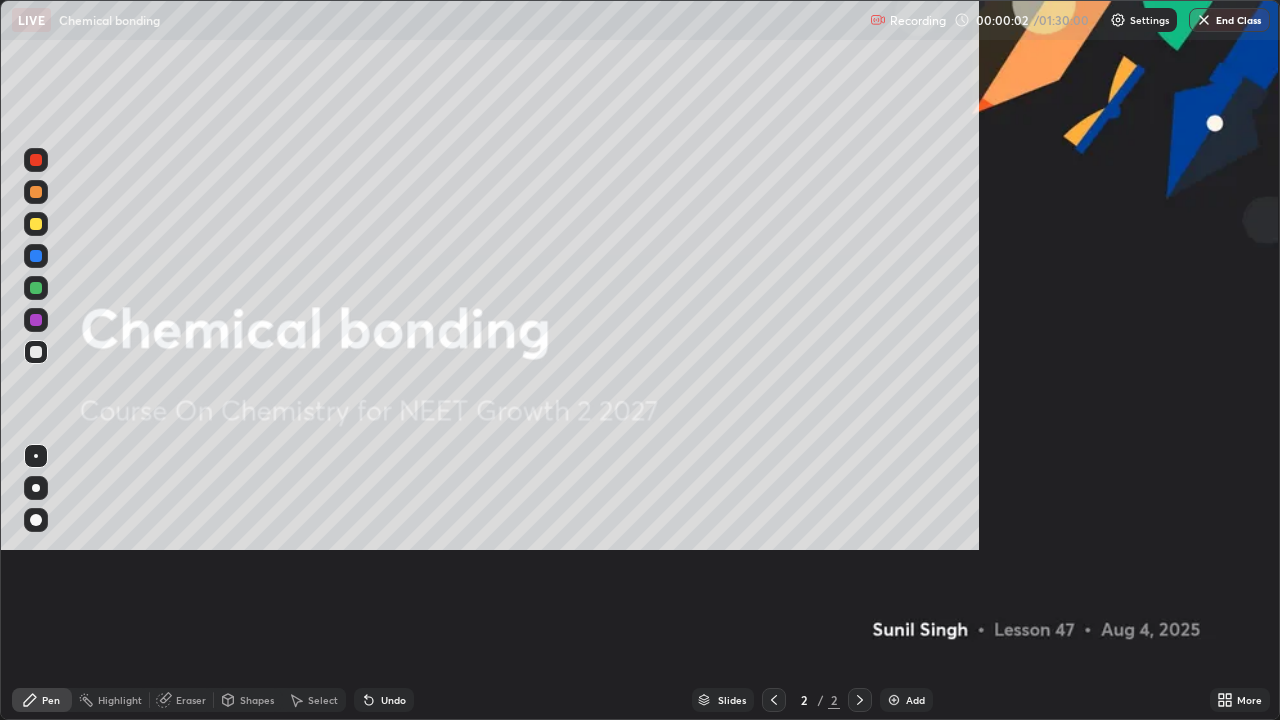 scroll, scrollTop: 99280, scrollLeft: 98720, axis: both 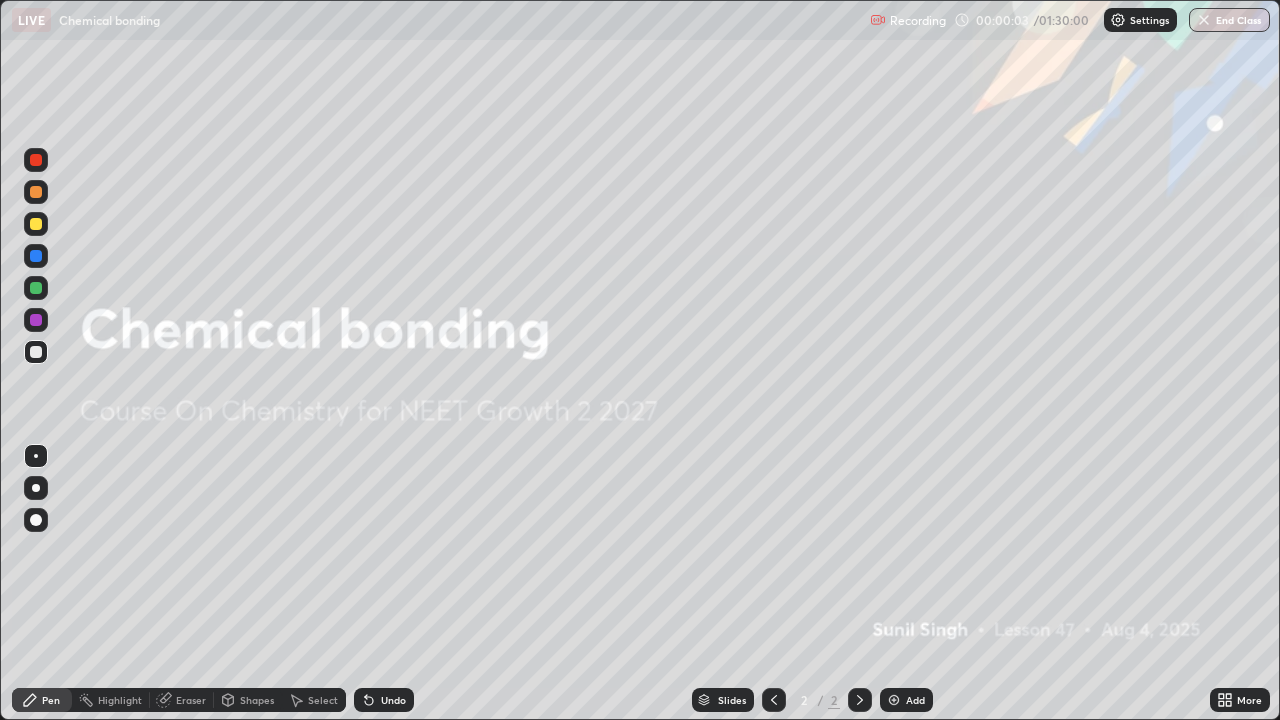click on "Add" at bounding box center (906, 700) 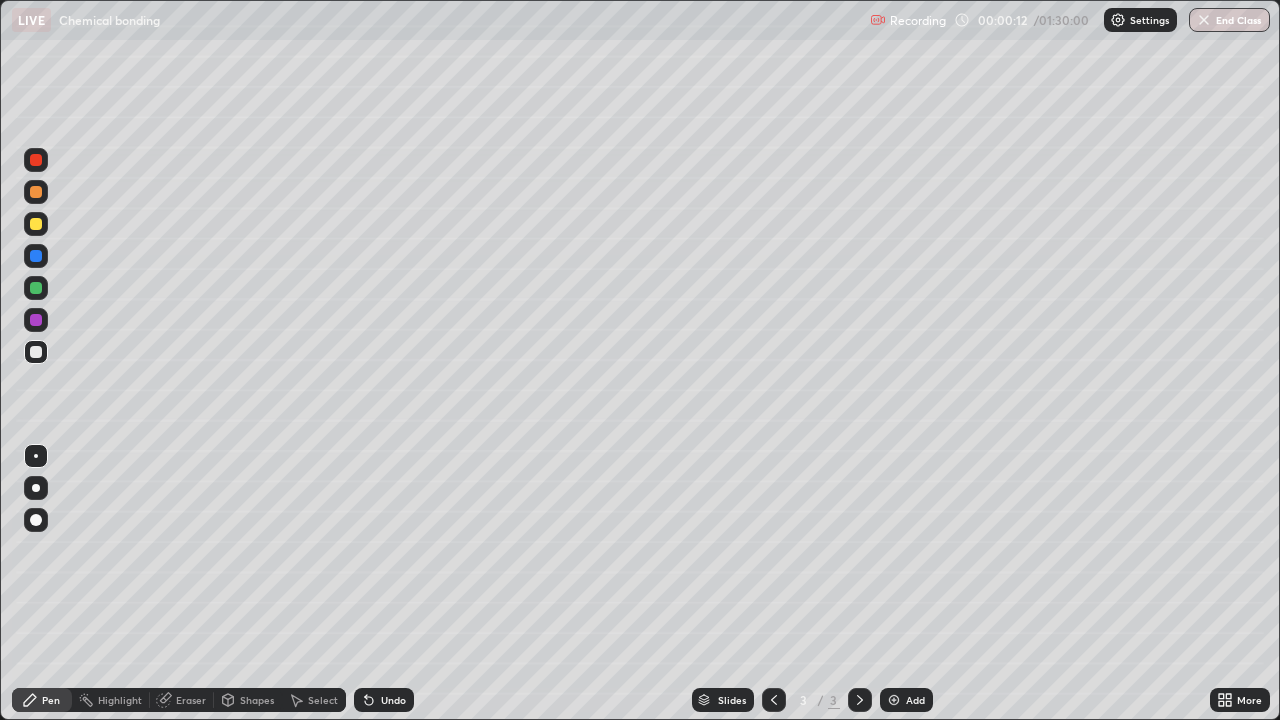 click at bounding box center [36, 224] 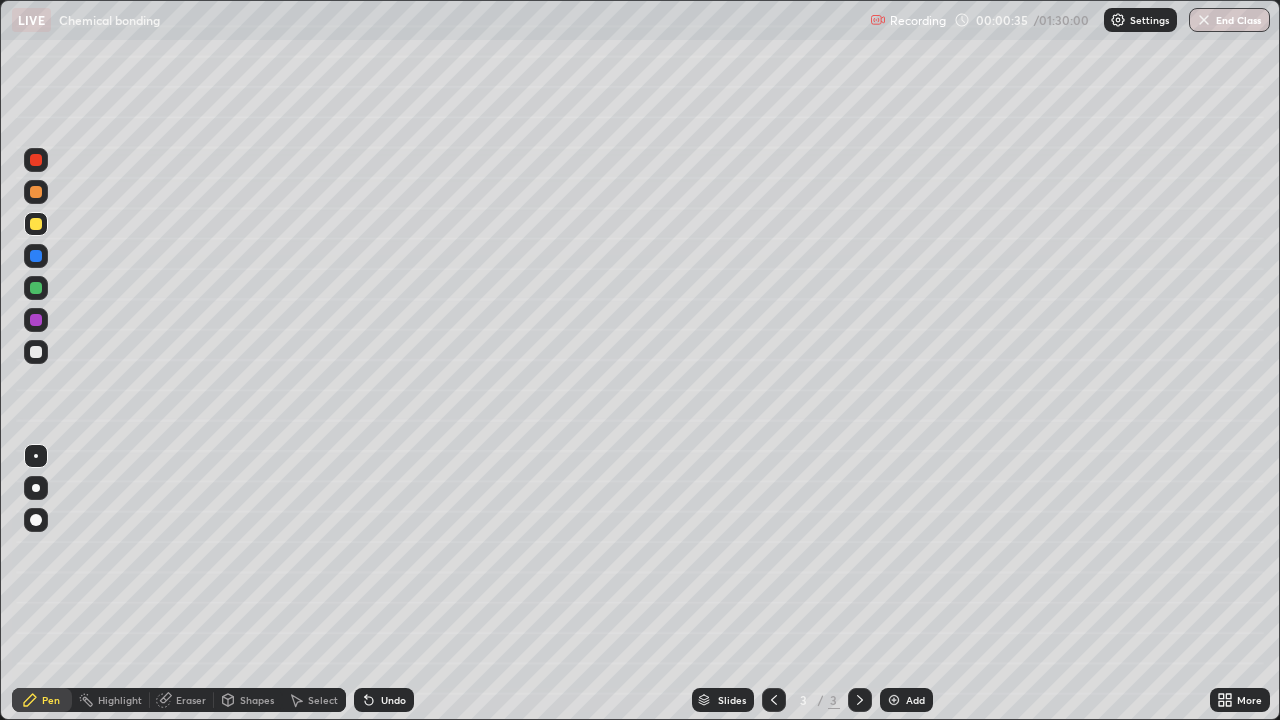 click at bounding box center (36, 352) 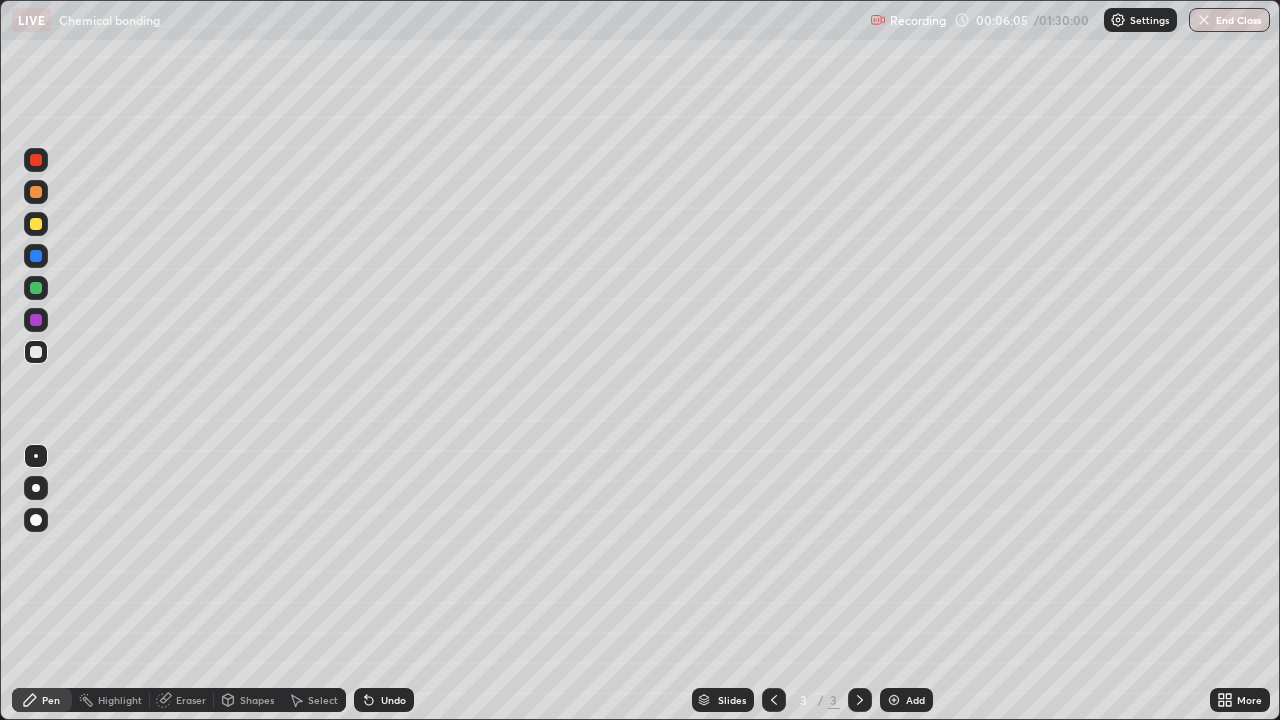 click on "Add" at bounding box center [915, 700] 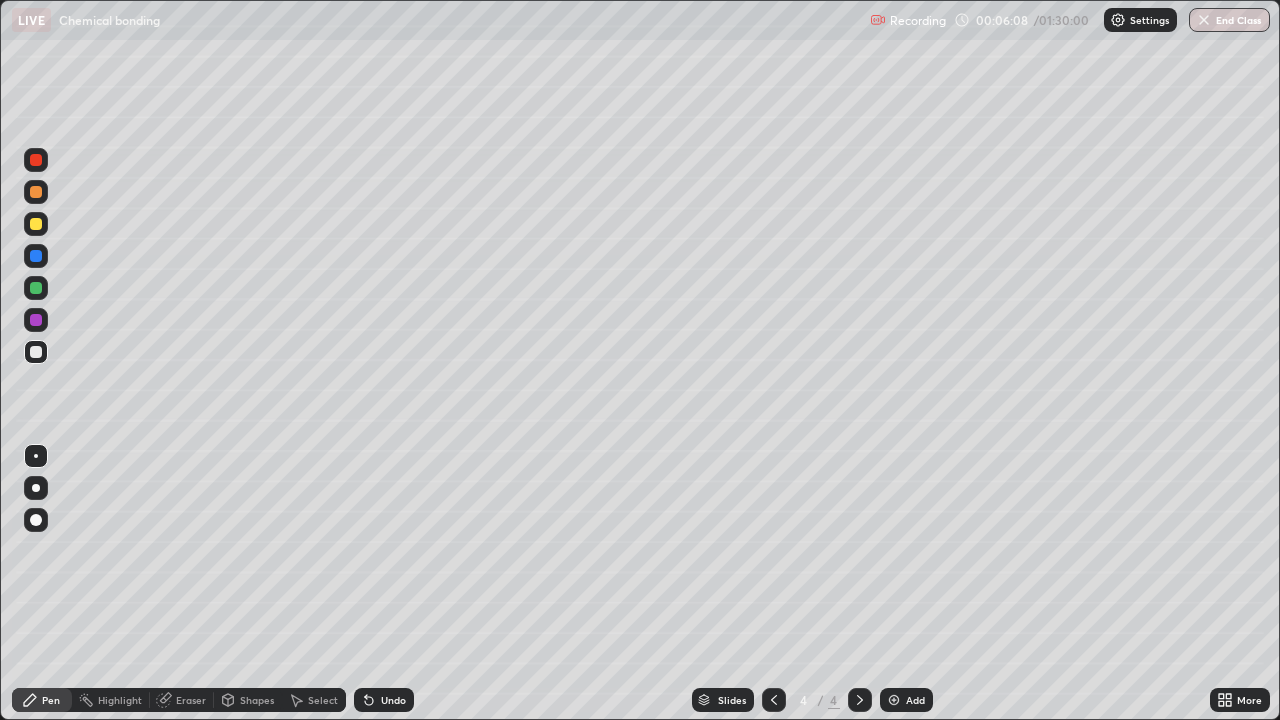 click at bounding box center (36, 224) 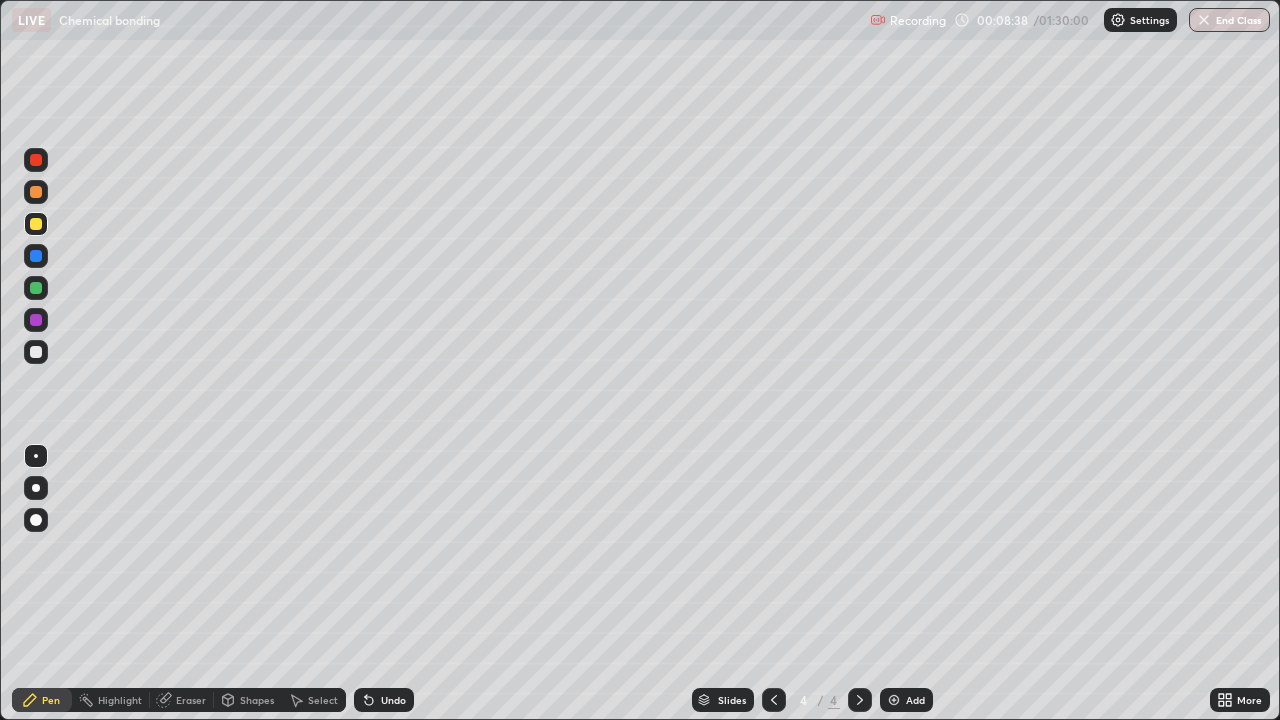 click at bounding box center [36, 352] 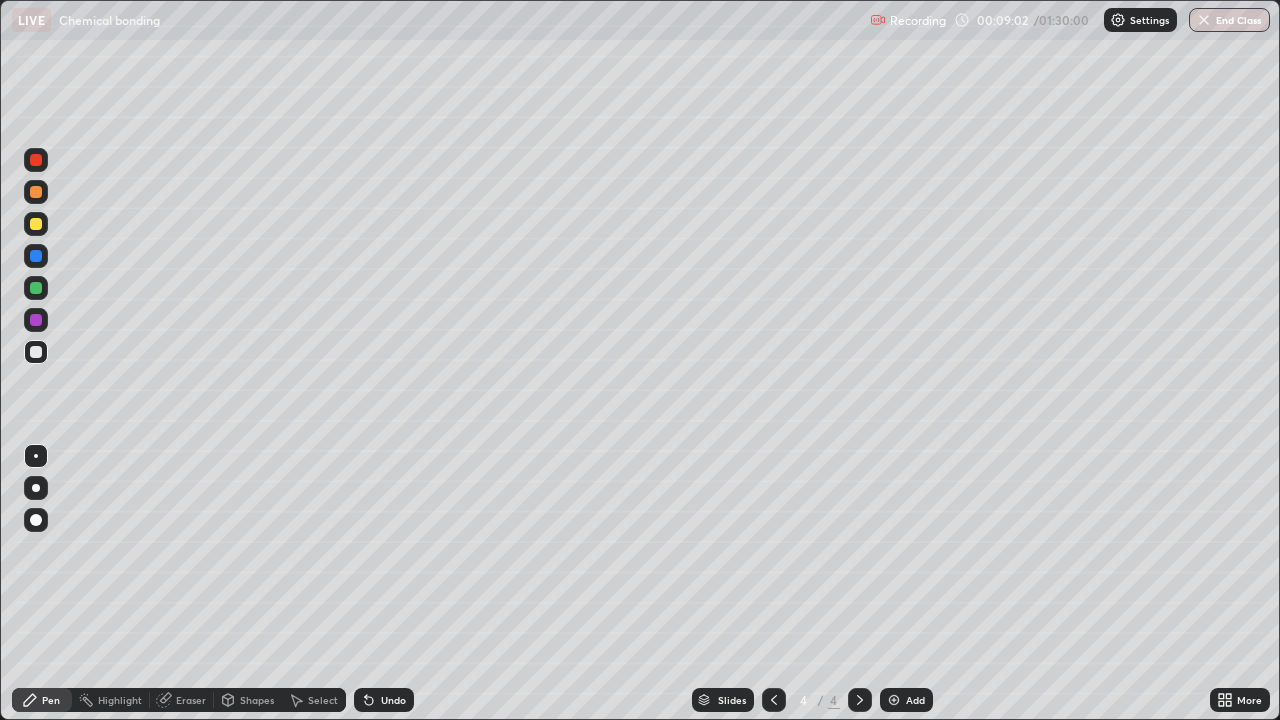 click on "Undo" at bounding box center [384, 700] 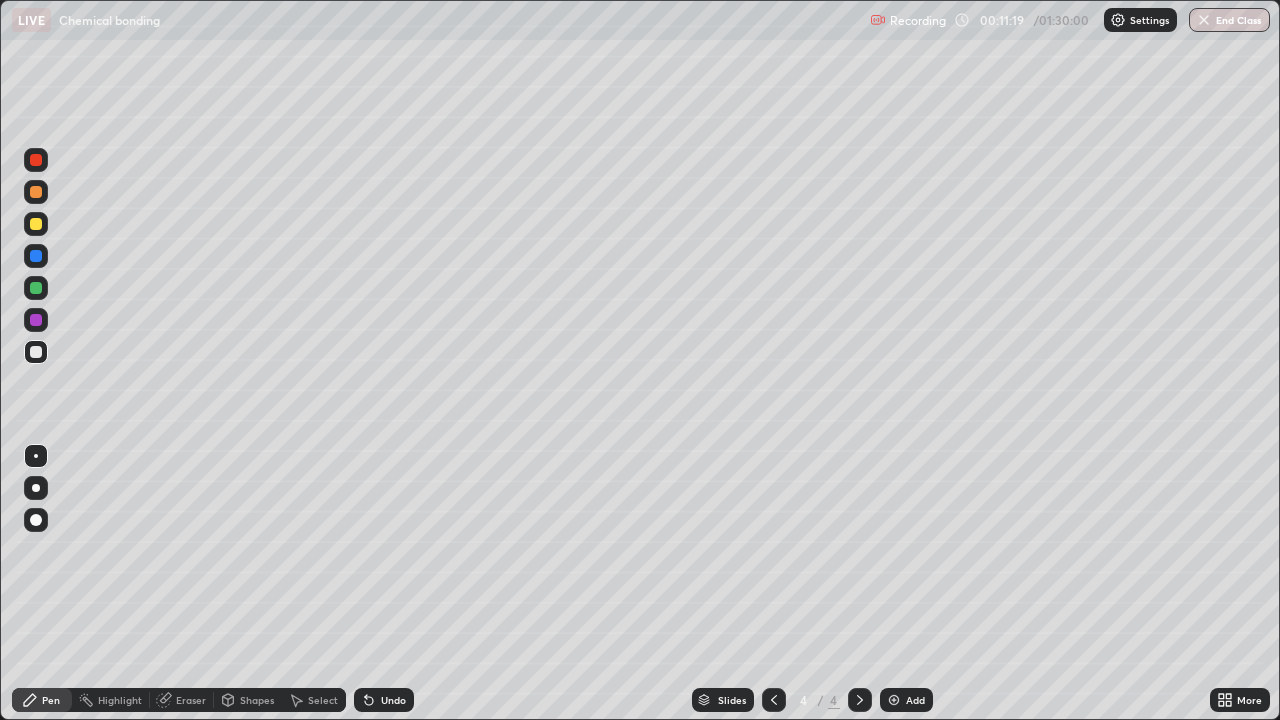 click on "Undo" at bounding box center [384, 700] 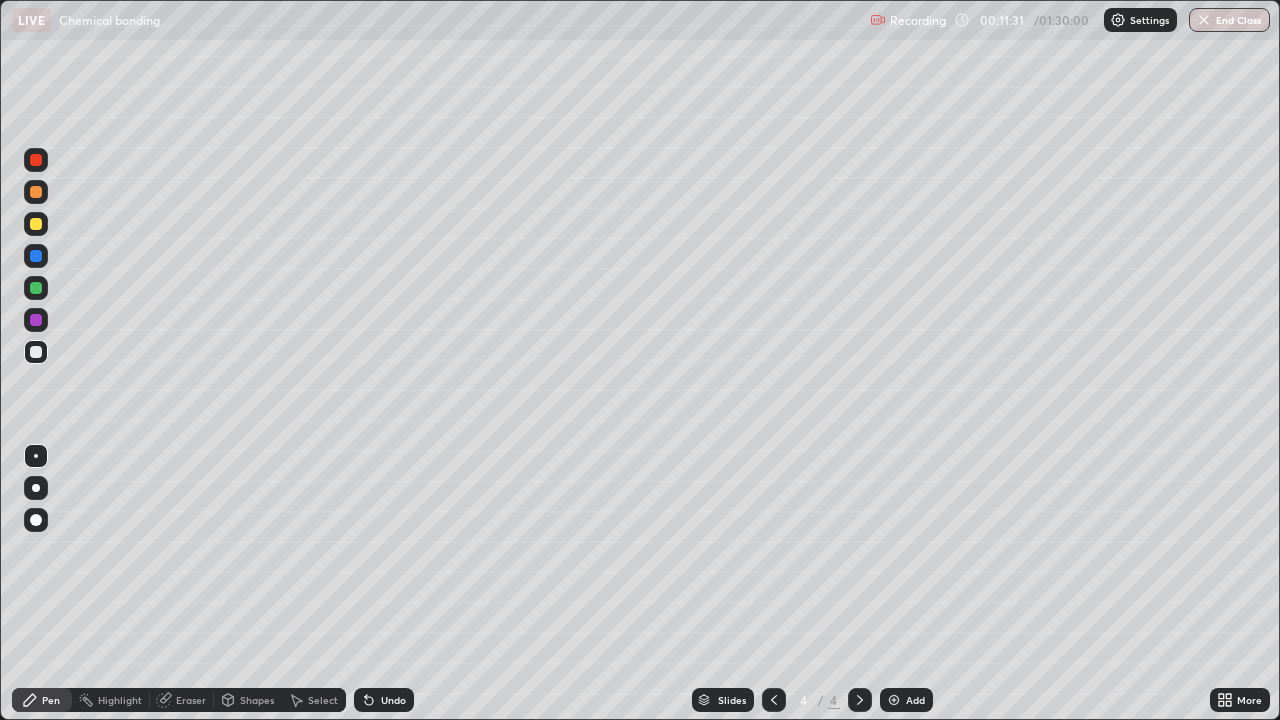 click at bounding box center (36, 224) 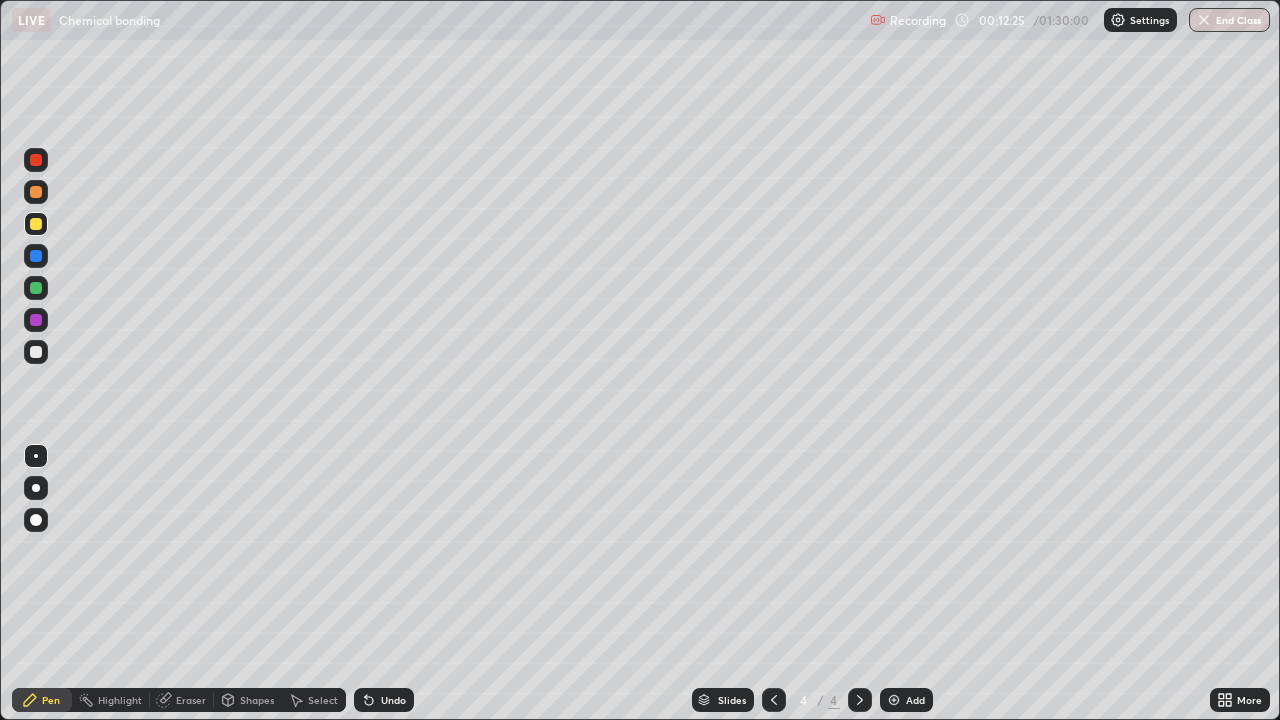 click on "Undo" at bounding box center [384, 700] 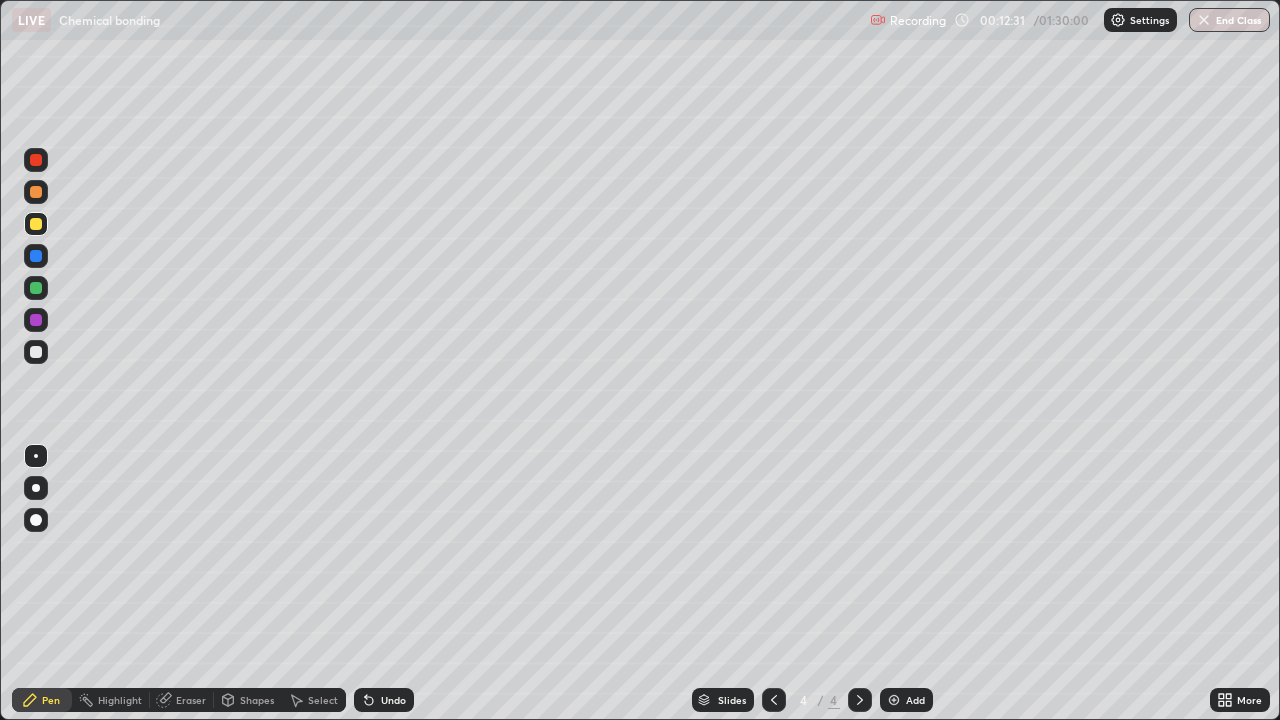 click on "Undo" at bounding box center (393, 700) 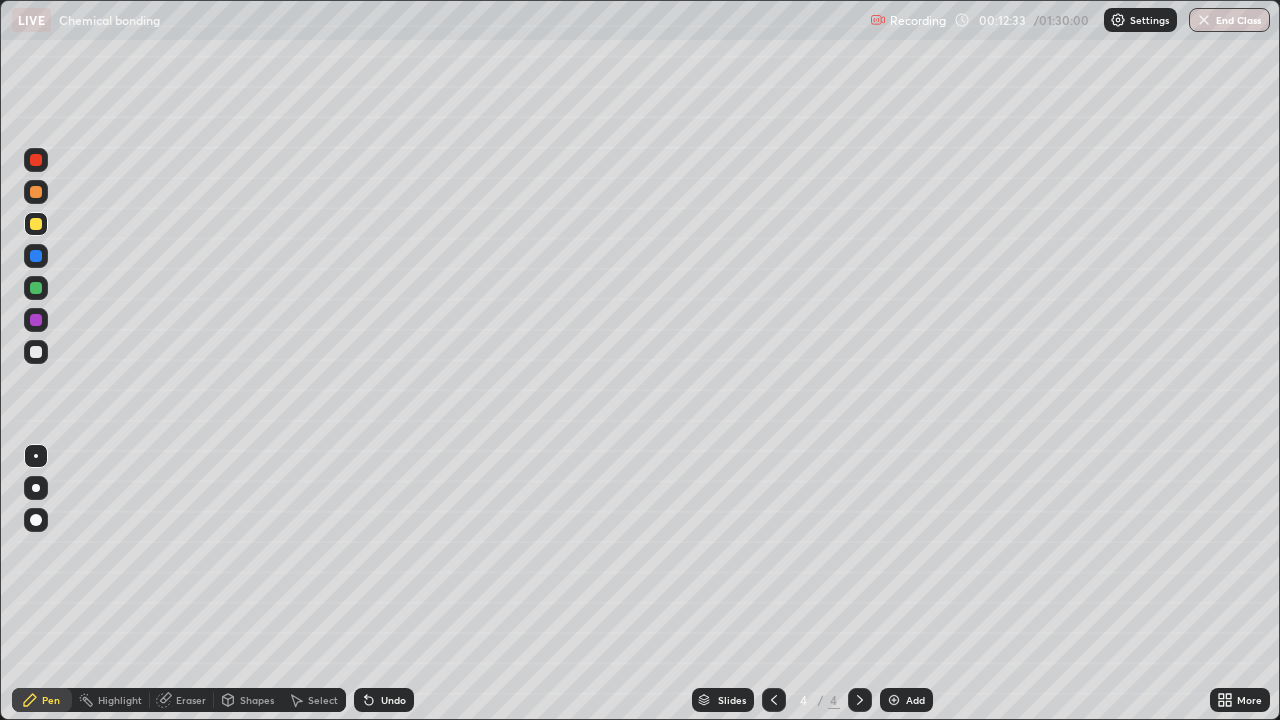 click on "Undo" at bounding box center (393, 700) 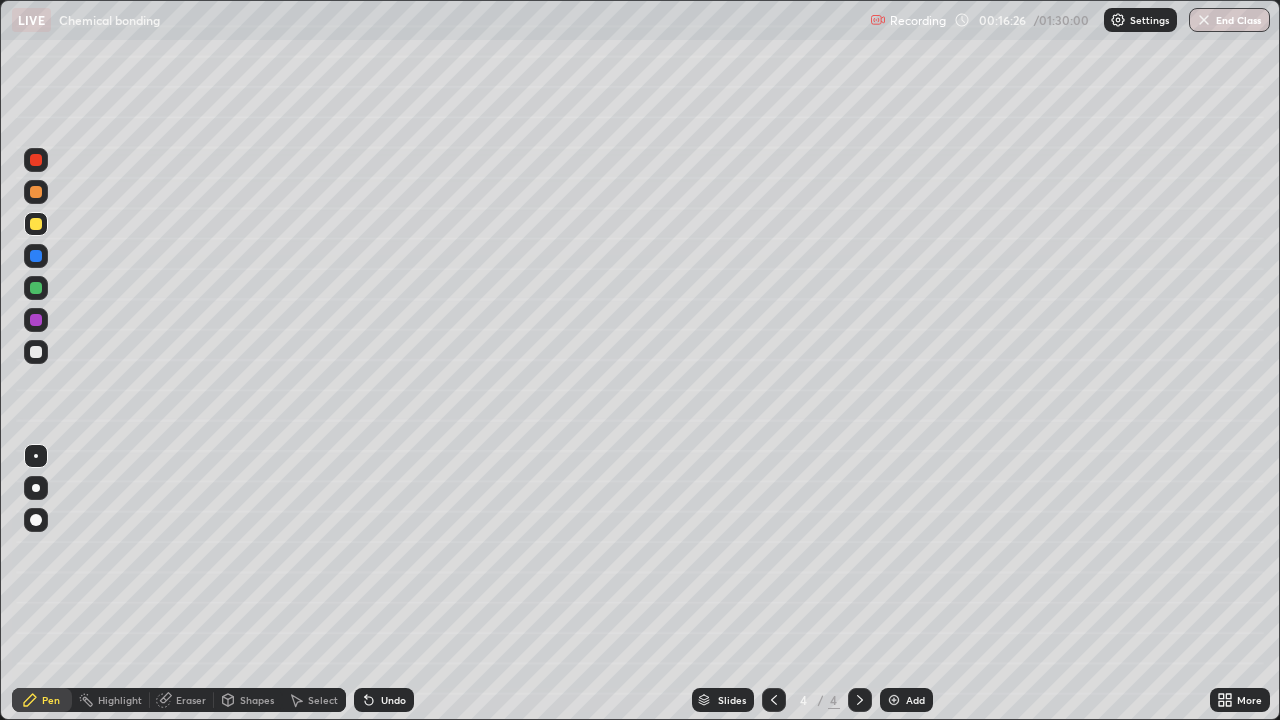 click at bounding box center (894, 700) 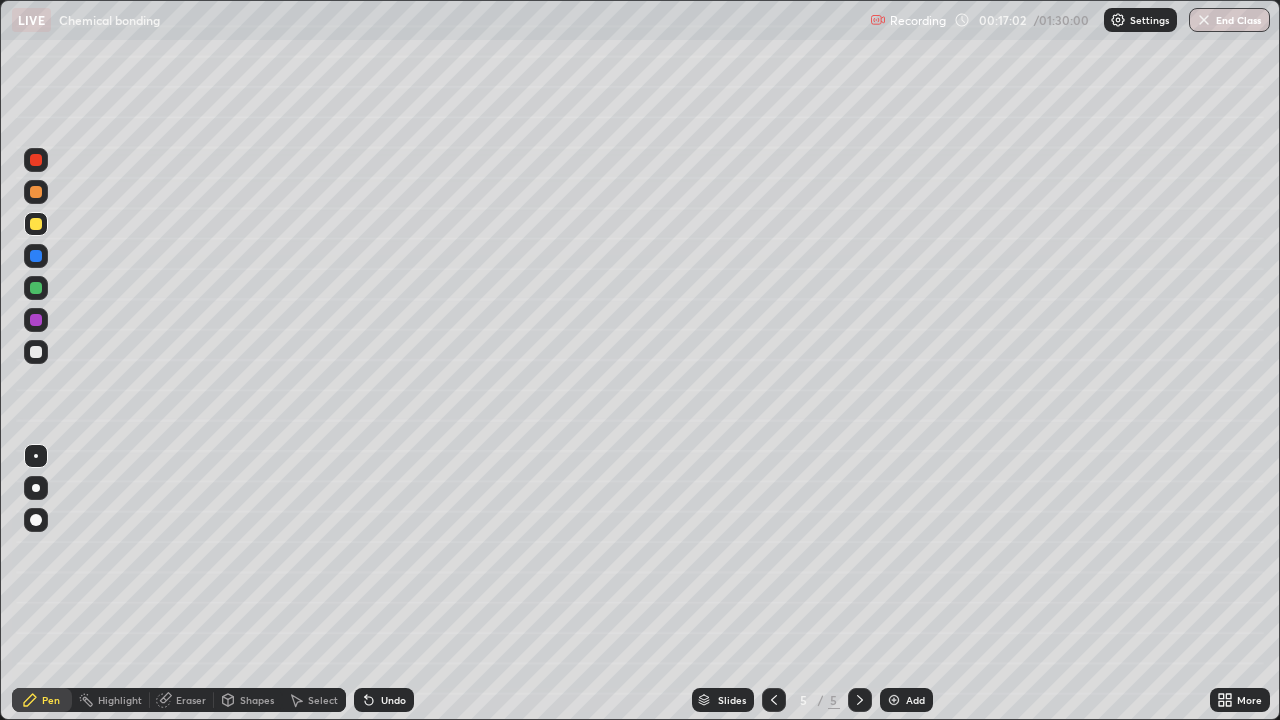 click on "Undo" at bounding box center (384, 700) 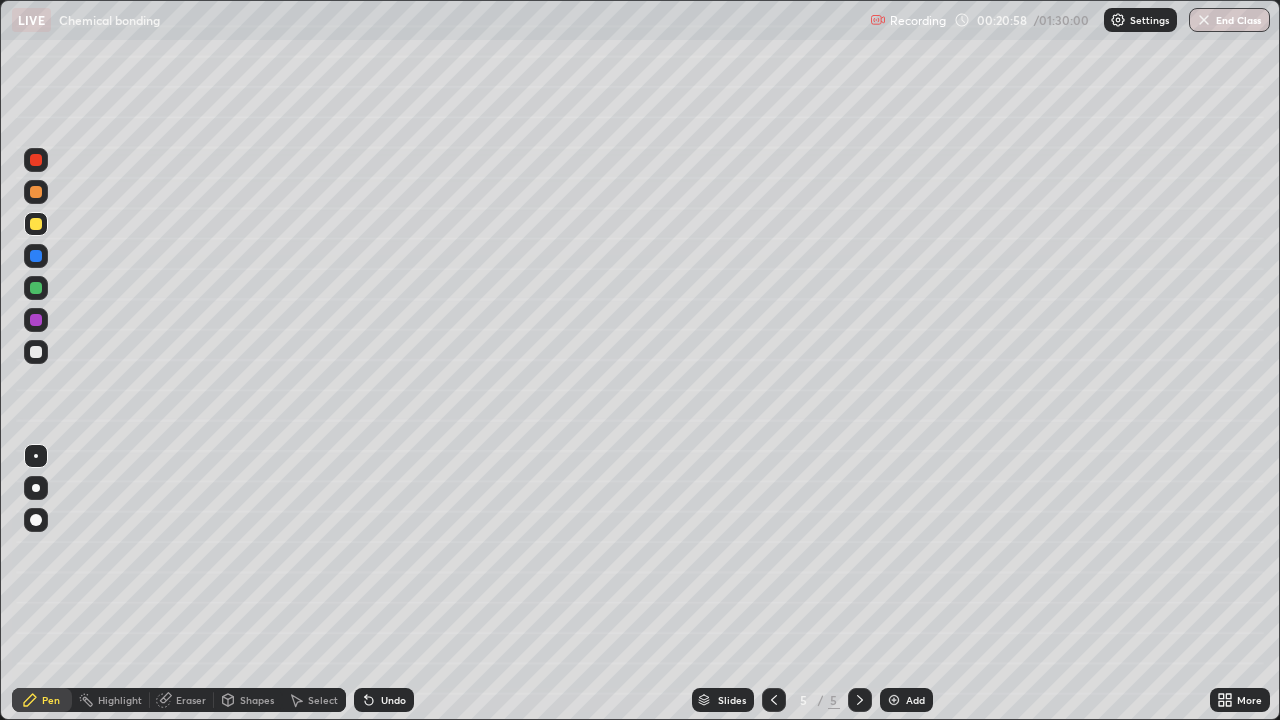 click on "Add" at bounding box center [915, 700] 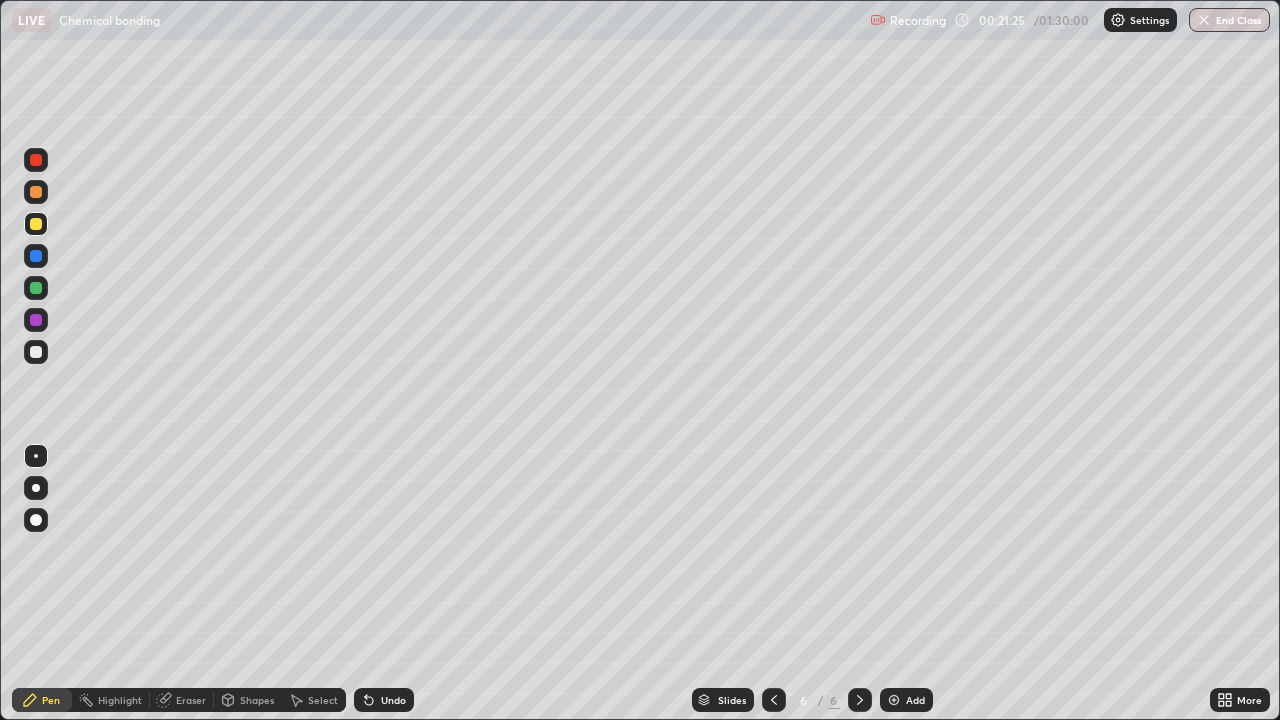 click on "Undo" at bounding box center [384, 700] 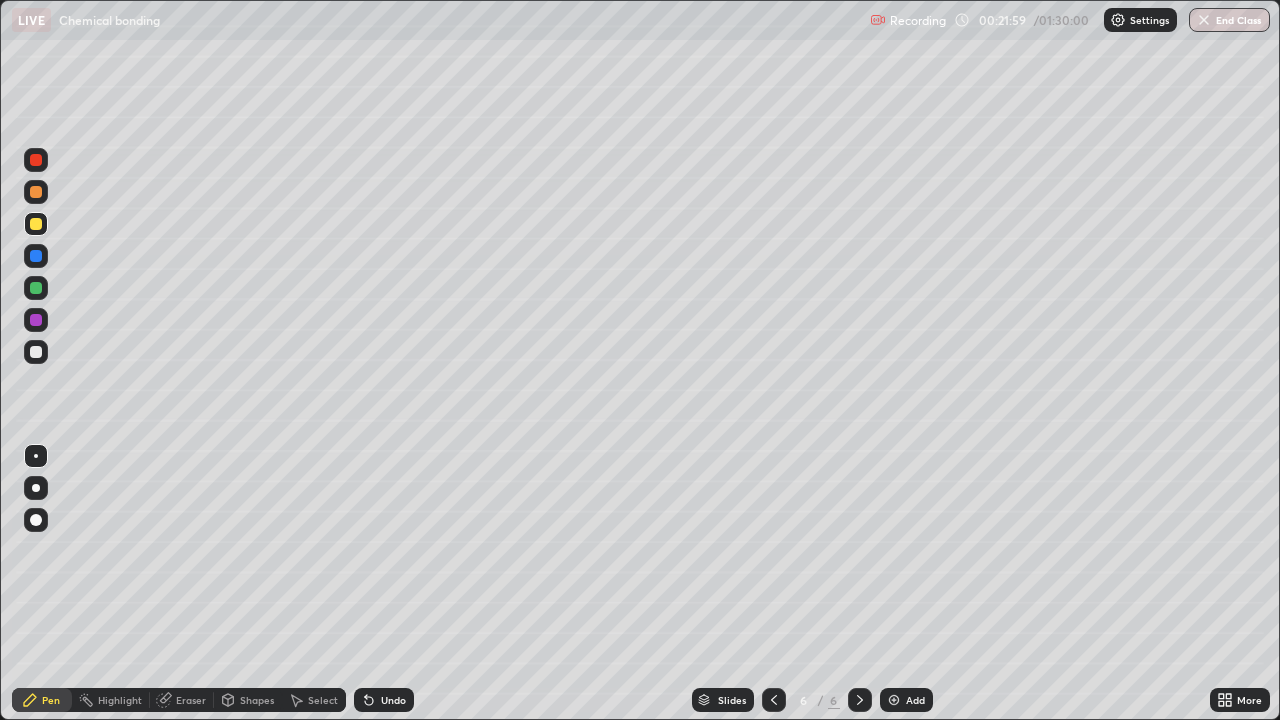 click 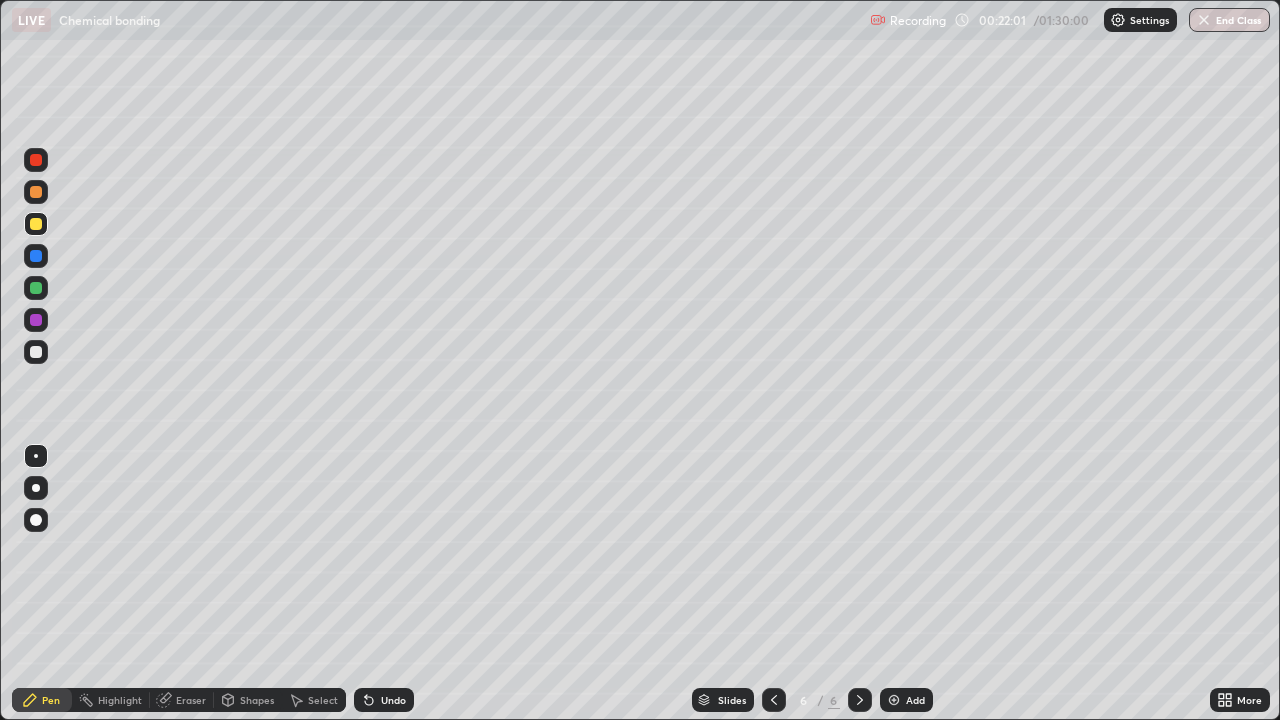 click on "Undo" at bounding box center (393, 700) 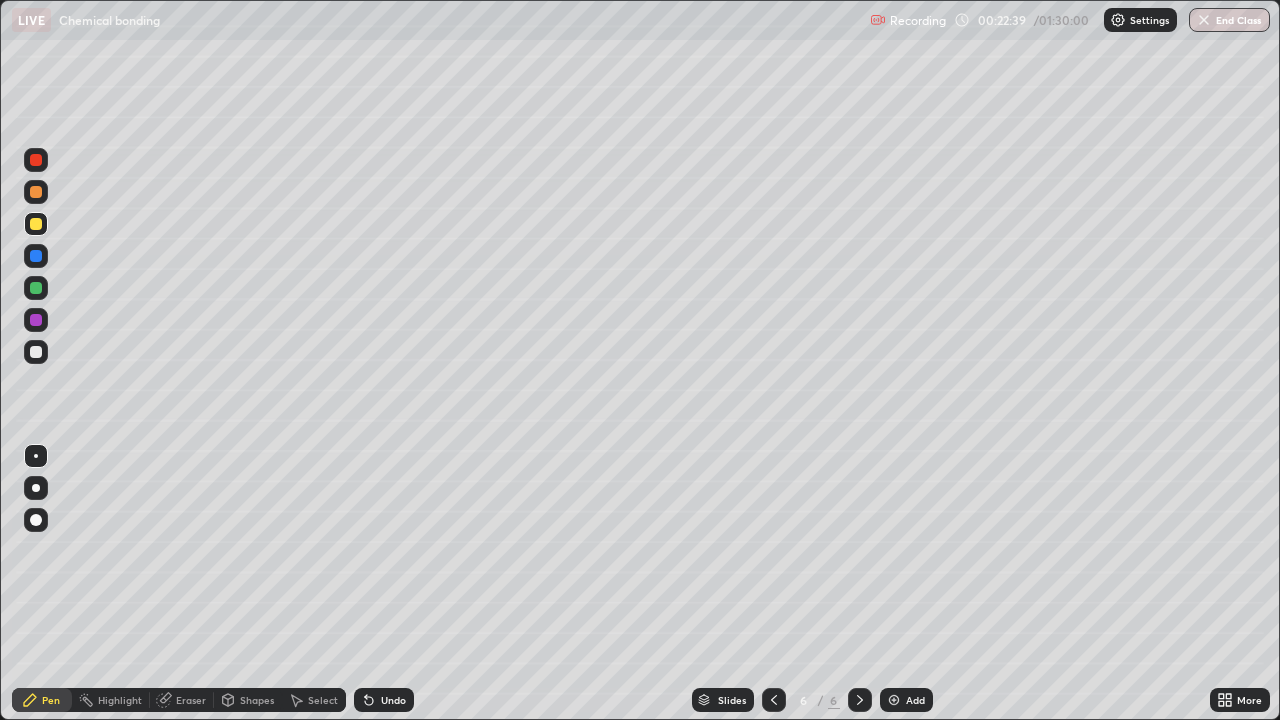 click on "Undo" at bounding box center (384, 700) 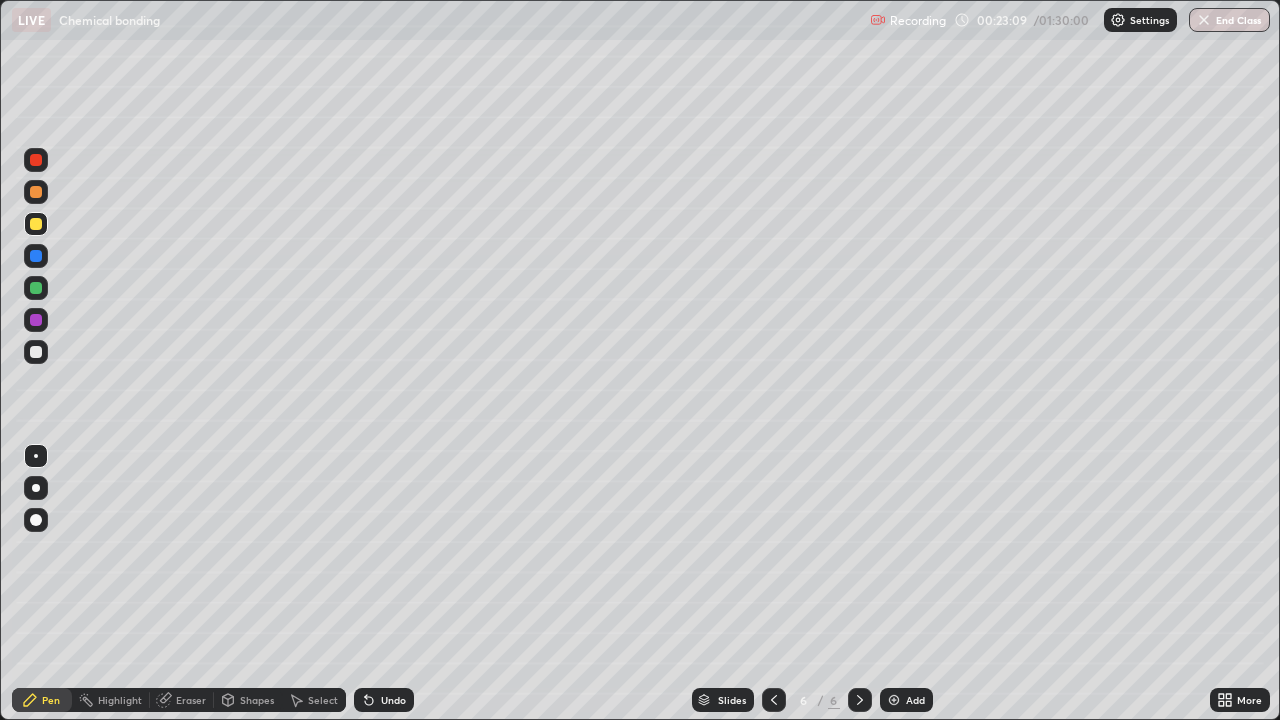 click 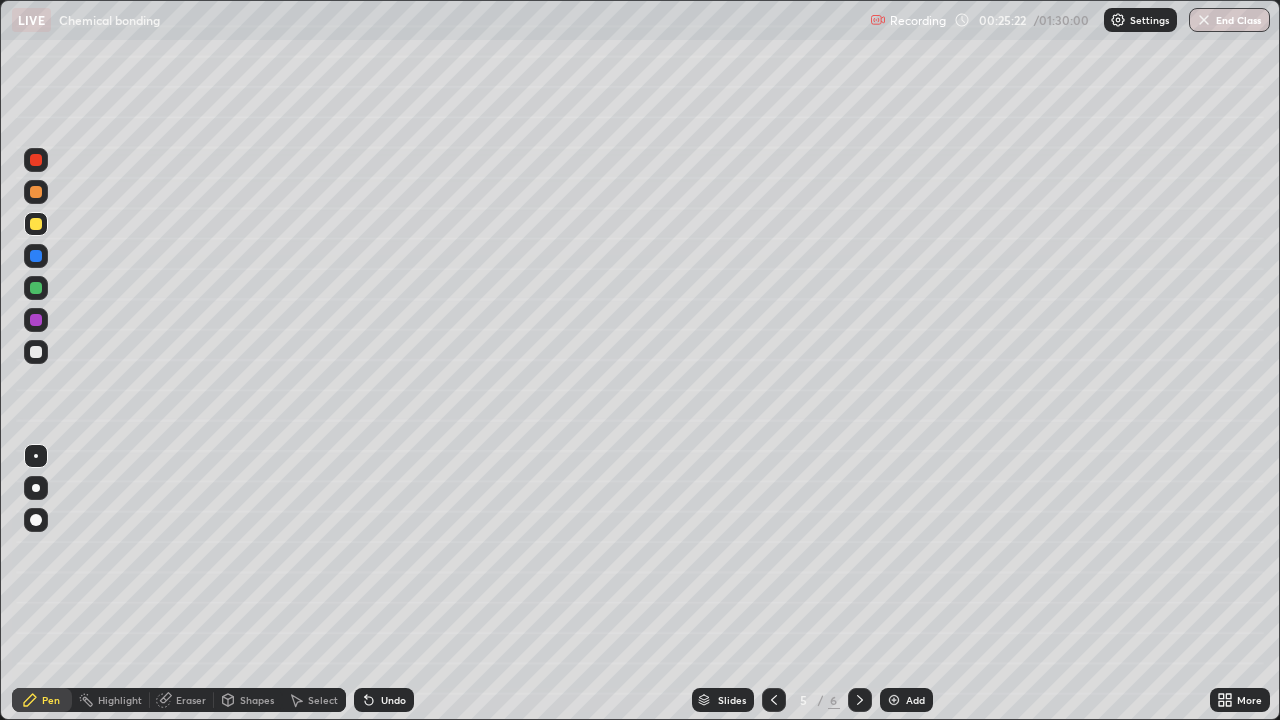 click at bounding box center (860, 700) 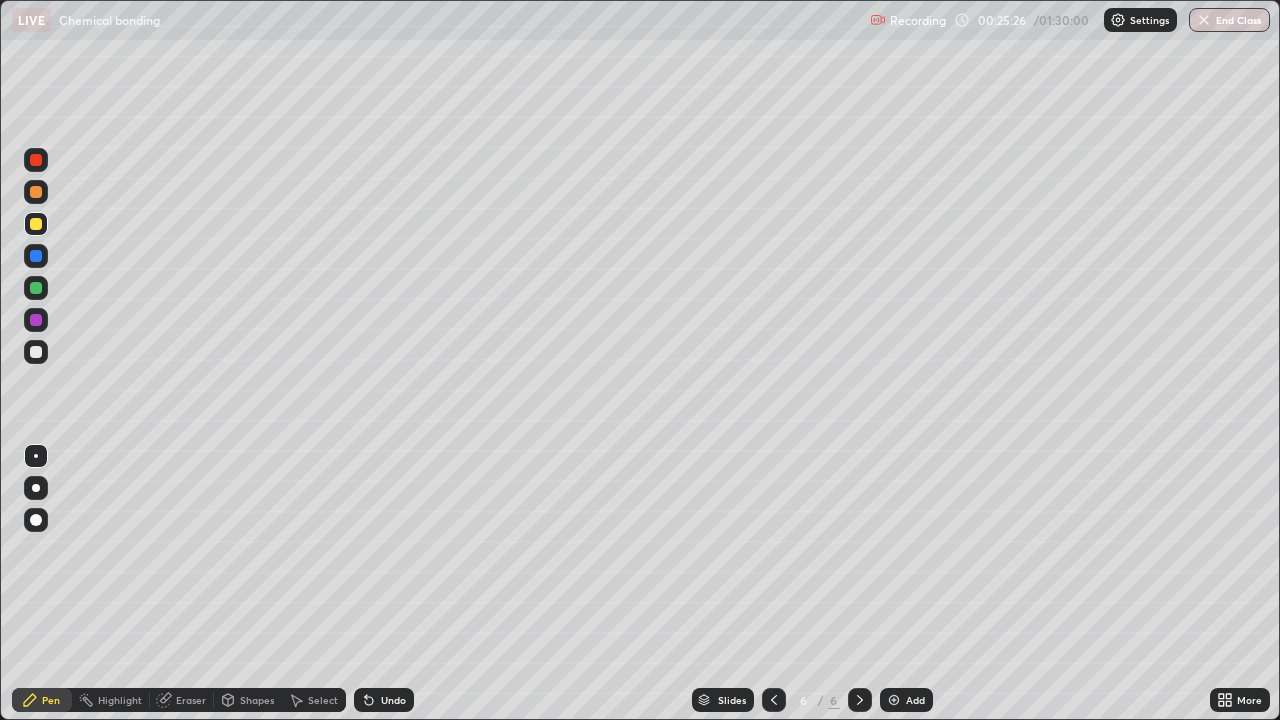 click at bounding box center [36, 352] 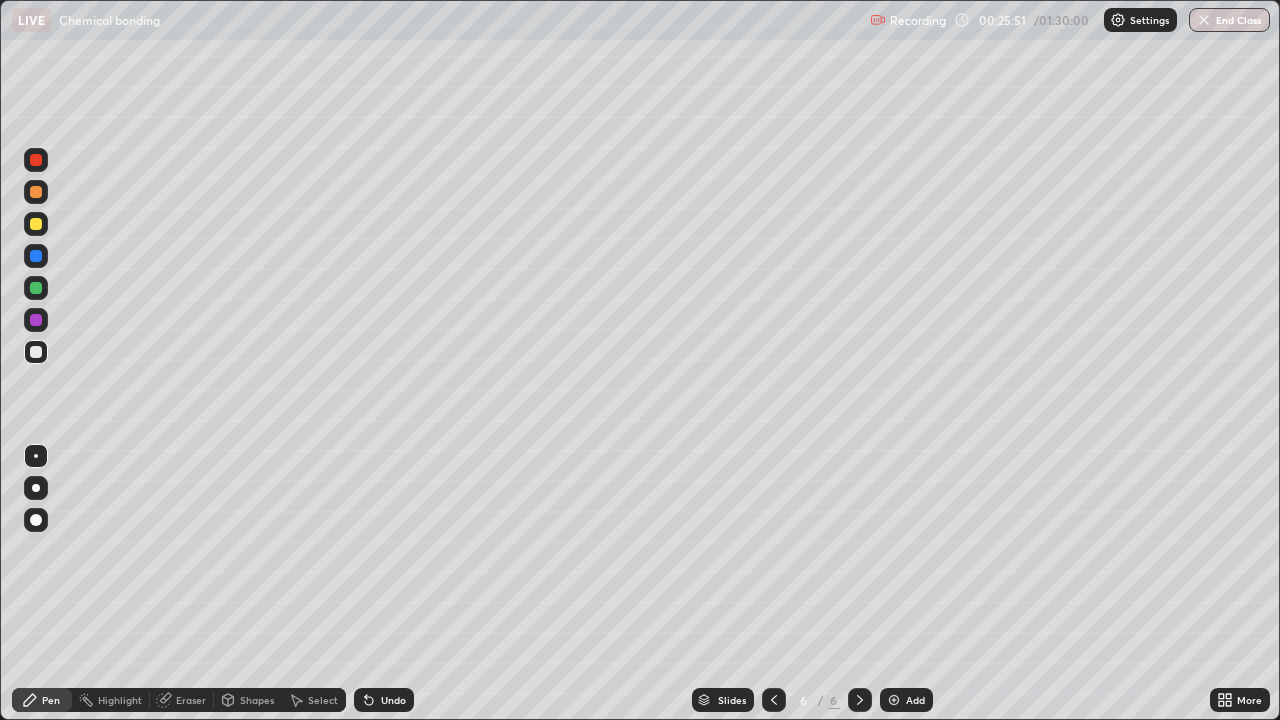 click on "Undo" at bounding box center [393, 700] 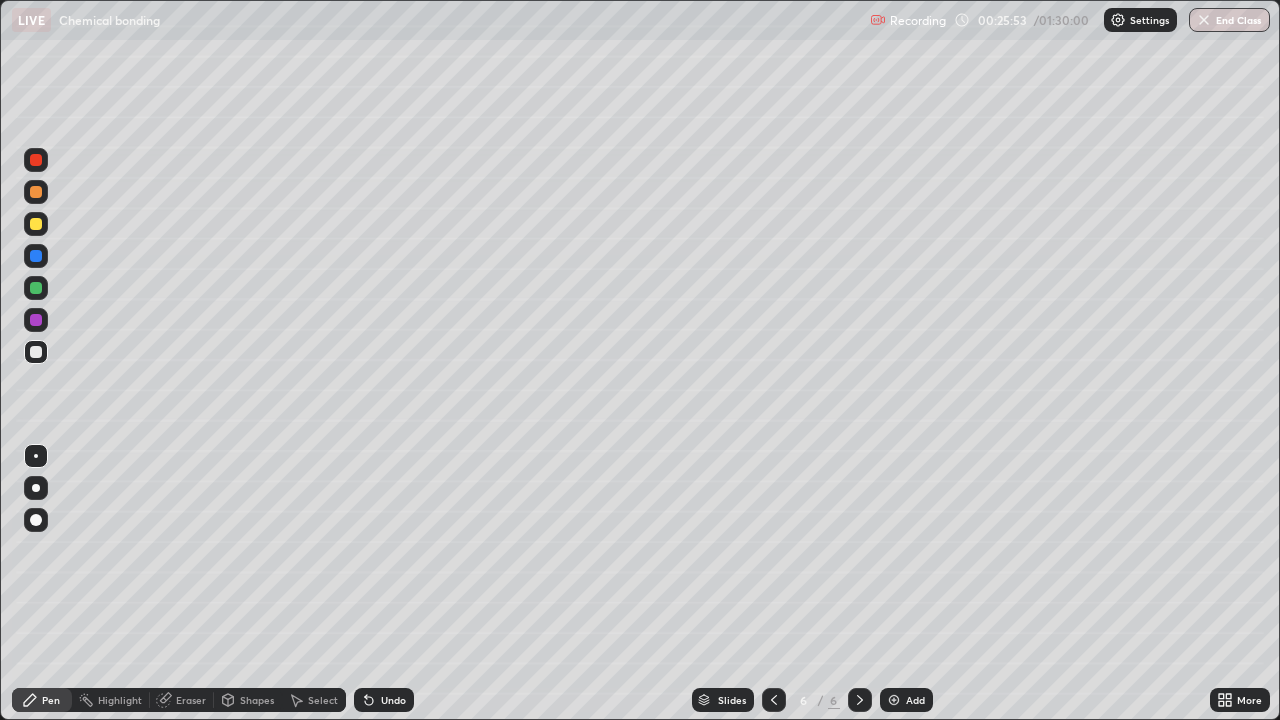 click on "Undo" at bounding box center (393, 700) 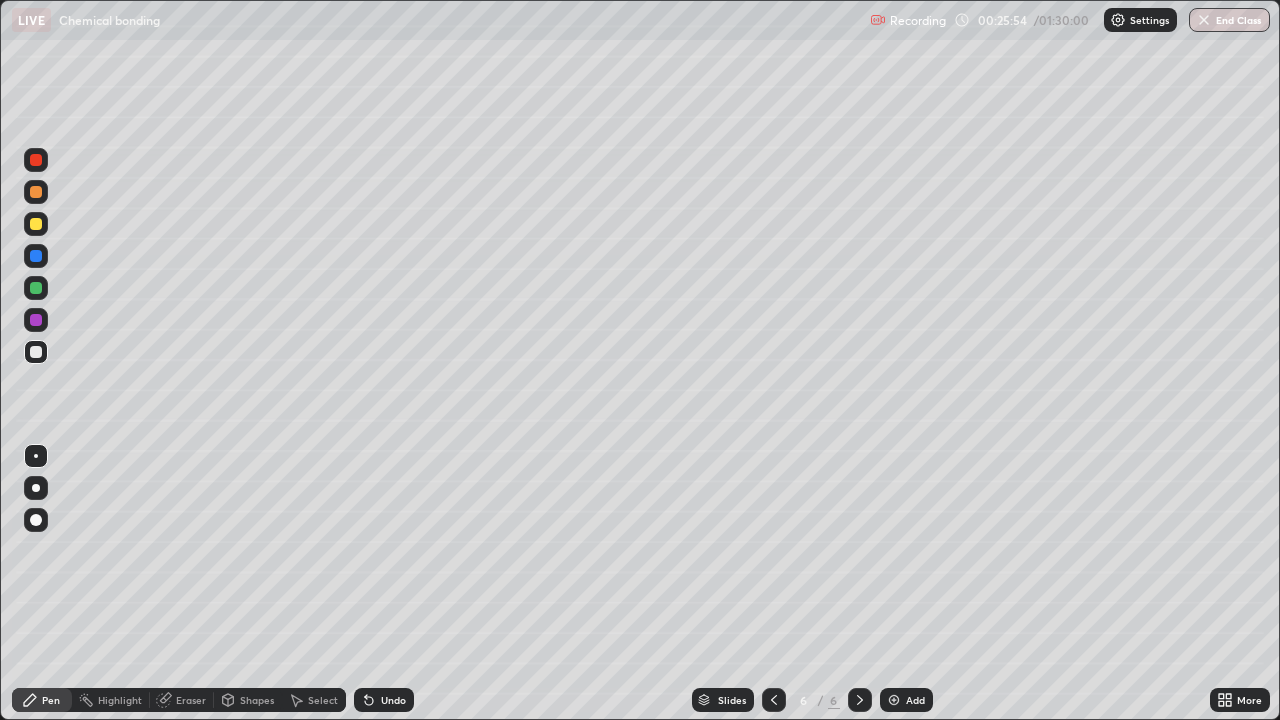 click on "Undo" at bounding box center [393, 700] 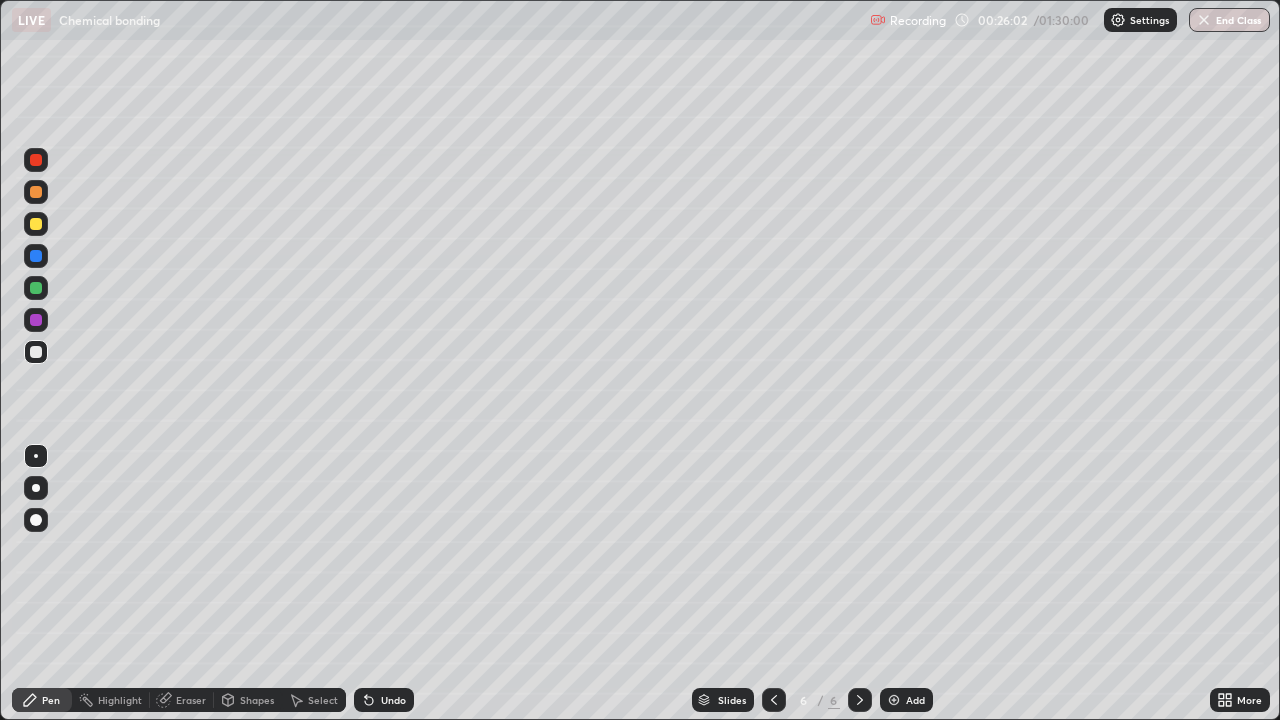 click on "Undo" at bounding box center [384, 700] 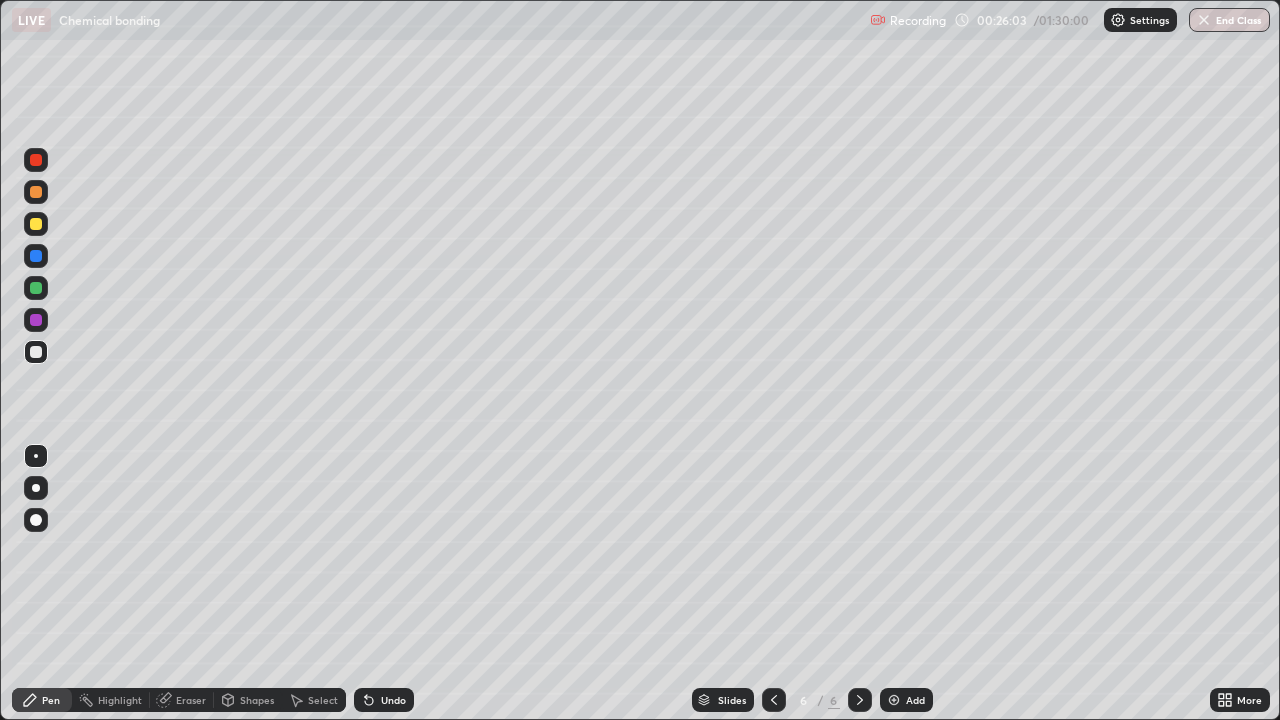 click on "Undo" at bounding box center [393, 700] 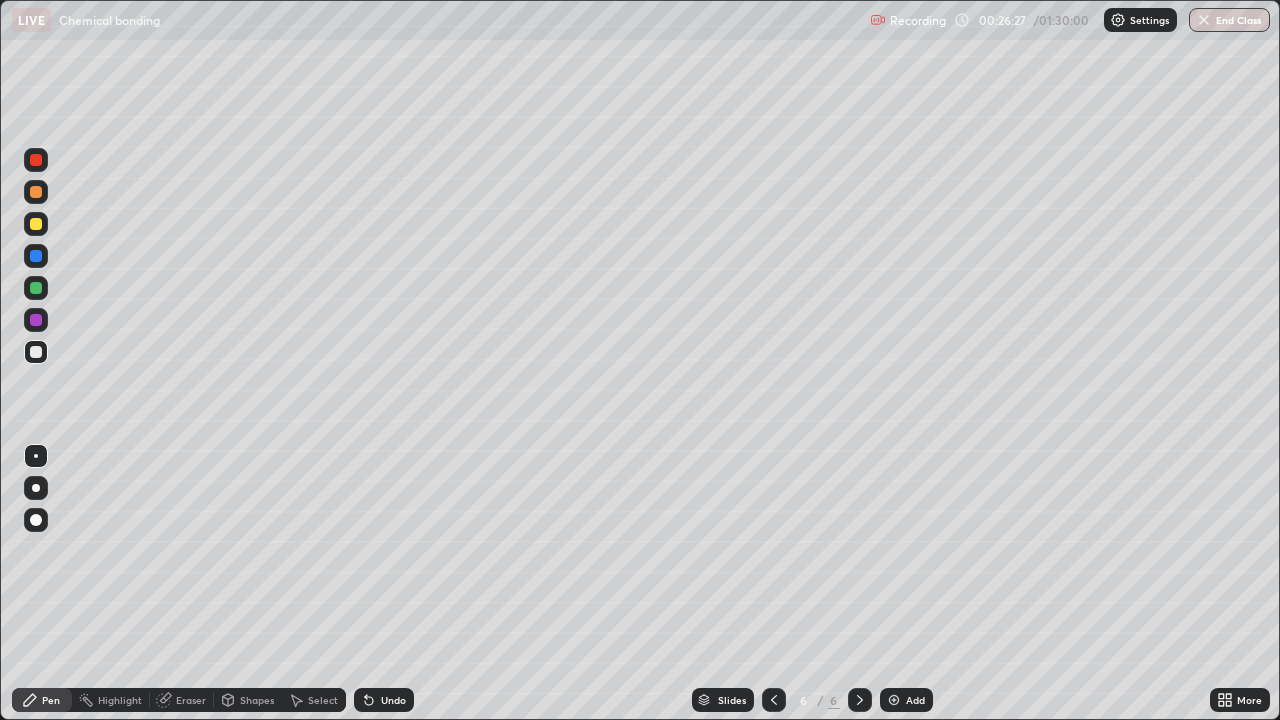 click 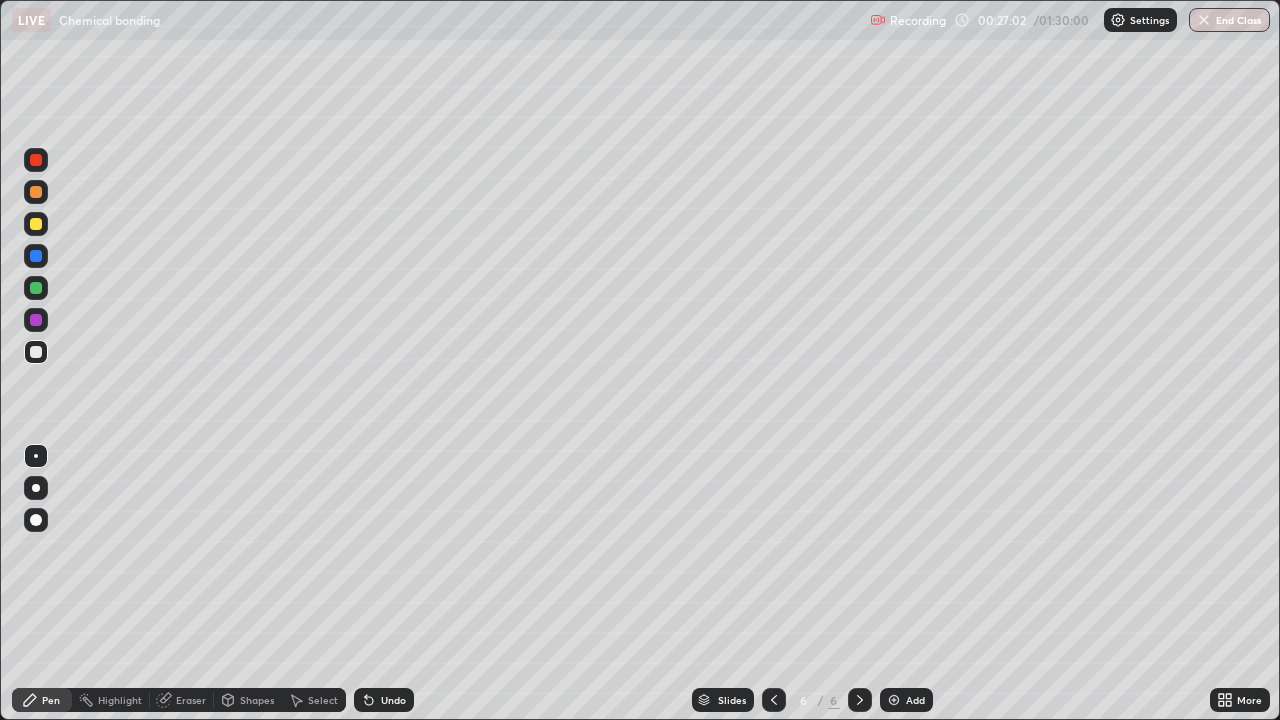 click 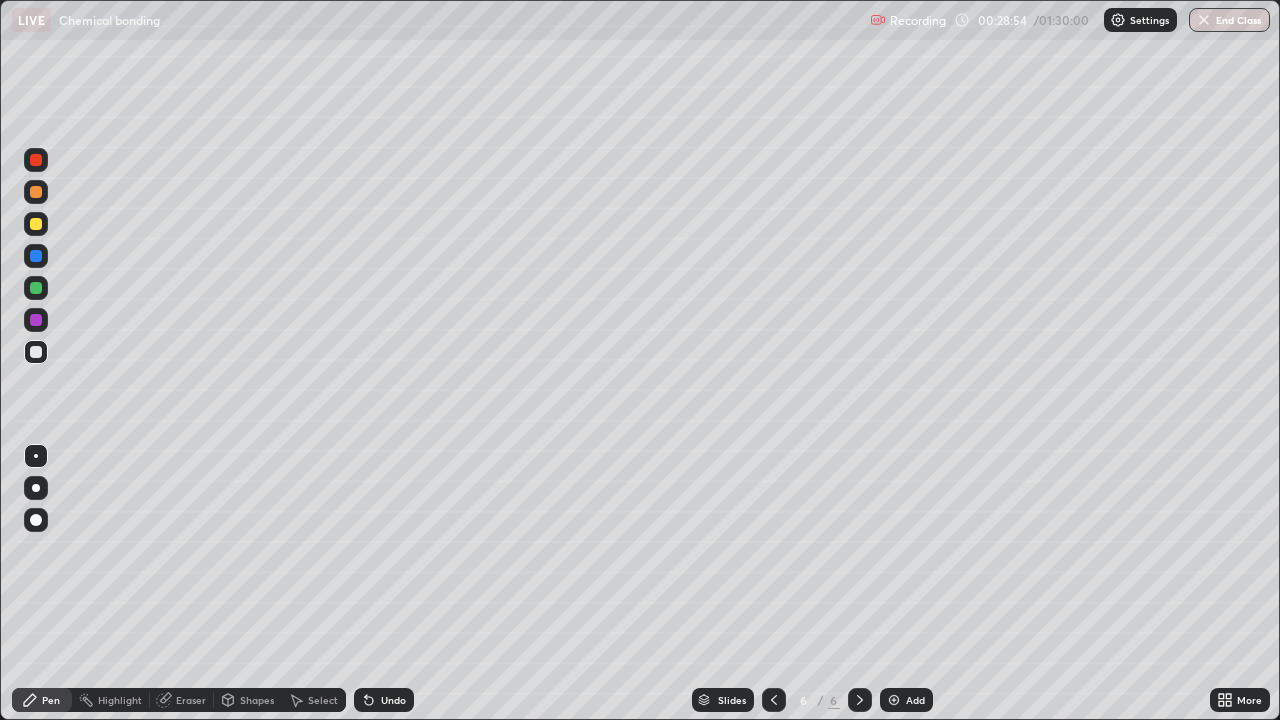 click on "Undo" at bounding box center (393, 700) 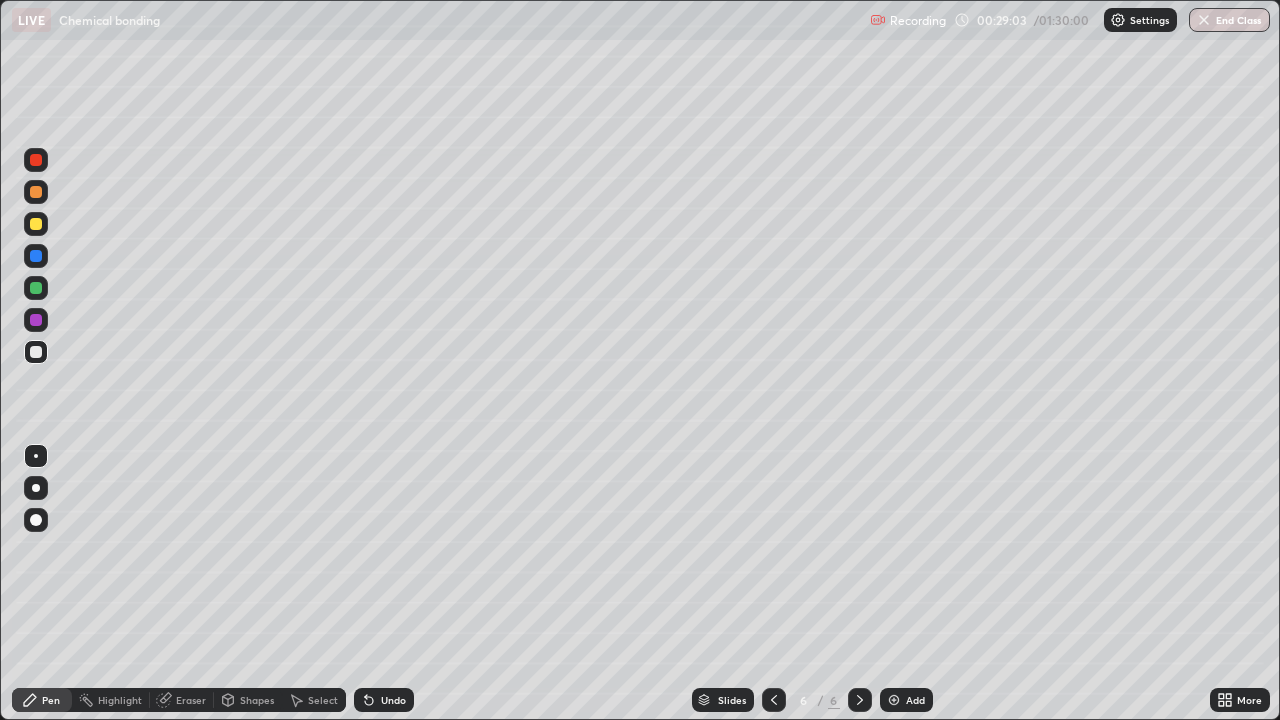 click on "Undo" at bounding box center (393, 700) 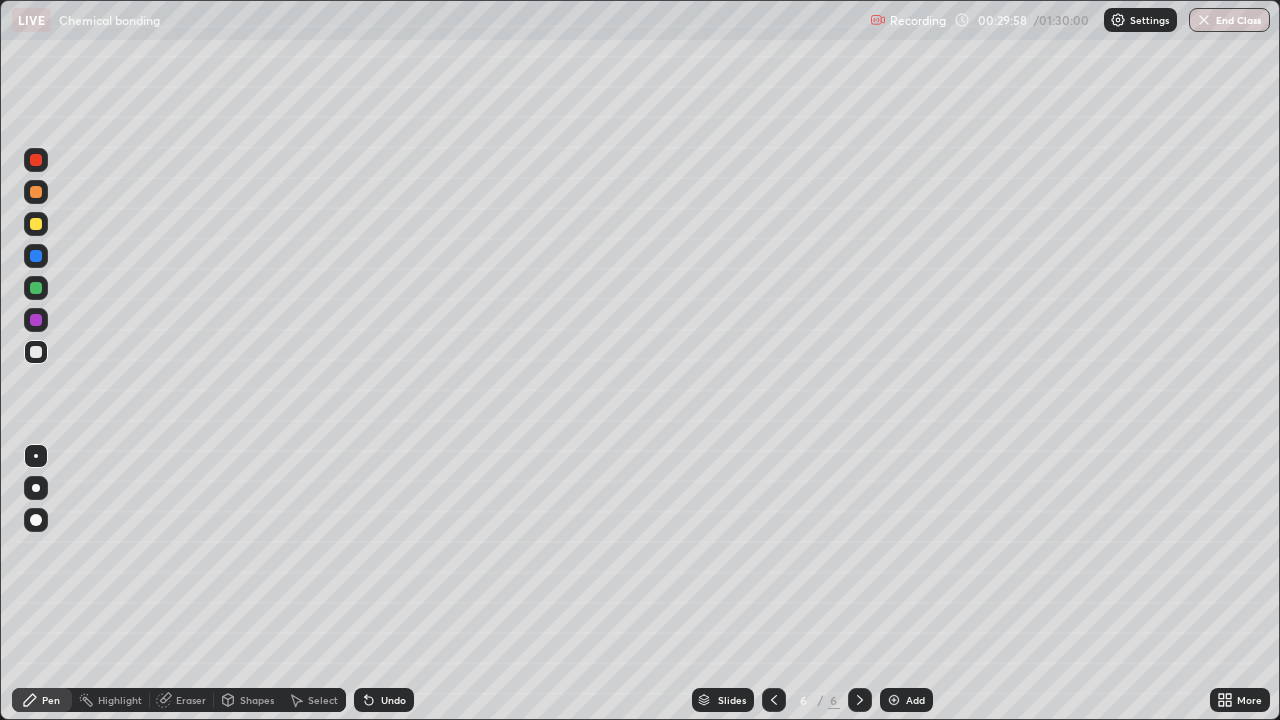 click 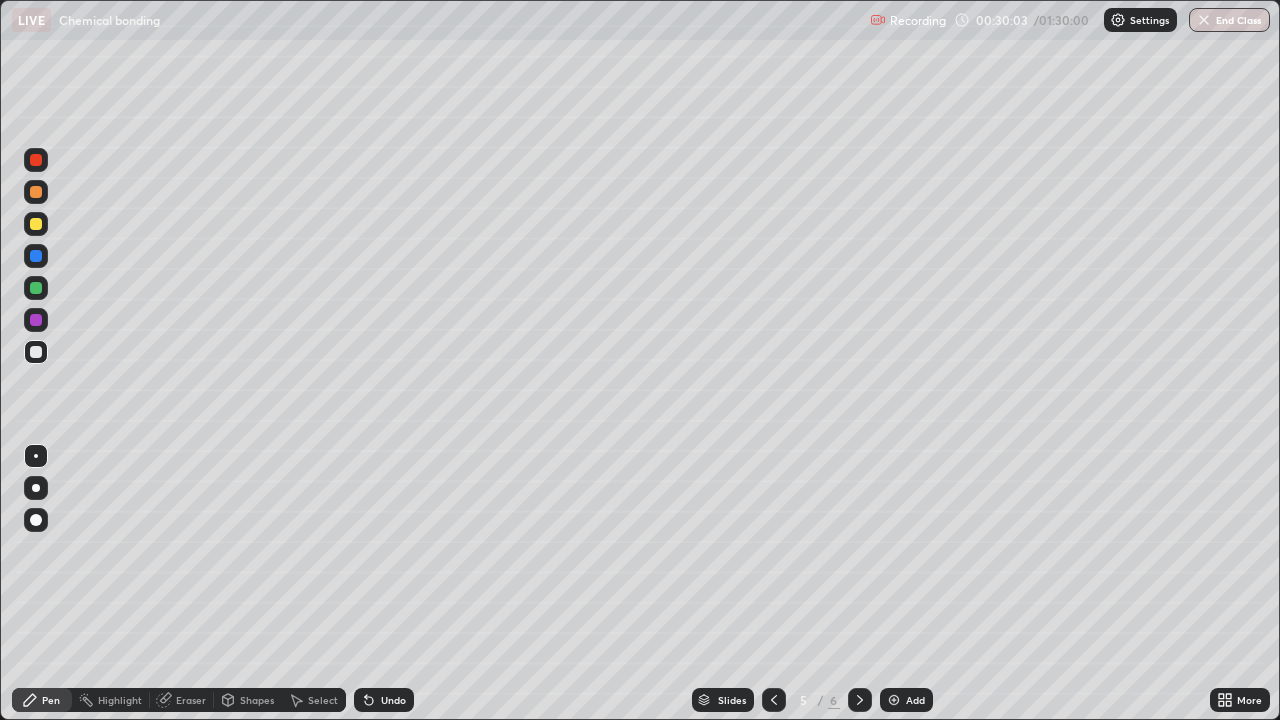 click 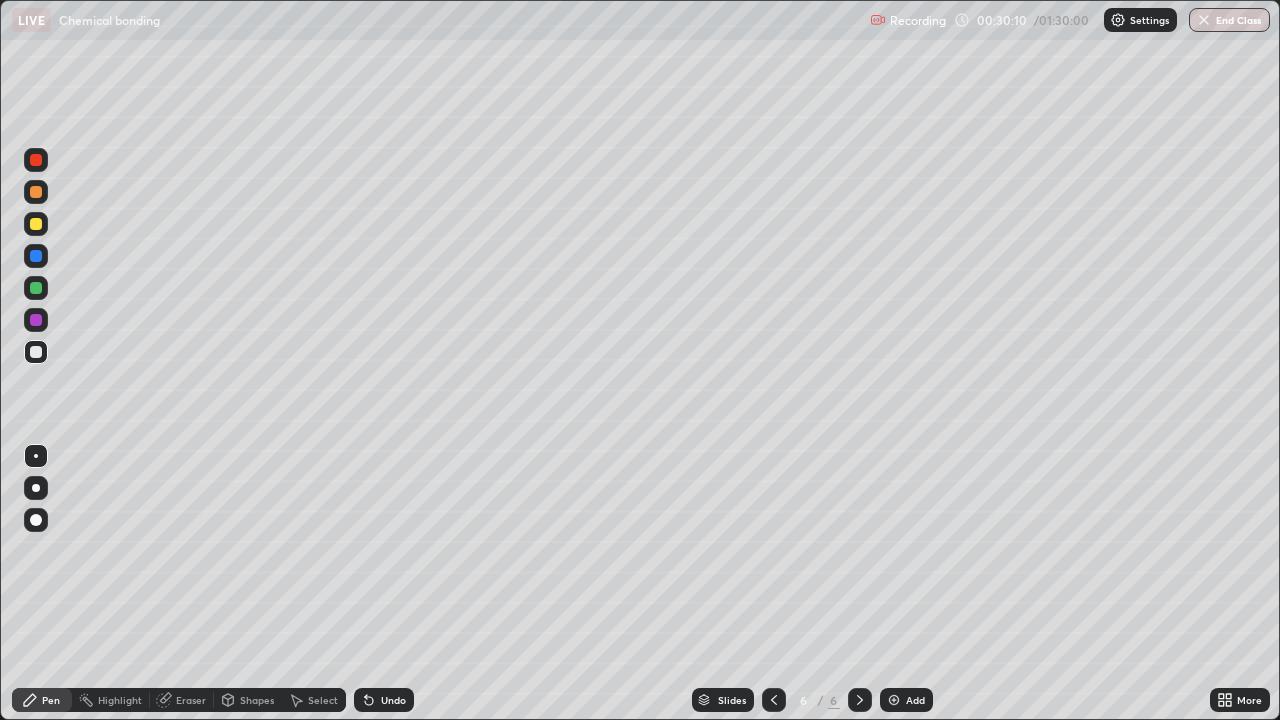 click at bounding box center (894, 700) 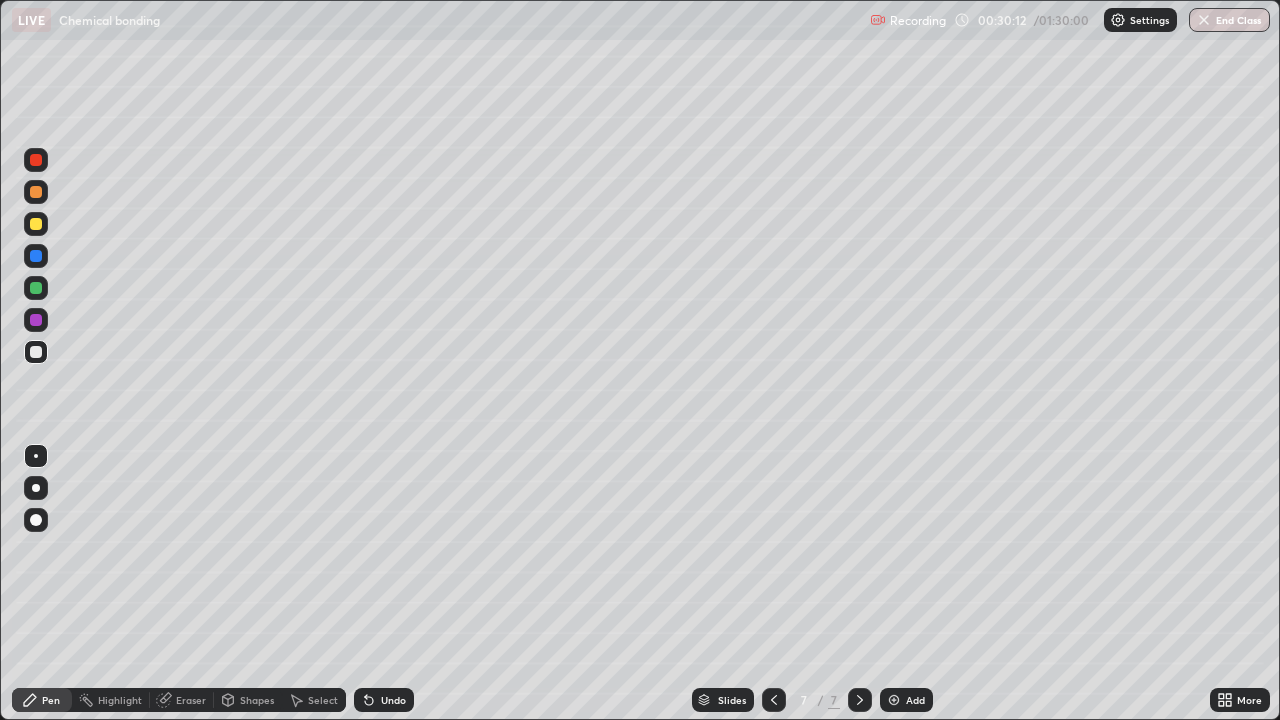 click at bounding box center (36, 160) 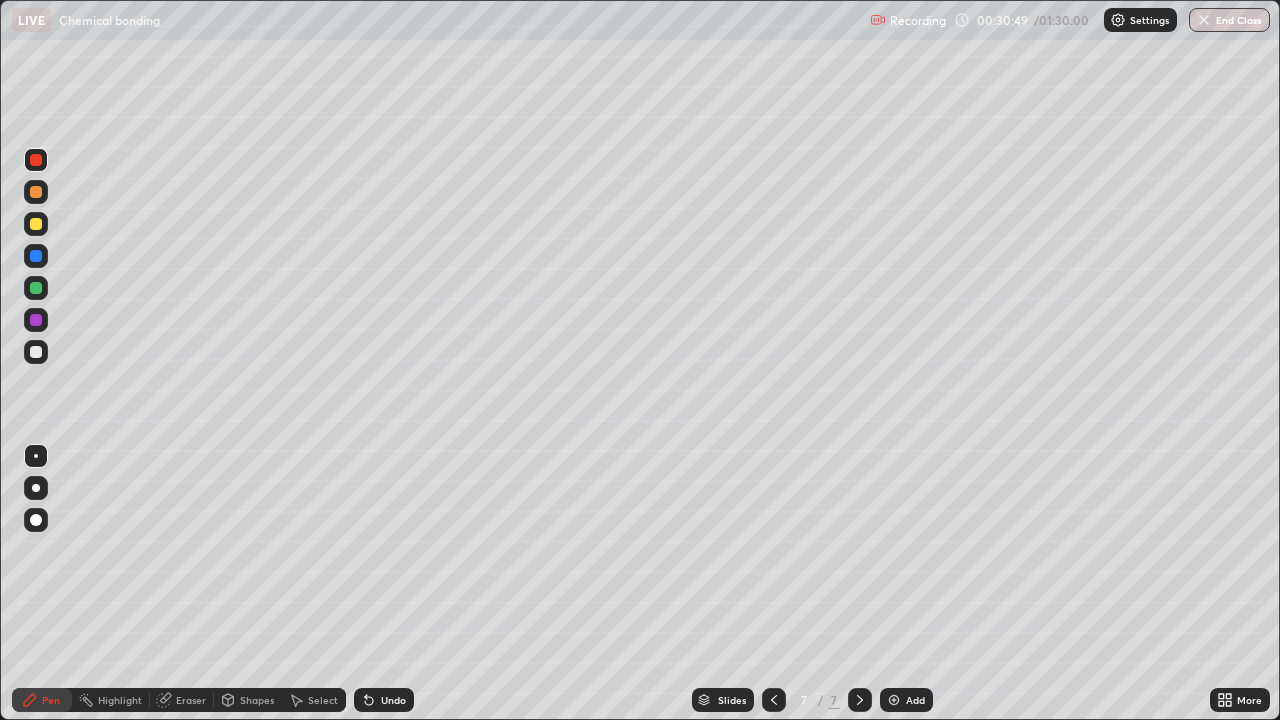 click at bounding box center (36, 192) 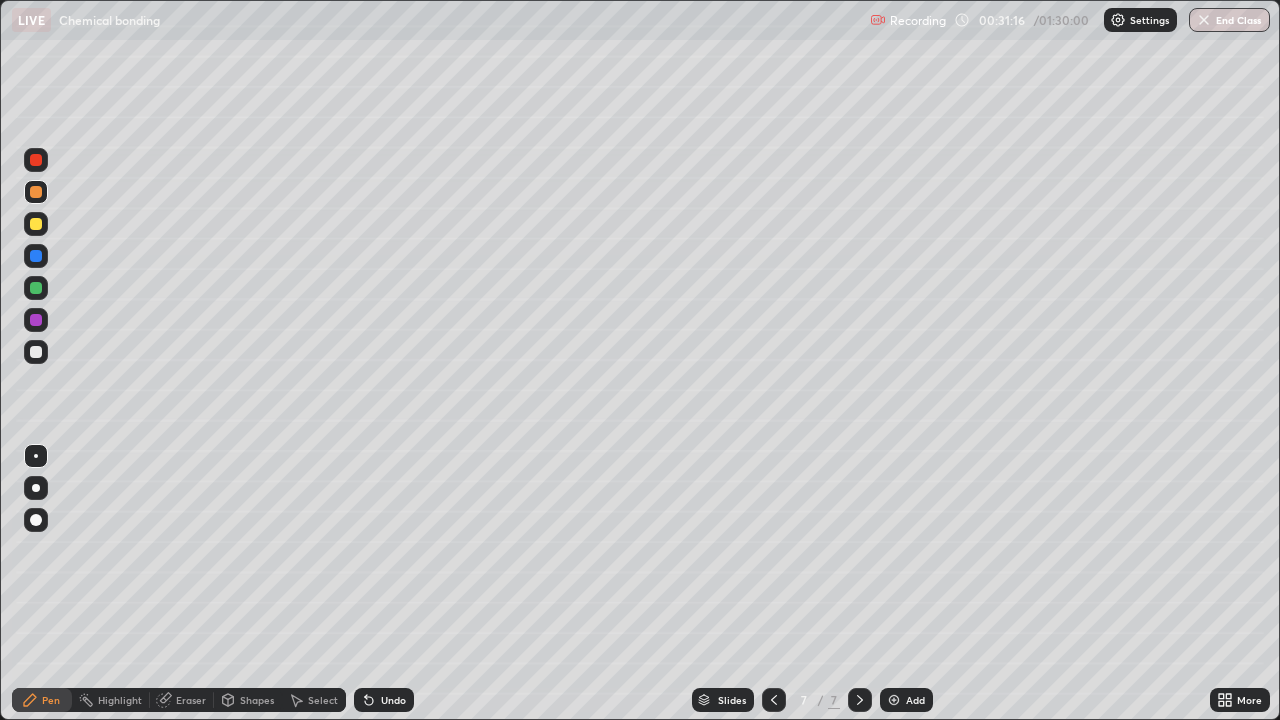 click on "Undo" at bounding box center (393, 700) 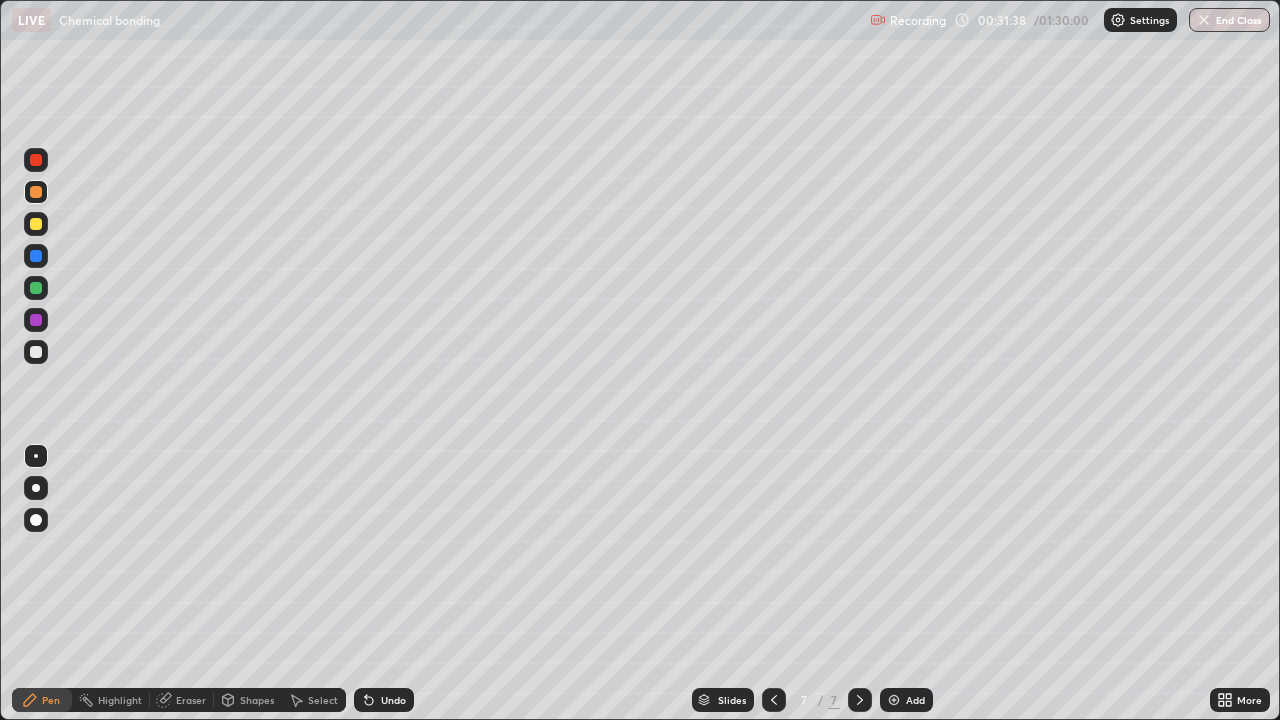click on "Undo" at bounding box center (384, 700) 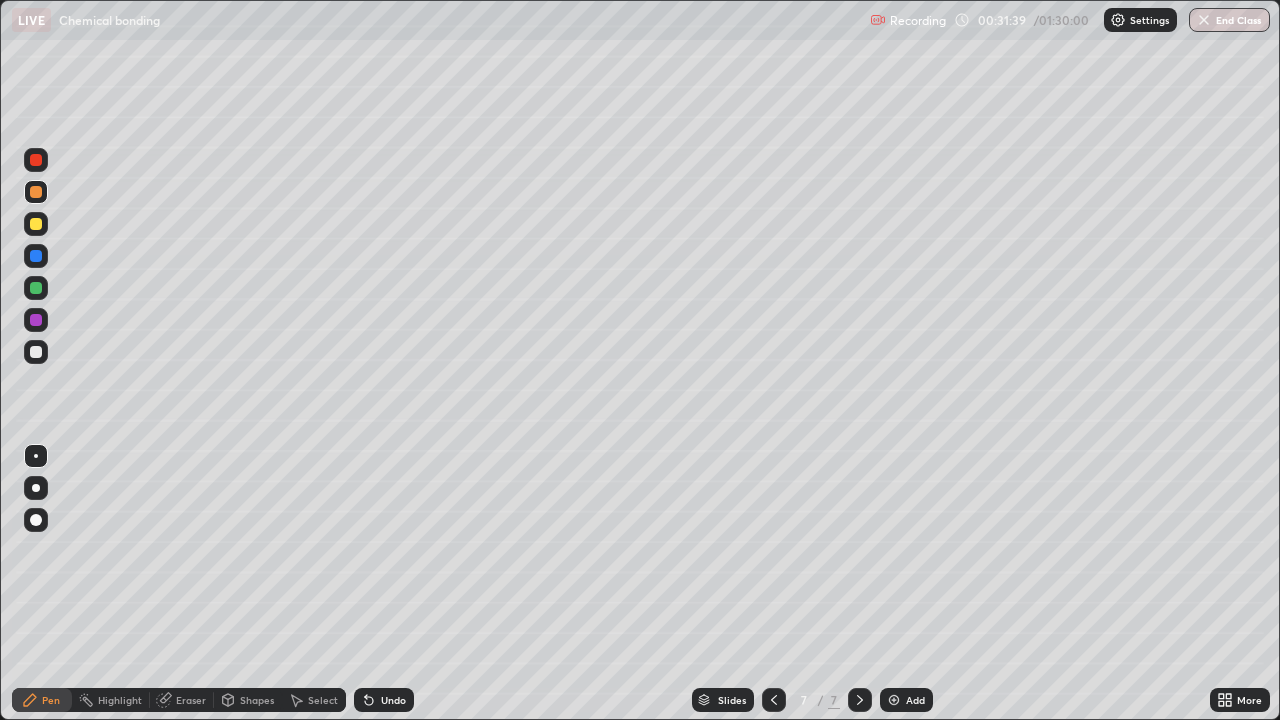 click on "Undo" at bounding box center (384, 700) 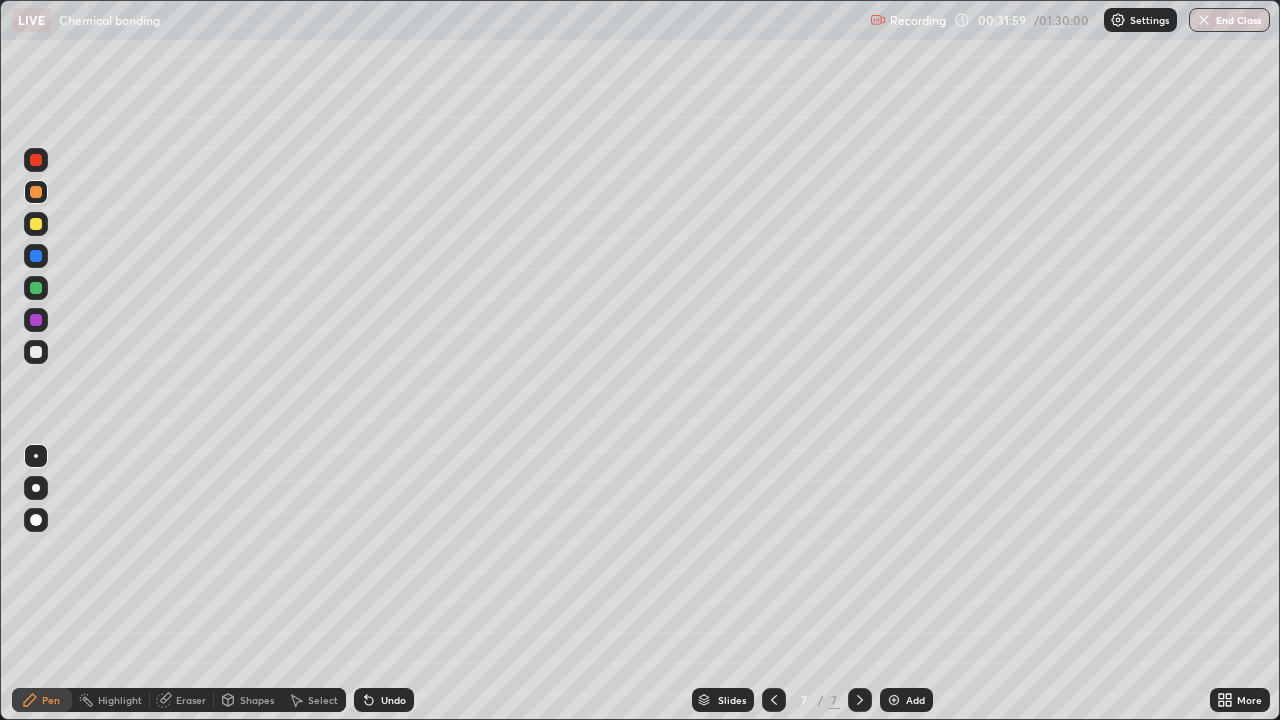 click at bounding box center (36, 352) 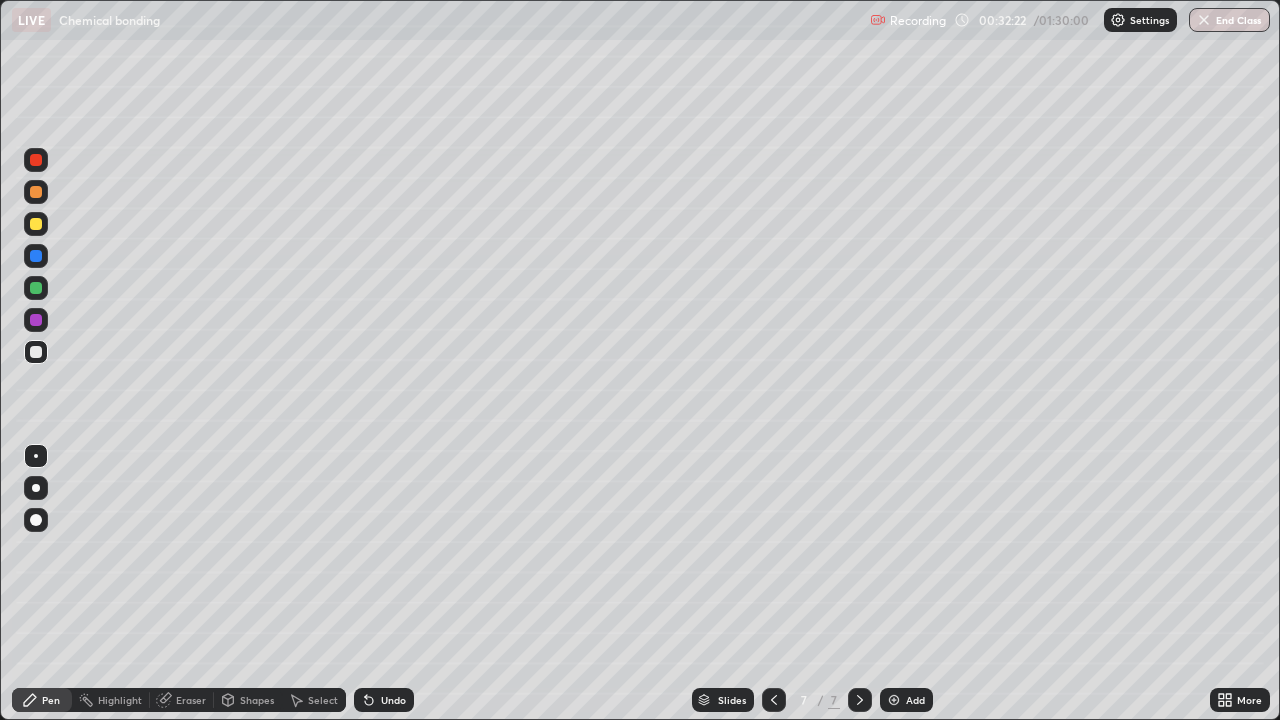 click on "Undo" at bounding box center [393, 700] 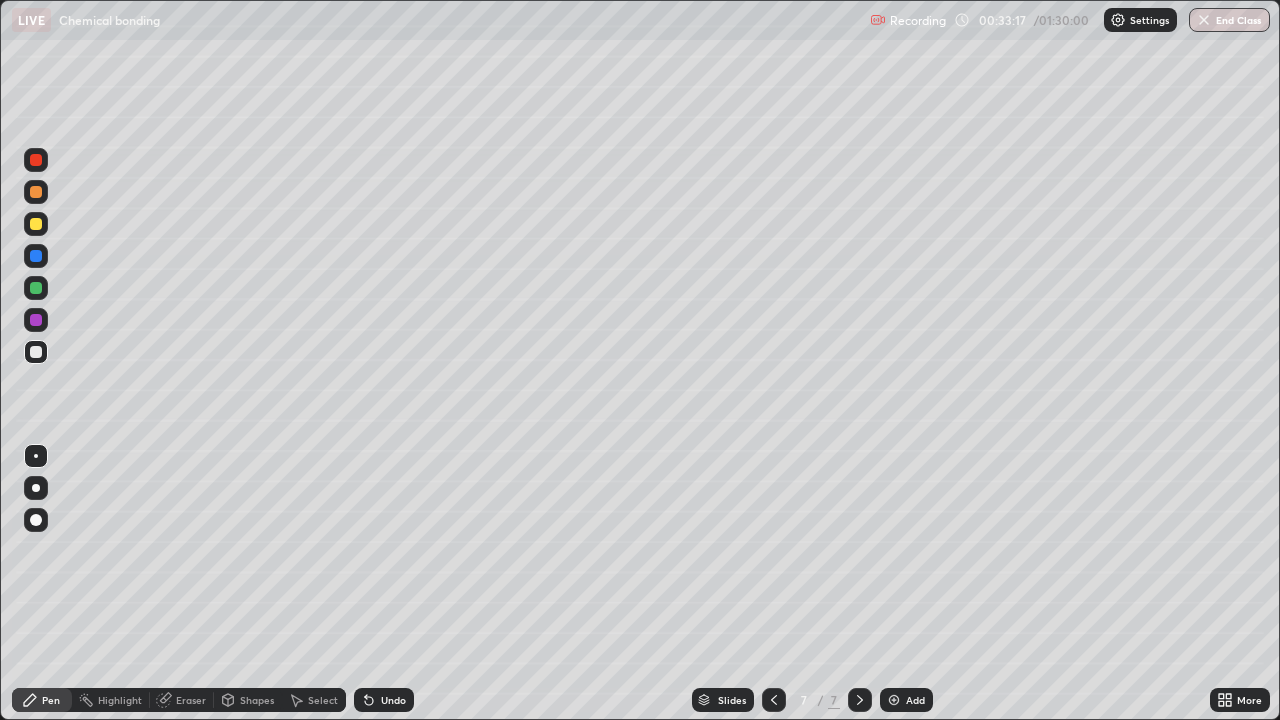 click on "Undo" at bounding box center [393, 700] 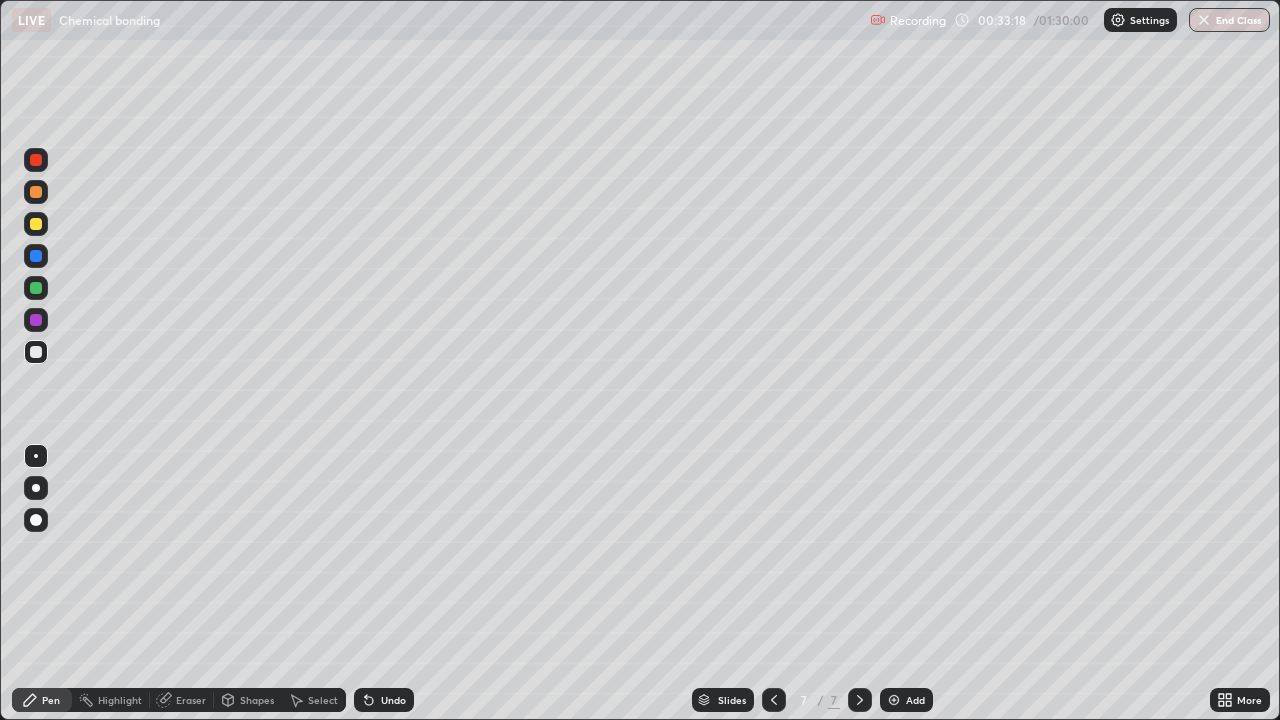 click on "Undo" at bounding box center [384, 700] 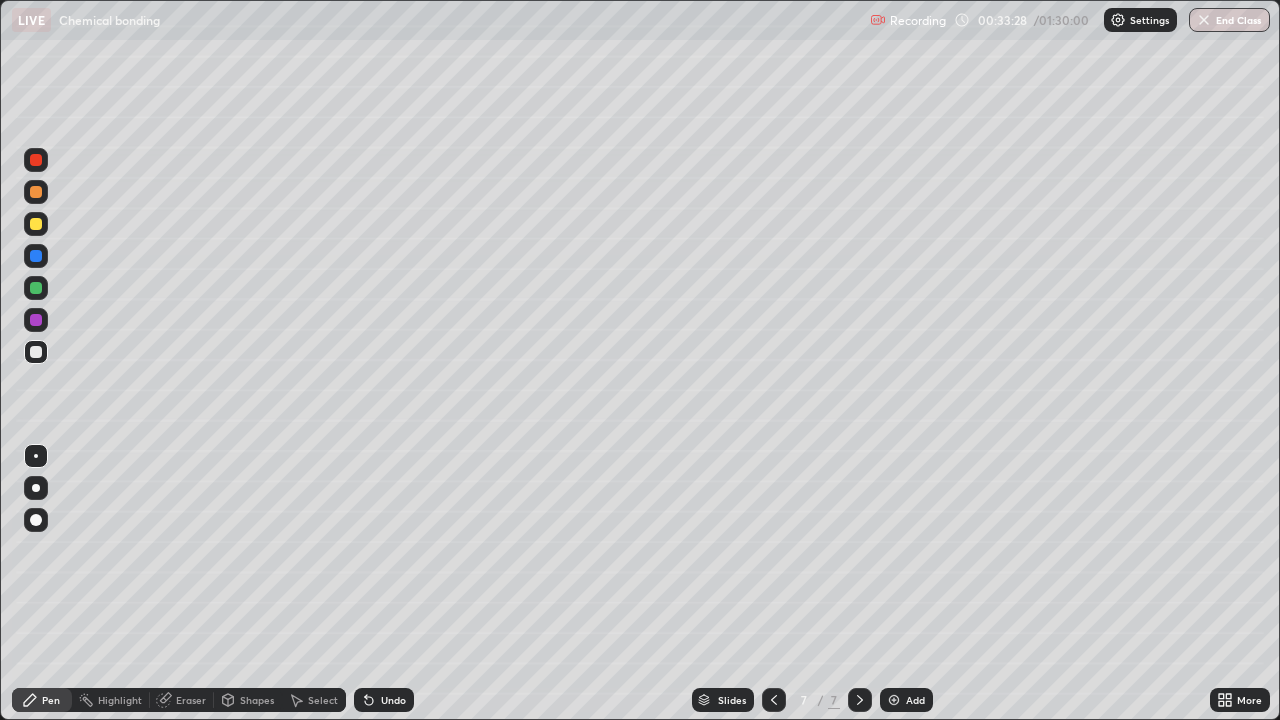 click on "Undo" at bounding box center (393, 700) 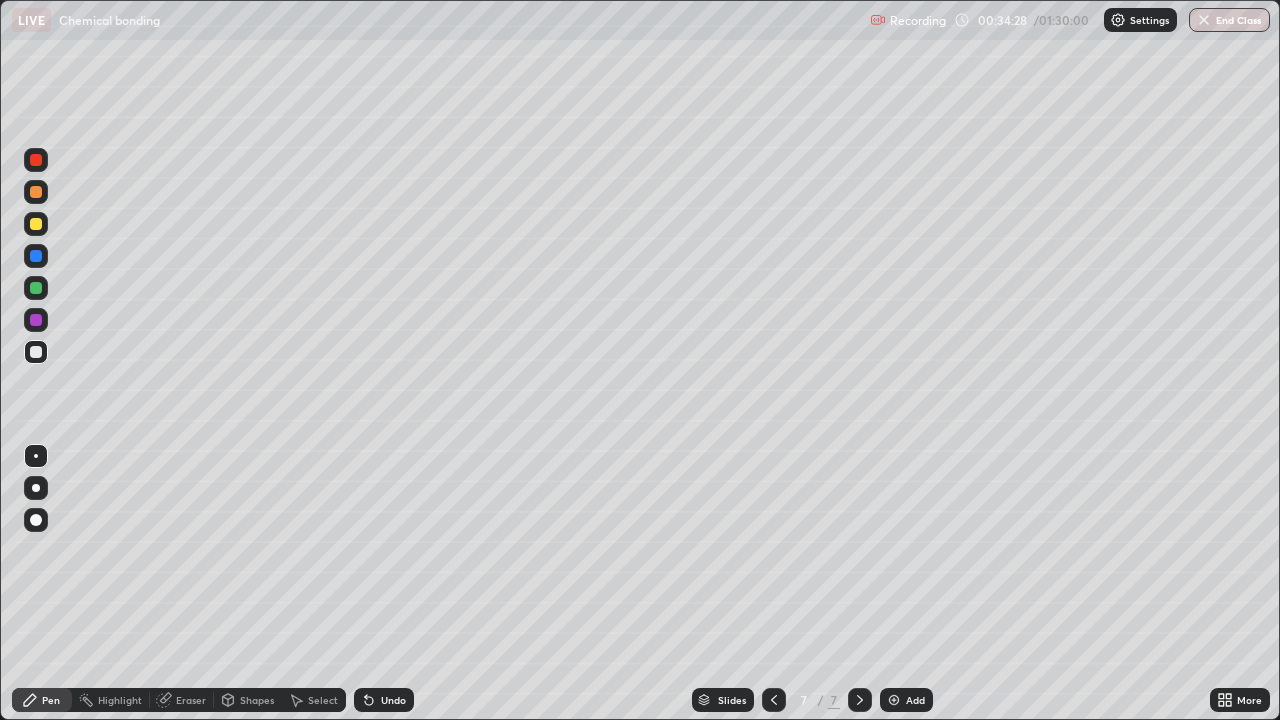 click 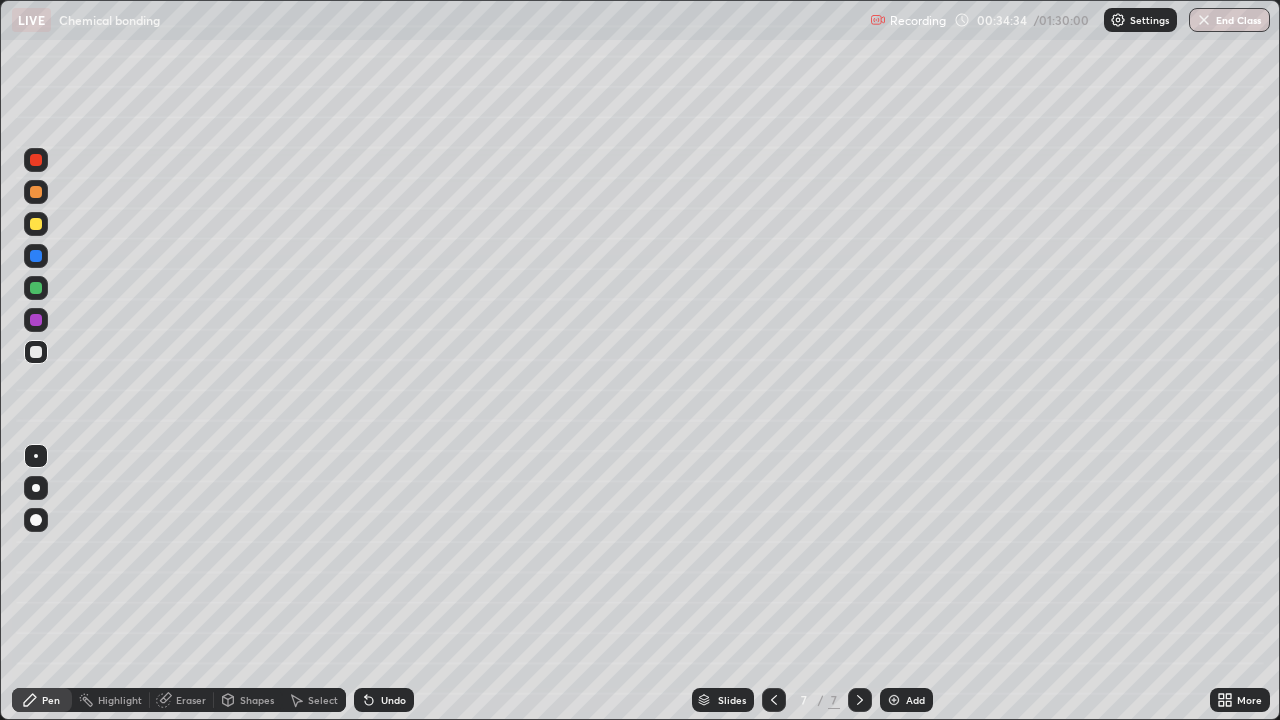 click on "Undo" at bounding box center [384, 700] 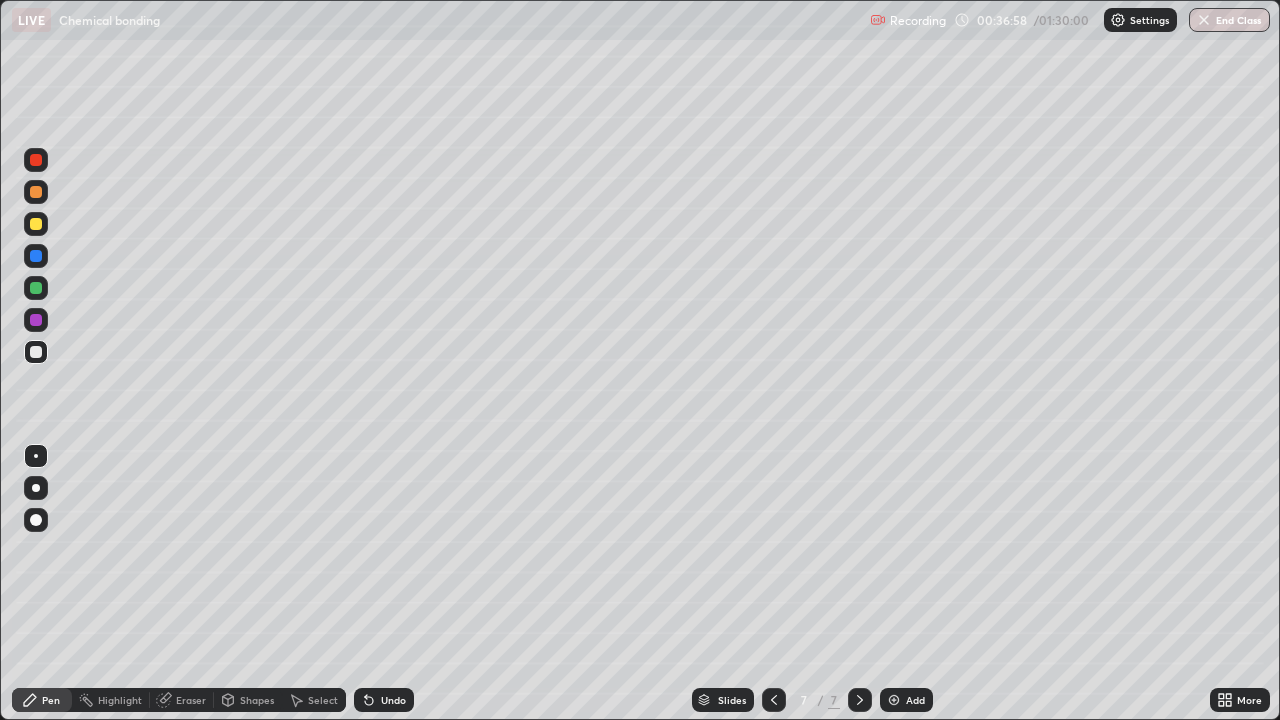 click on "Eraser" at bounding box center [182, 700] 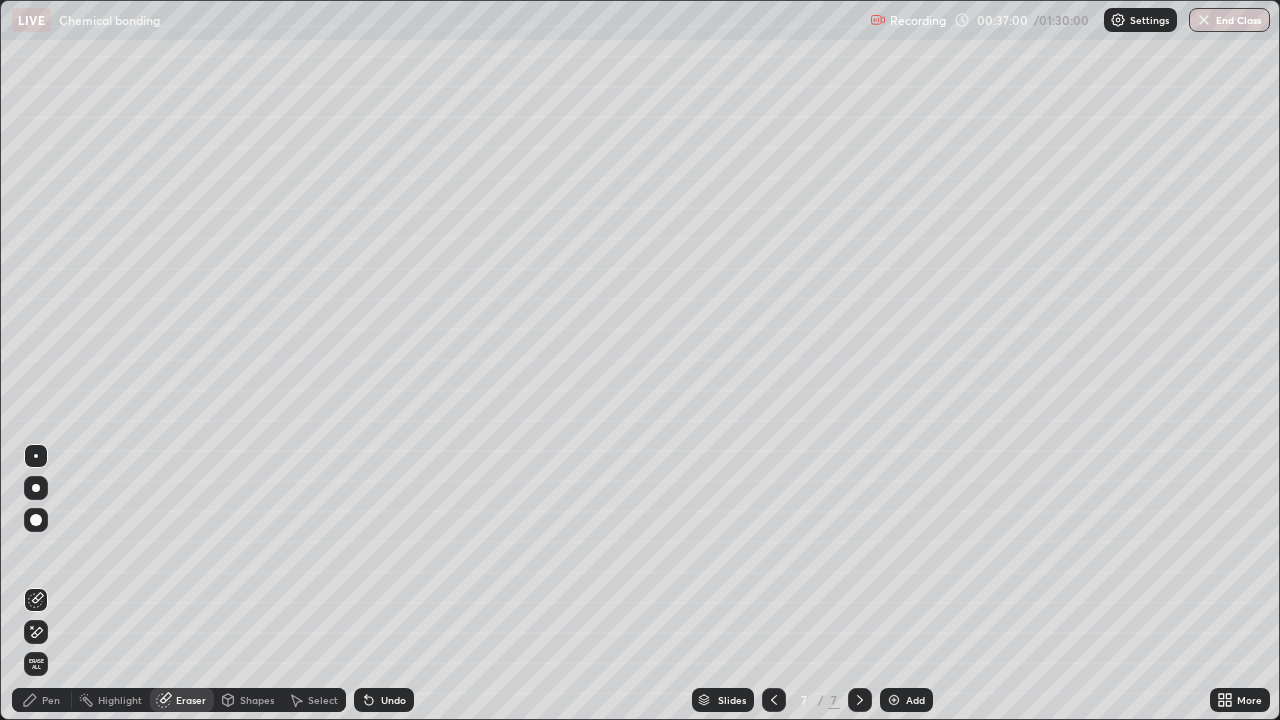 click on "Pen" at bounding box center (51, 700) 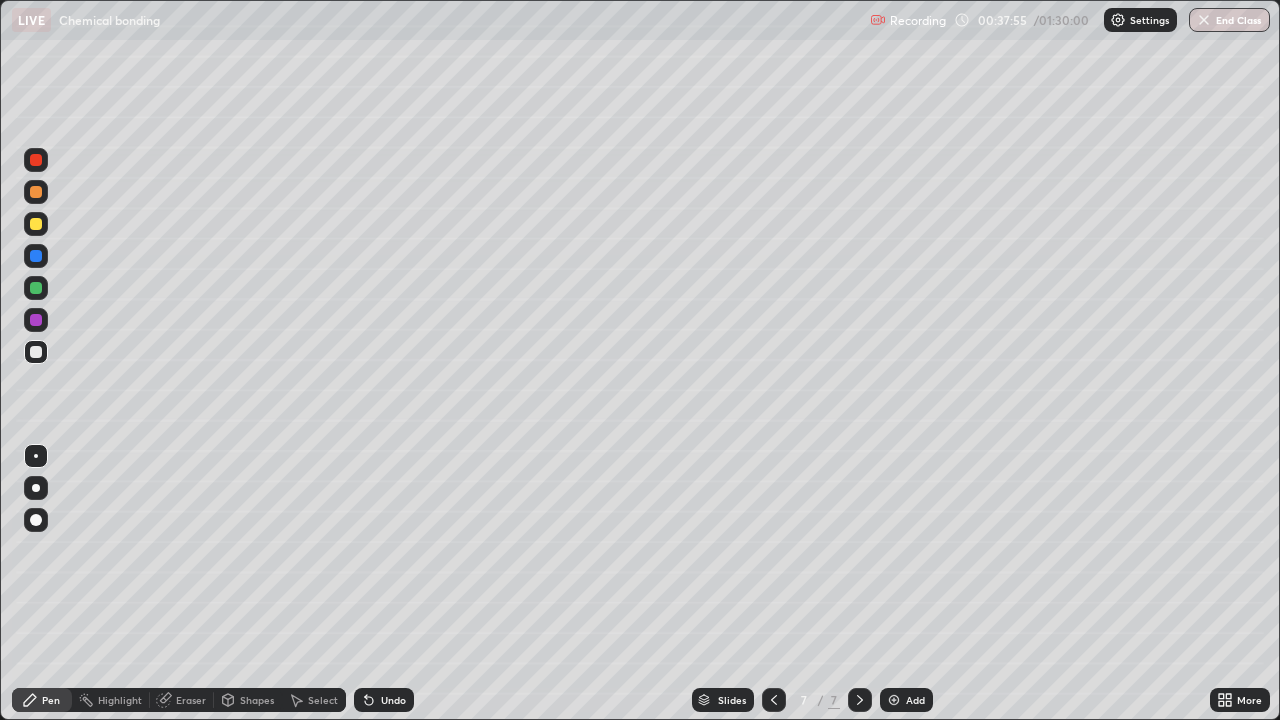 click on "Undo" at bounding box center (393, 700) 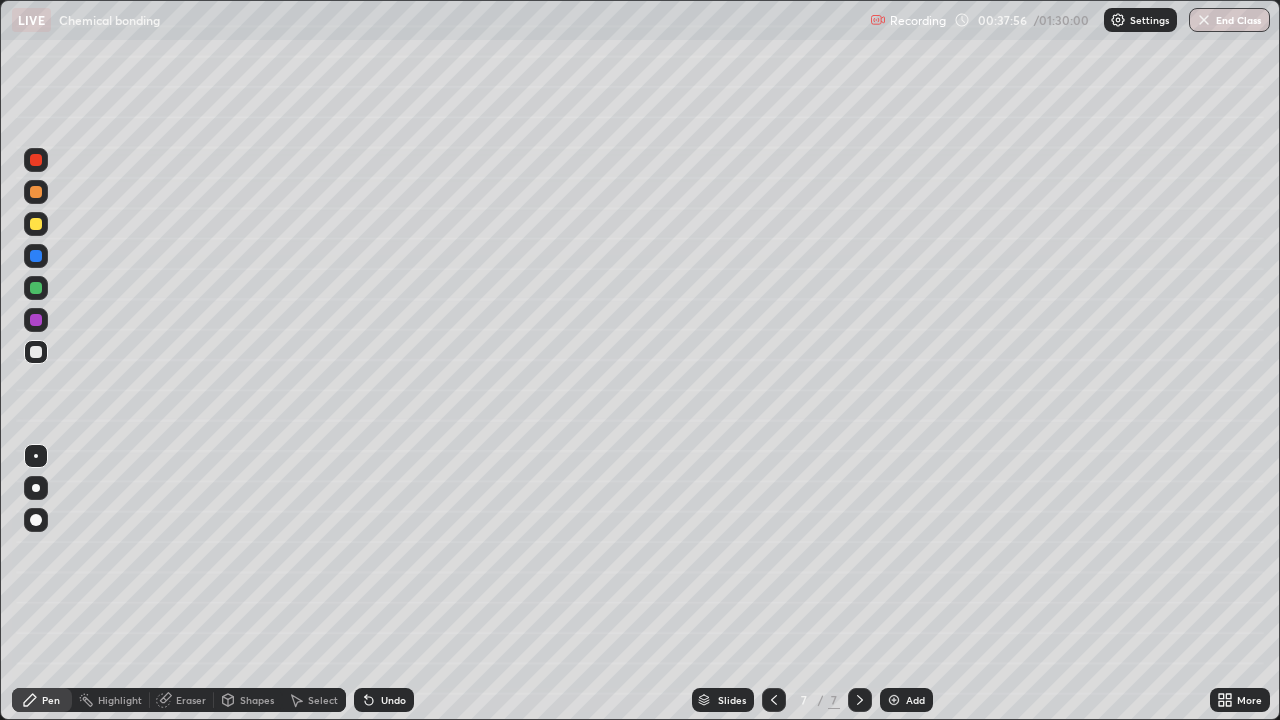 click on "Undo" at bounding box center (393, 700) 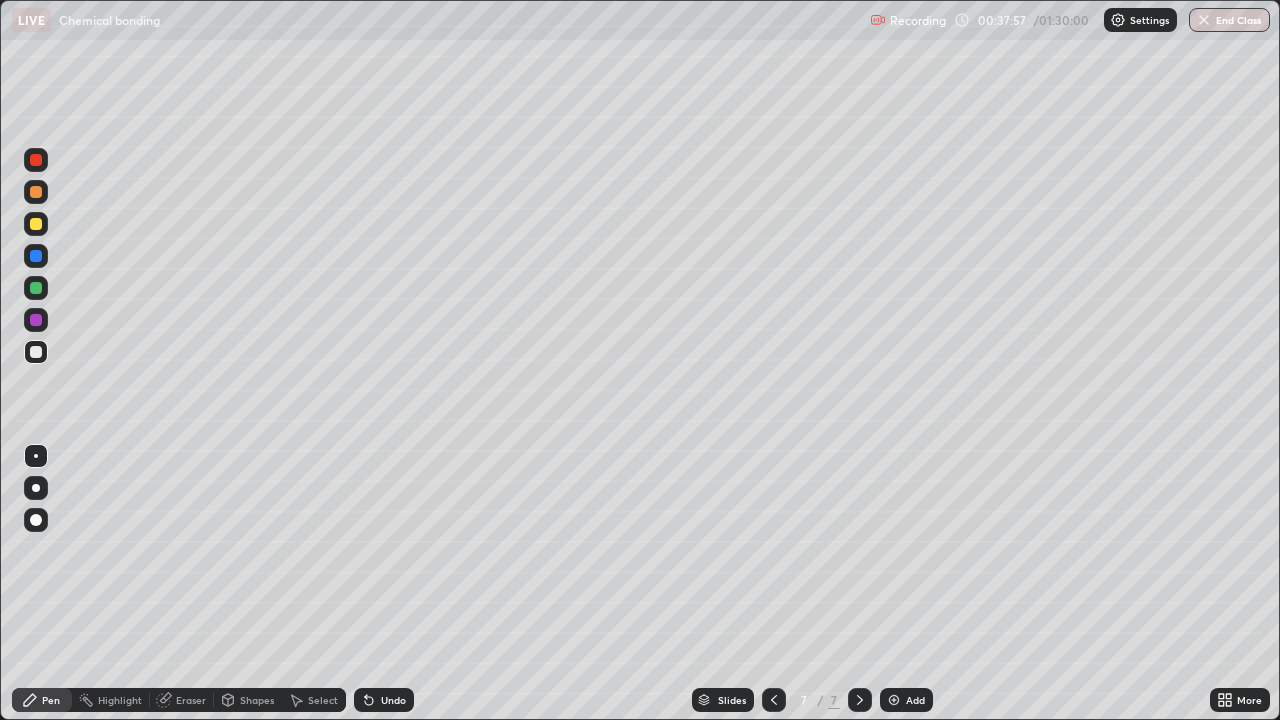 click on "Undo" at bounding box center (393, 700) 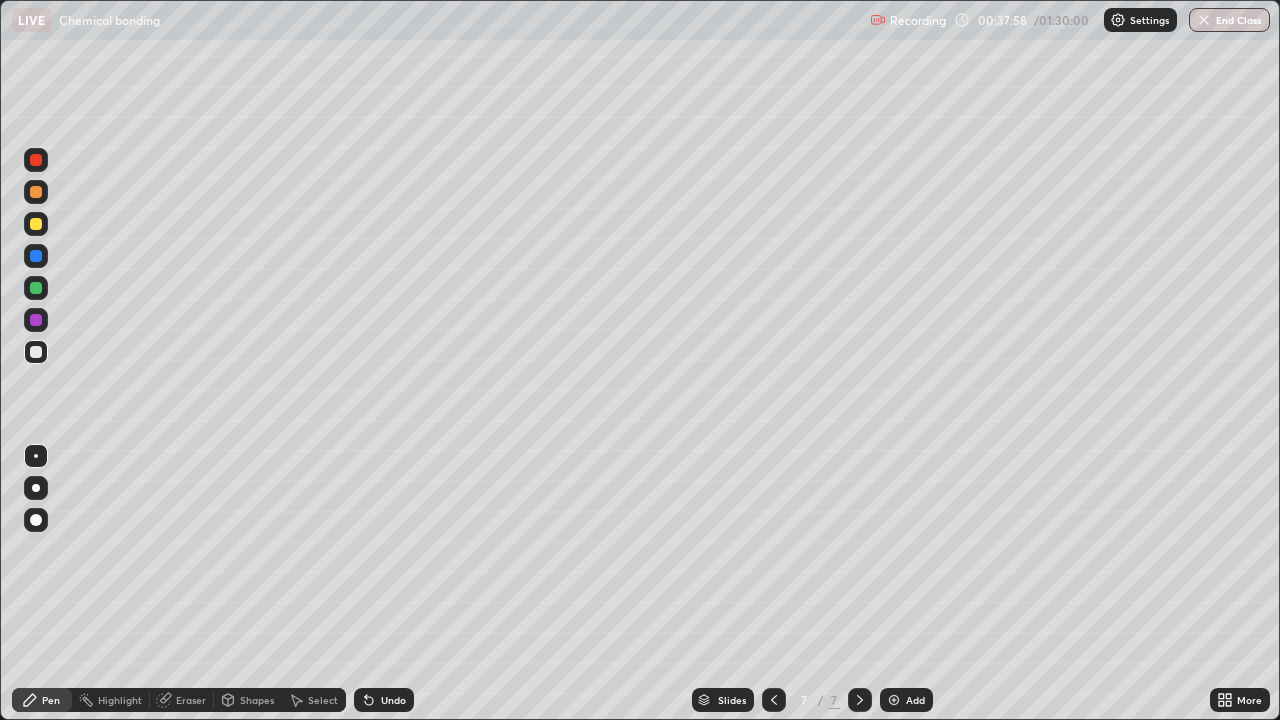 click at bounding box center (894, 700) 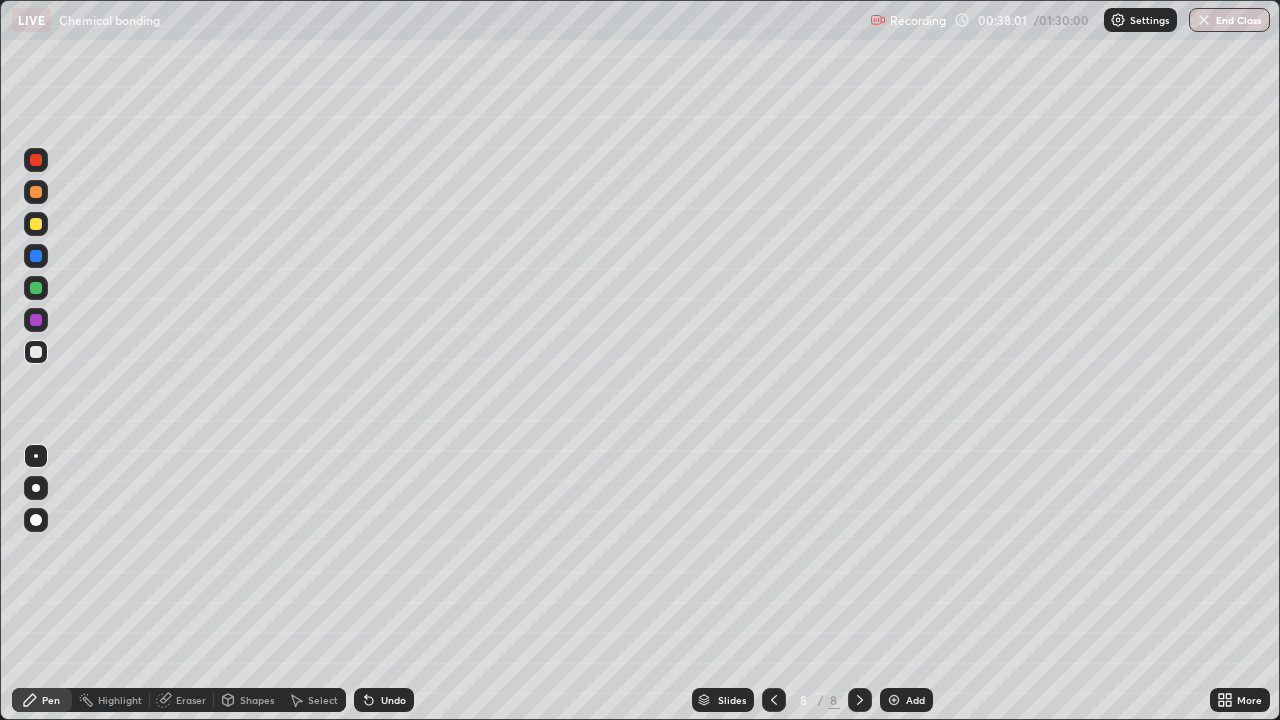 click at bounding box center [36, 192] 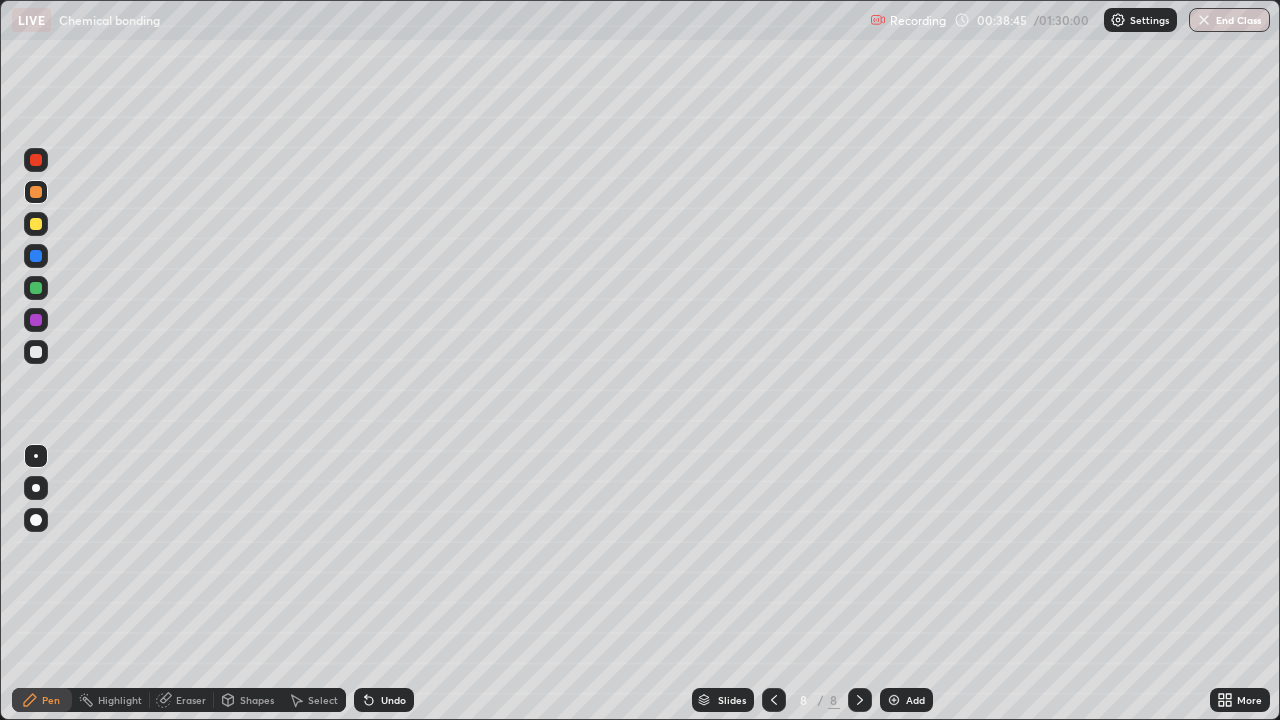 click on "Undo" at bounding box center [393, 700] 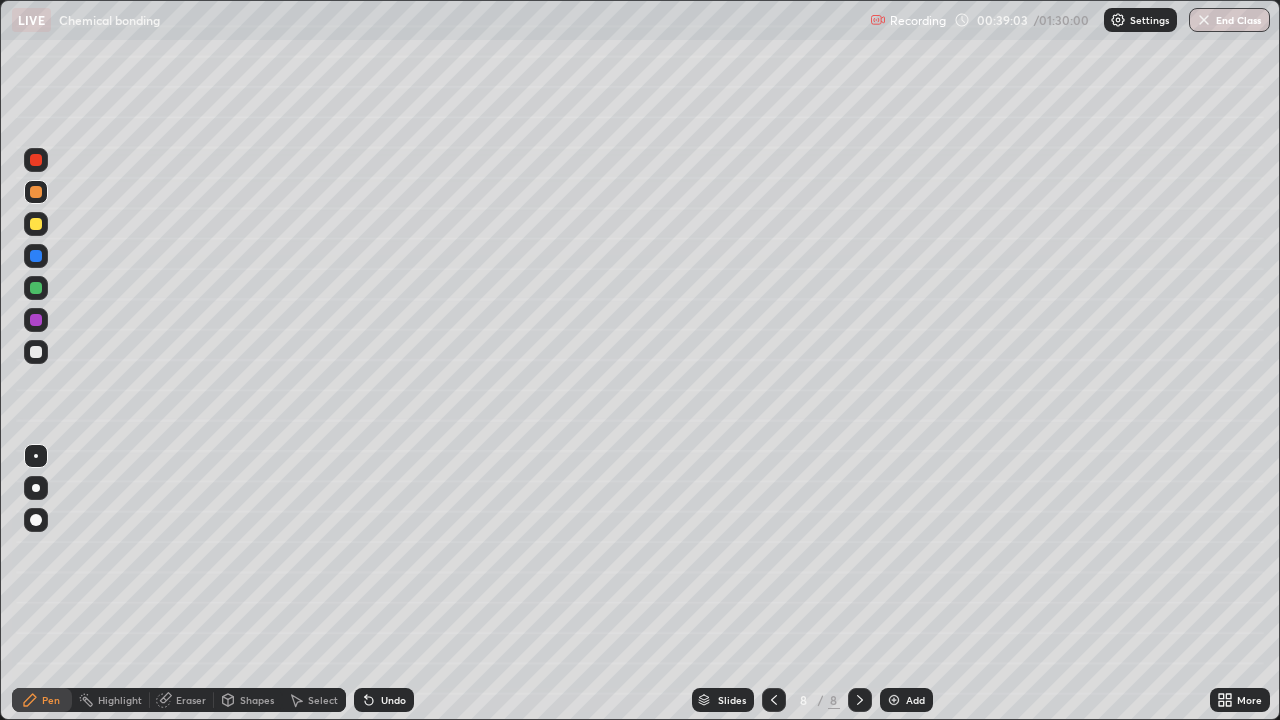 click on "Undo" at bounding box center (393, 700) 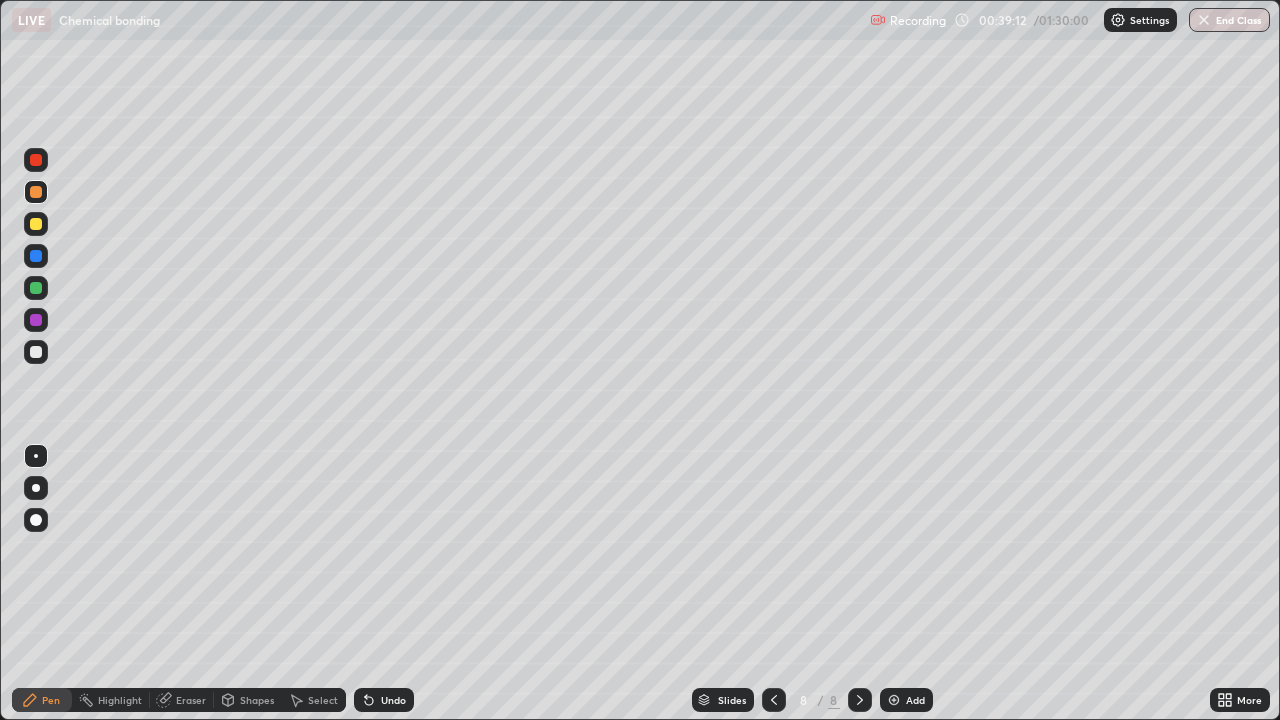 click on "Undo" at bounding box center (393, 700) 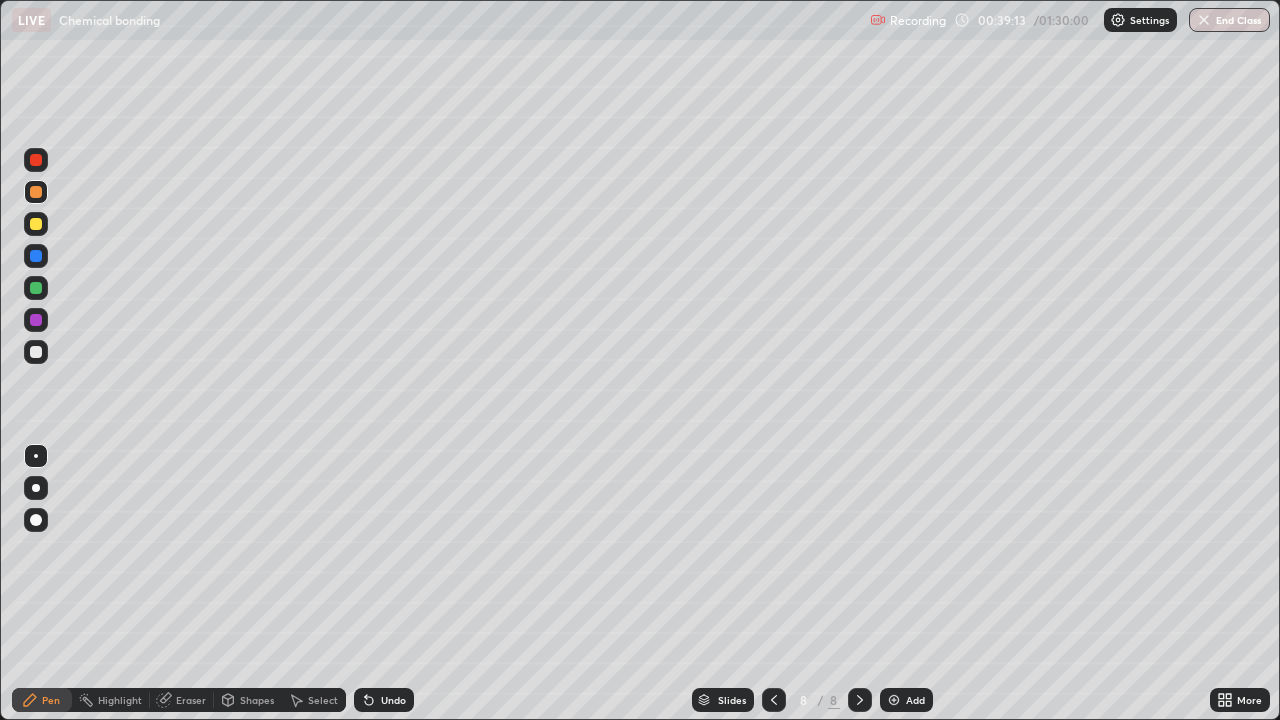 click on "Undo" at bounding box center [384, 700] 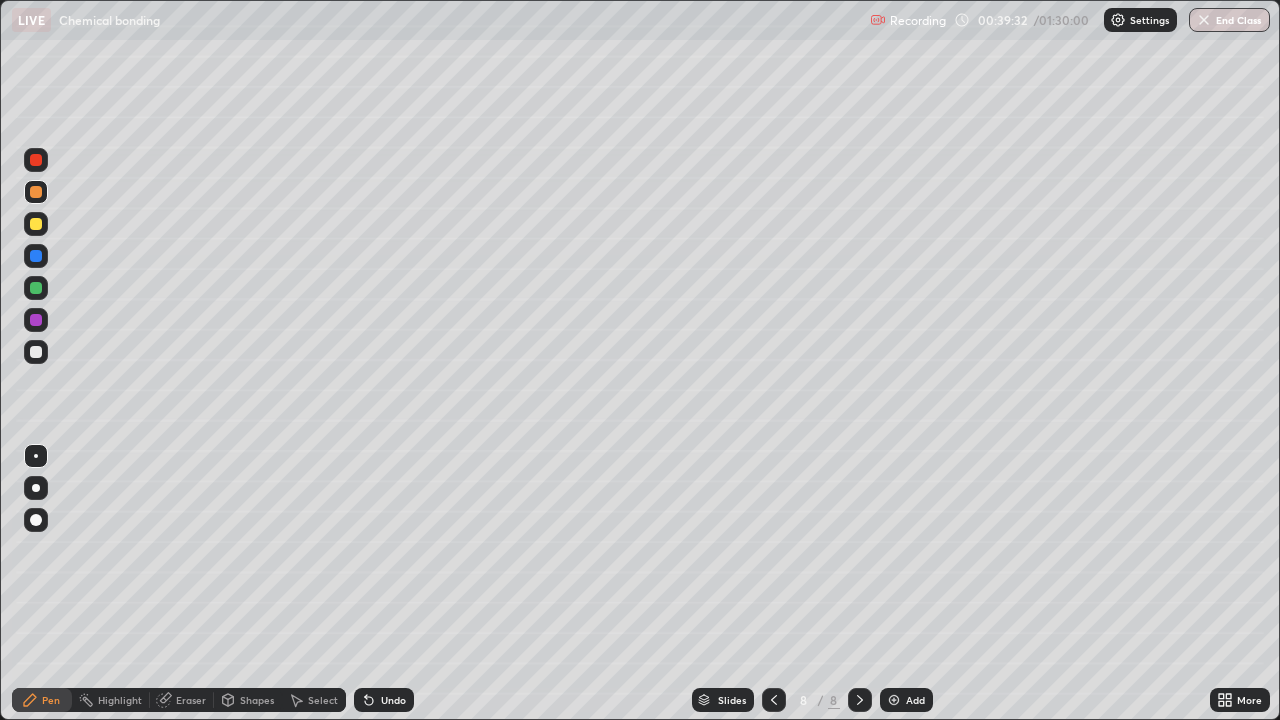 click at bounding box center [36, 352] 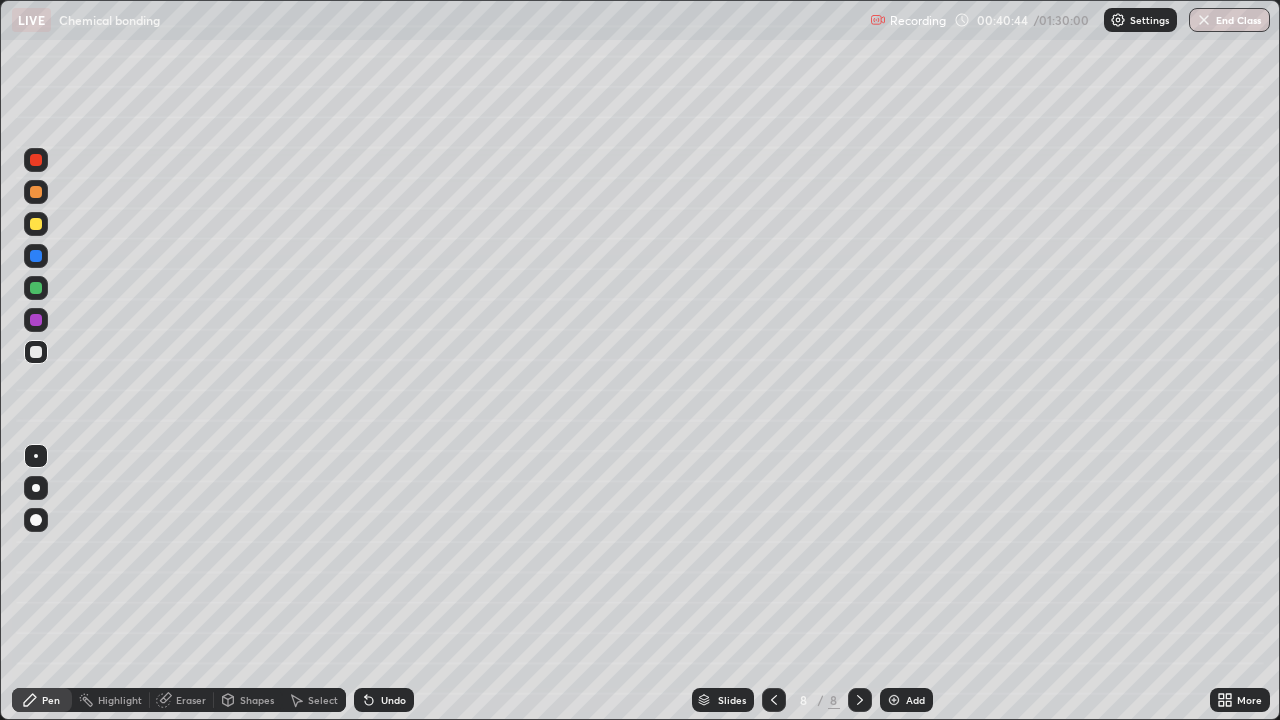 click on "Undo" at bounding box center [384, 700] 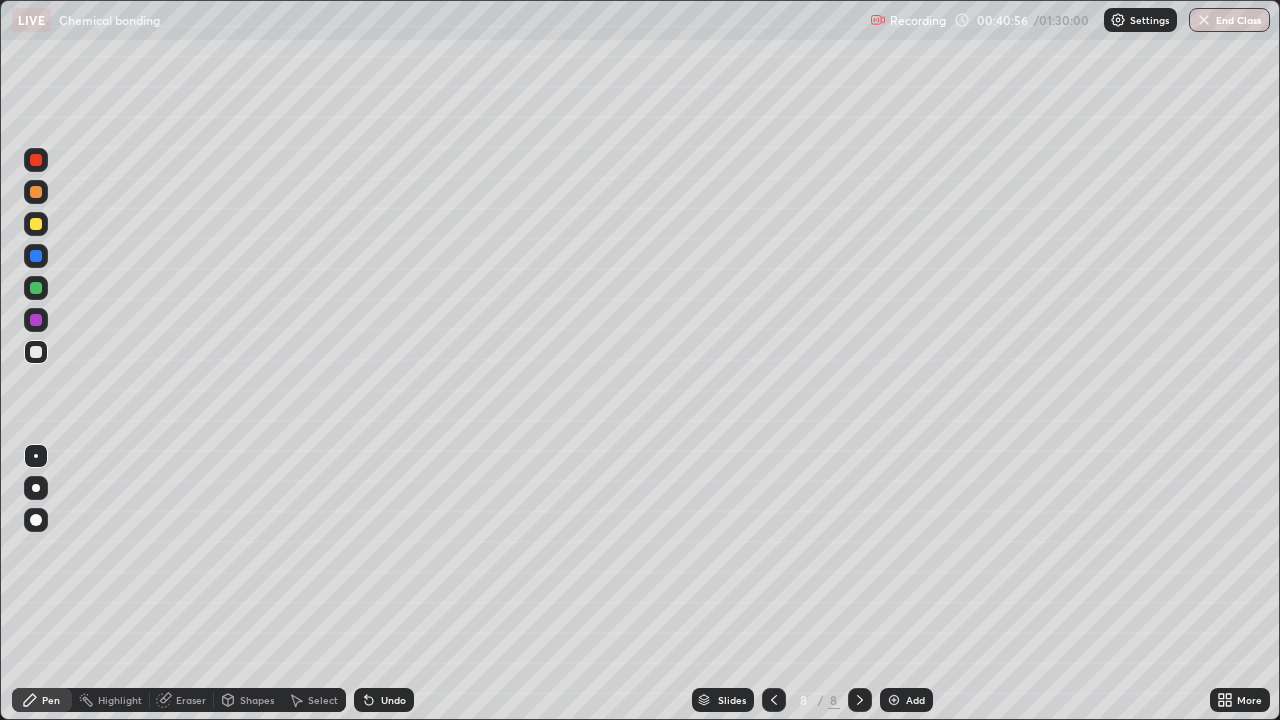 click on "Undo" at bounding box center [393, 700] 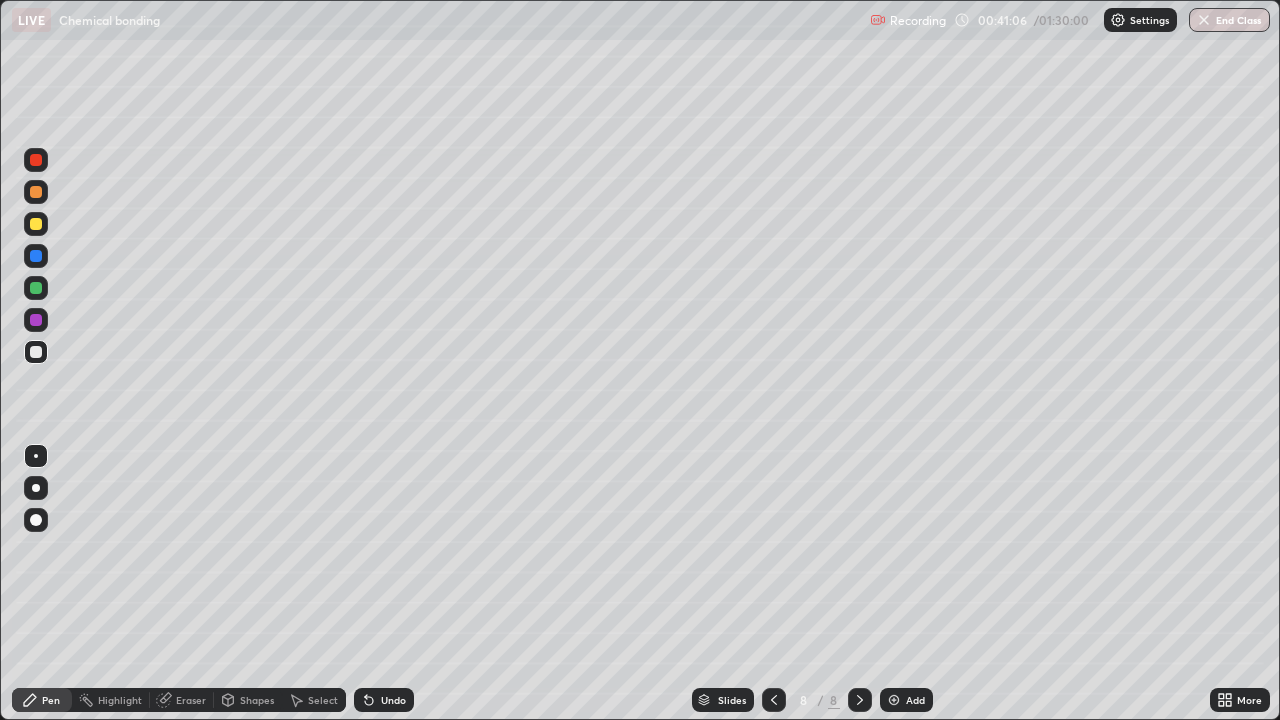click 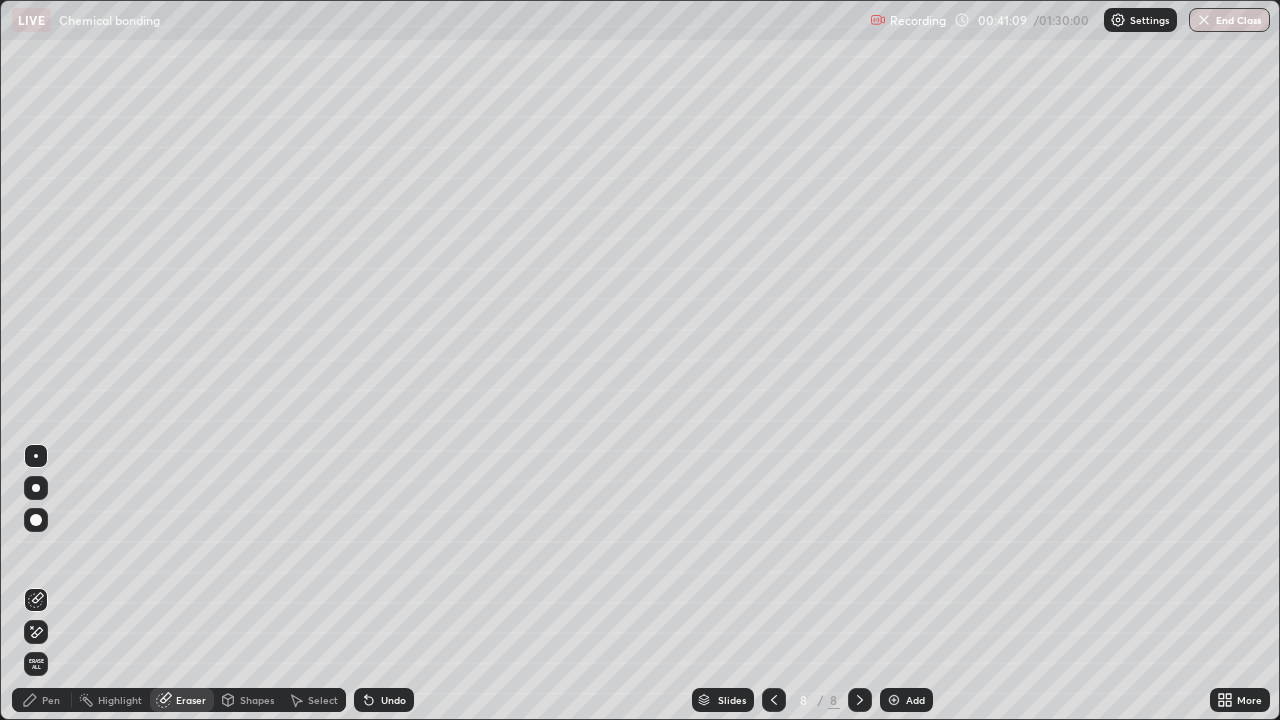 click on "Undo" at bounding box center [384, 700] 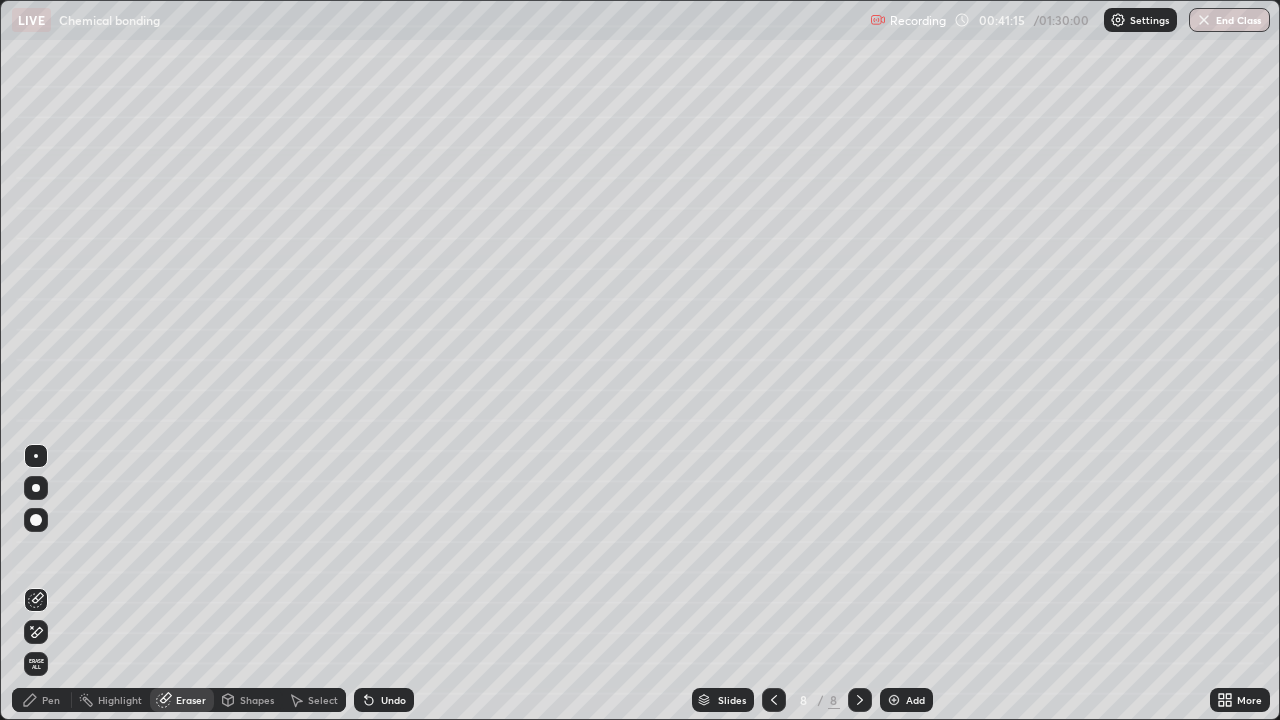 click on "Pen" at bounding box center (42, 700) 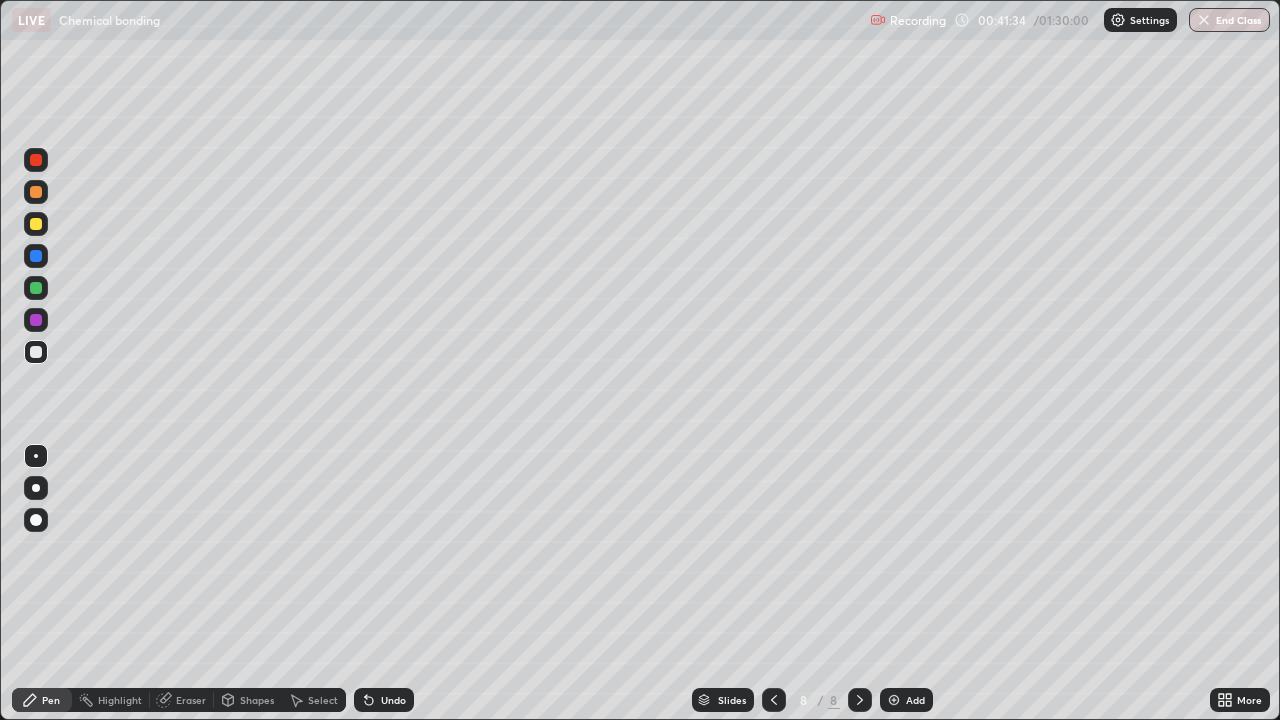 click on "Undo" at bounding box center (384, 700) 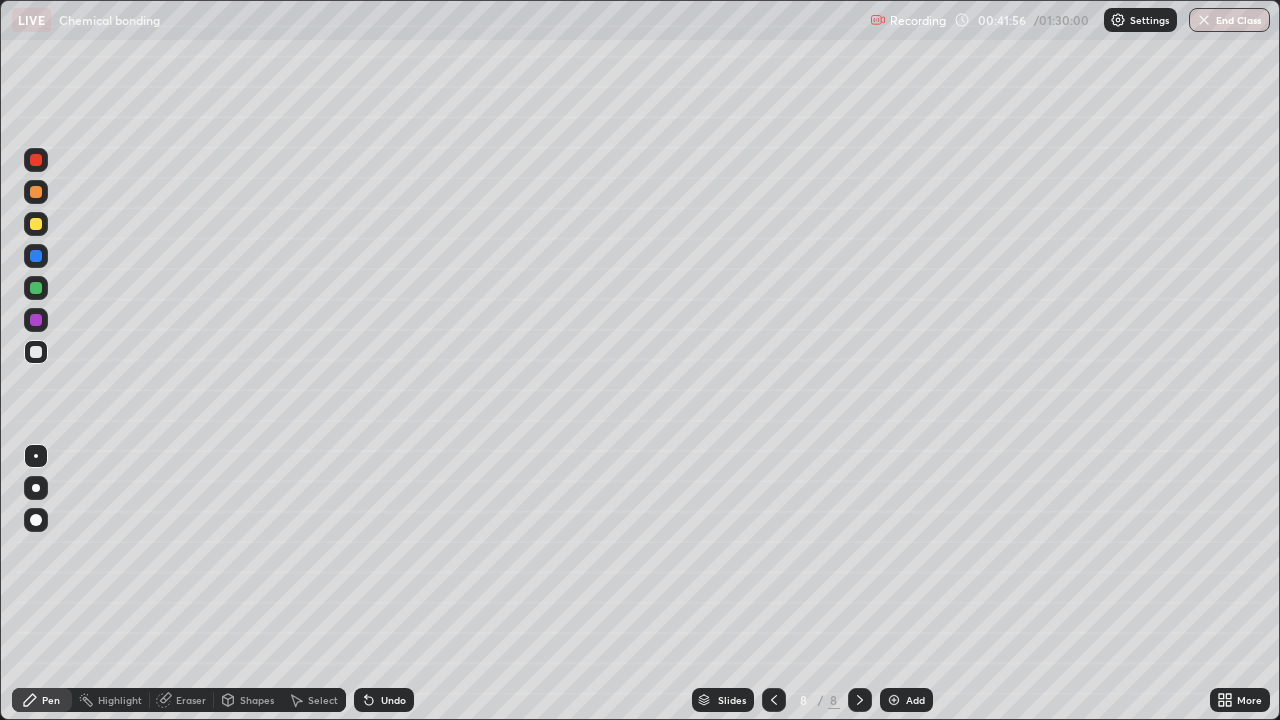 click on "Undo" at bounding box center [384, 700] 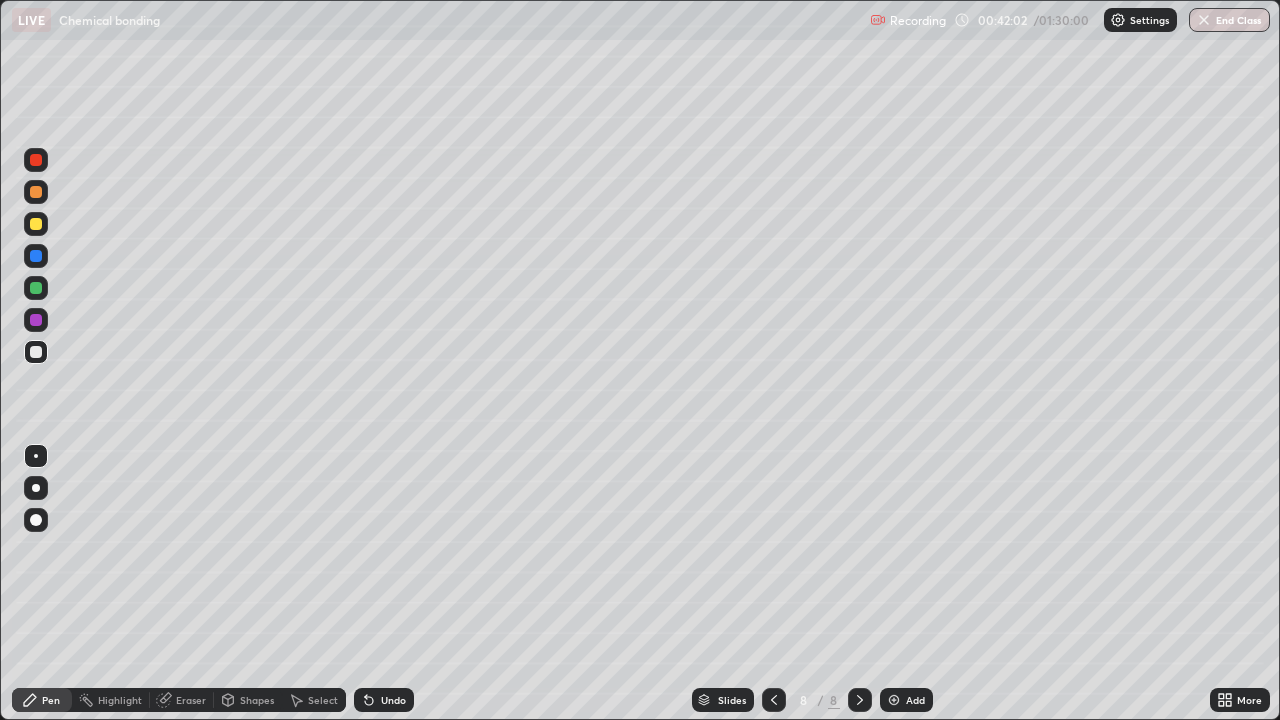 click on "Undo" at bounding box center [384, 700] 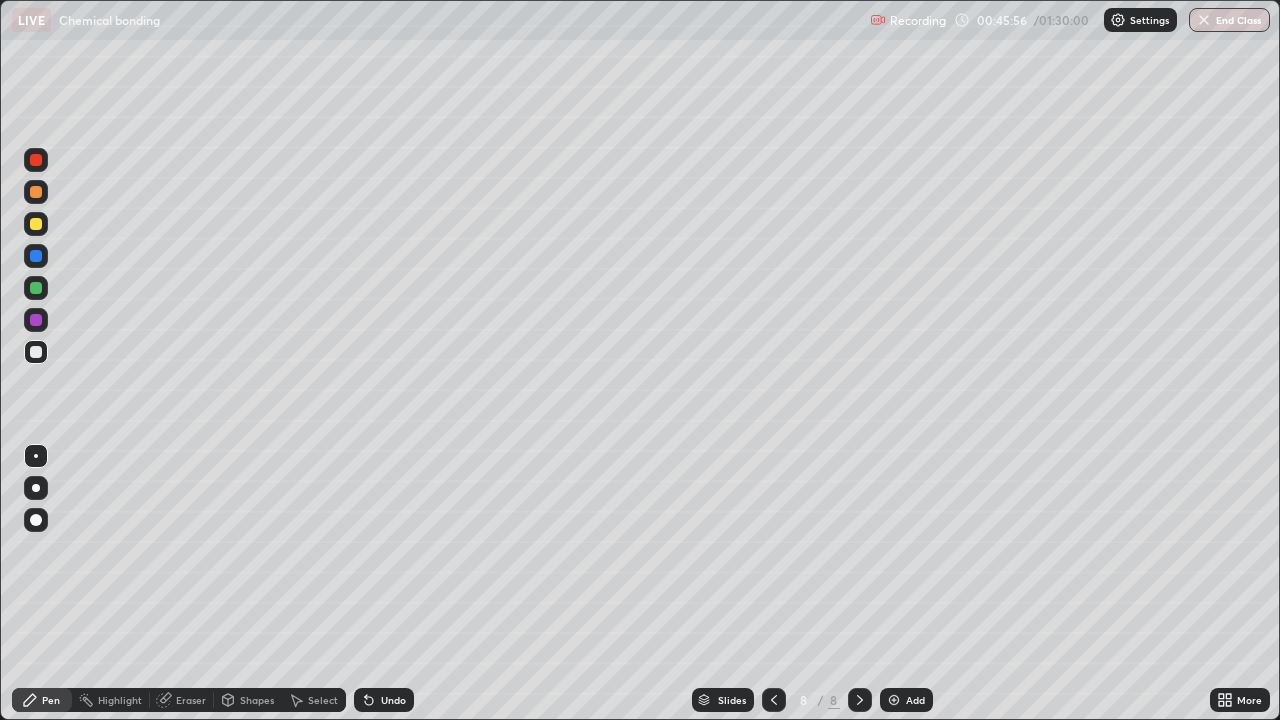 click at bounding box center (894, 700) 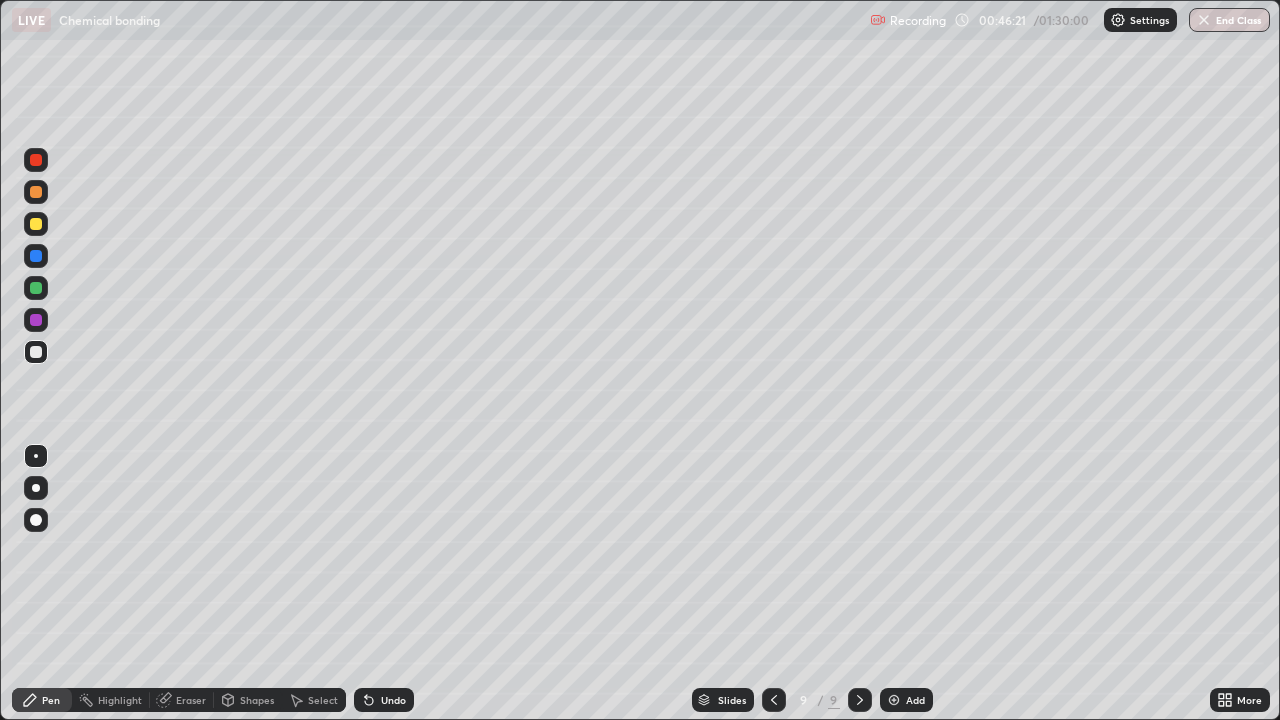 click at bounding box center [36, 224] 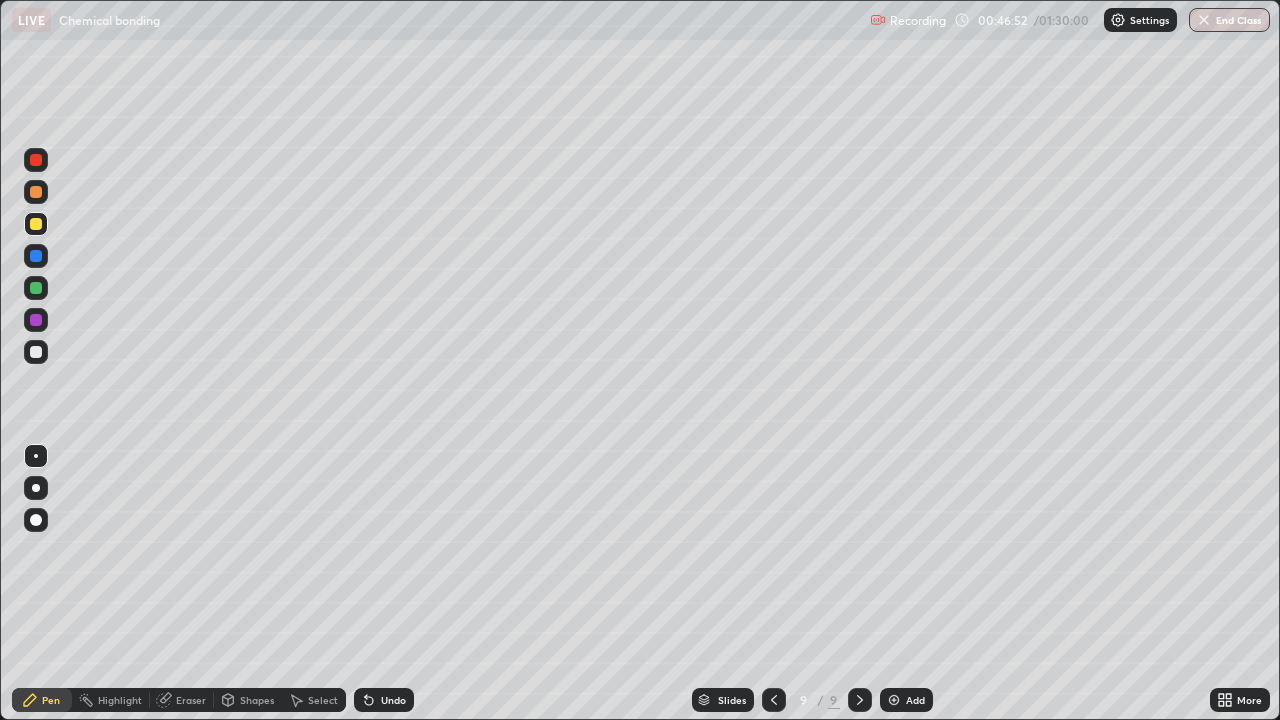 click on "Undo" at bounding box center (393, 700) 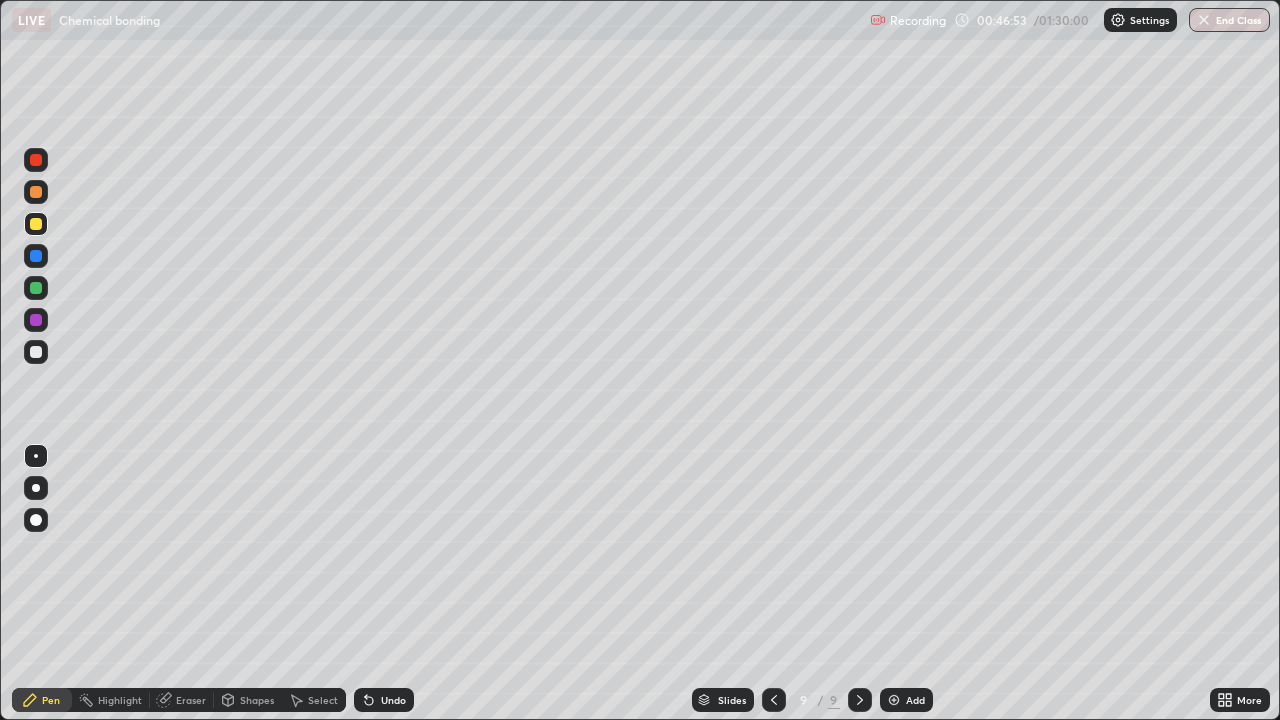 click on "Undo" at bounding box center (384, 700) 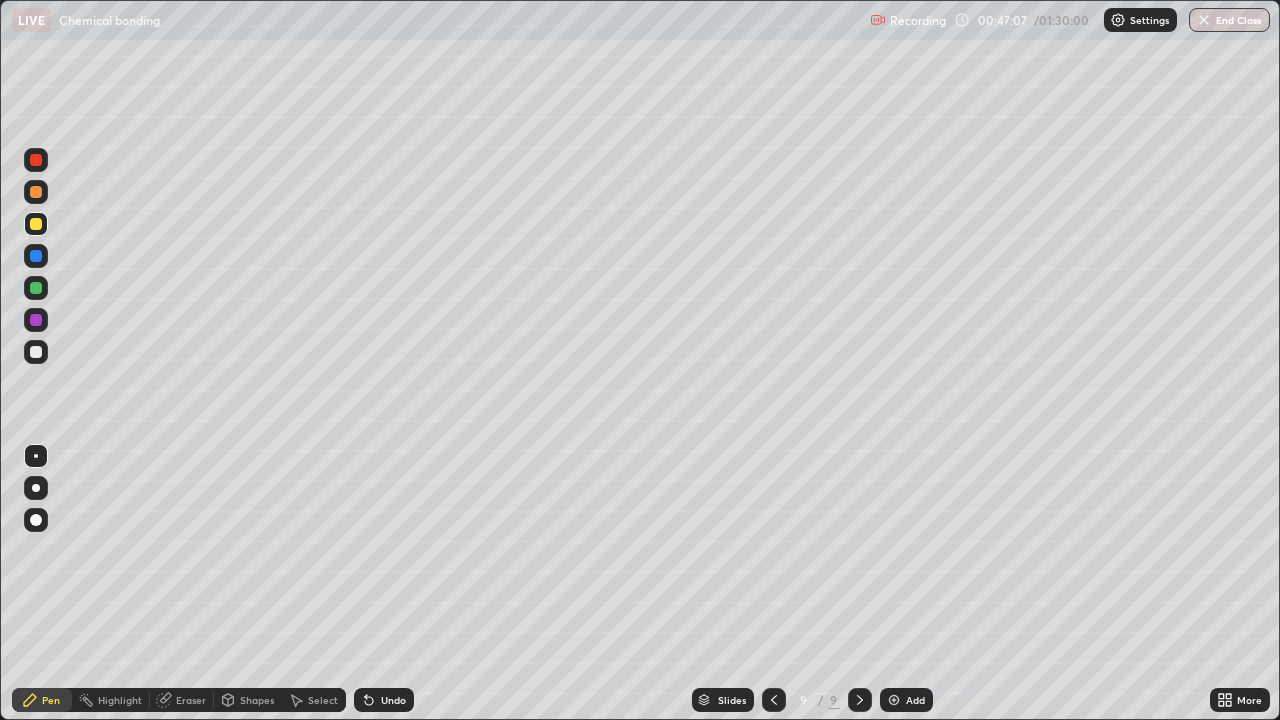 click on "Undo" at bounding box center [384, 700] 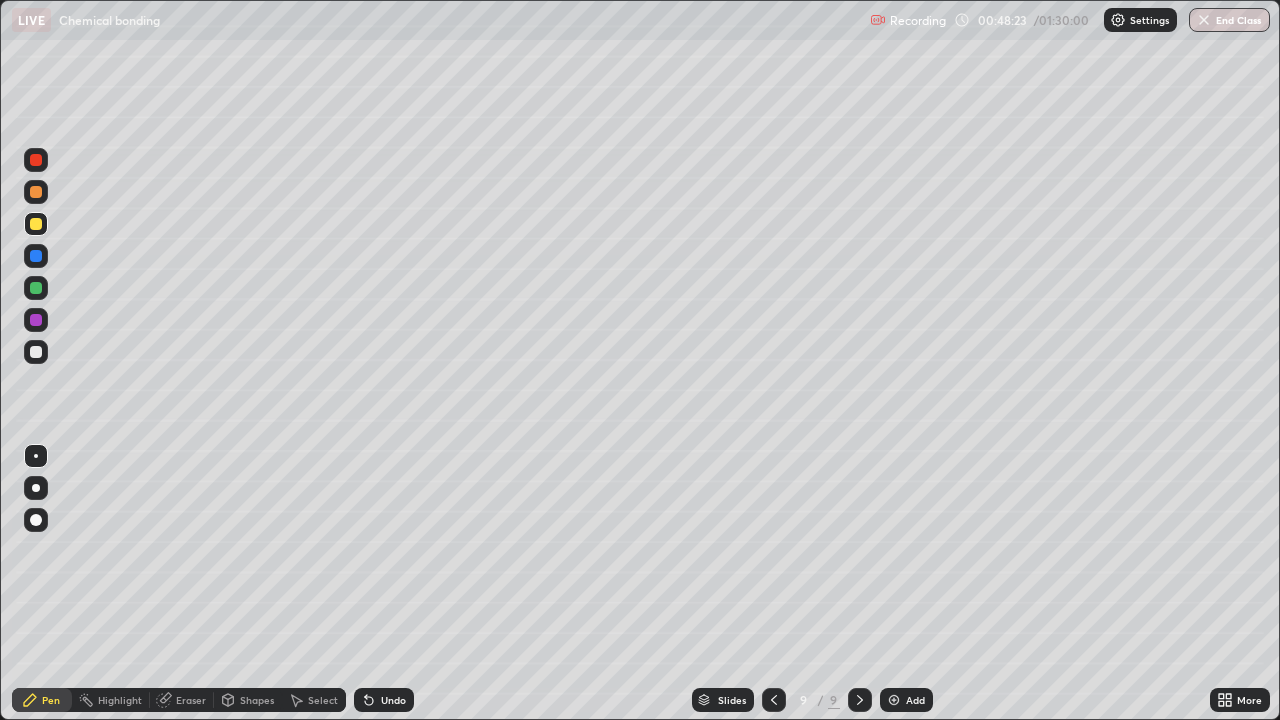click on "Undo" at bounding box center [393, 700] 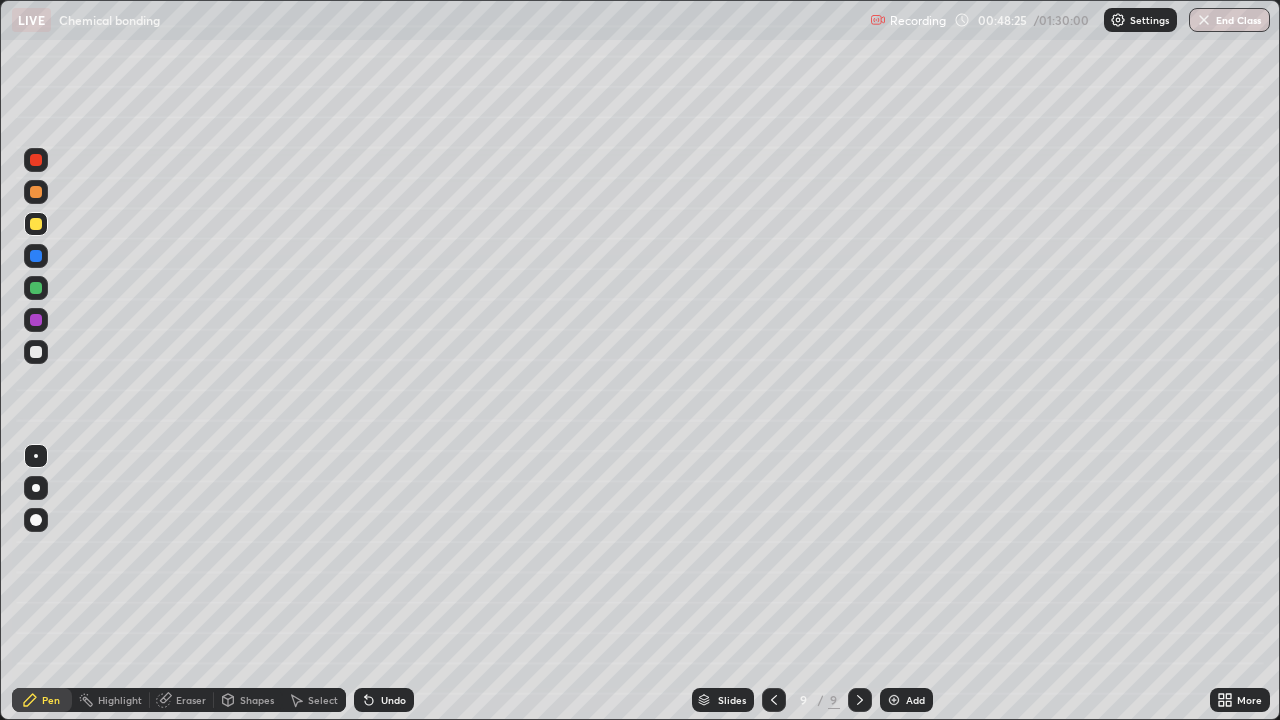 click on "Undo" at bounding box center (384, 700) 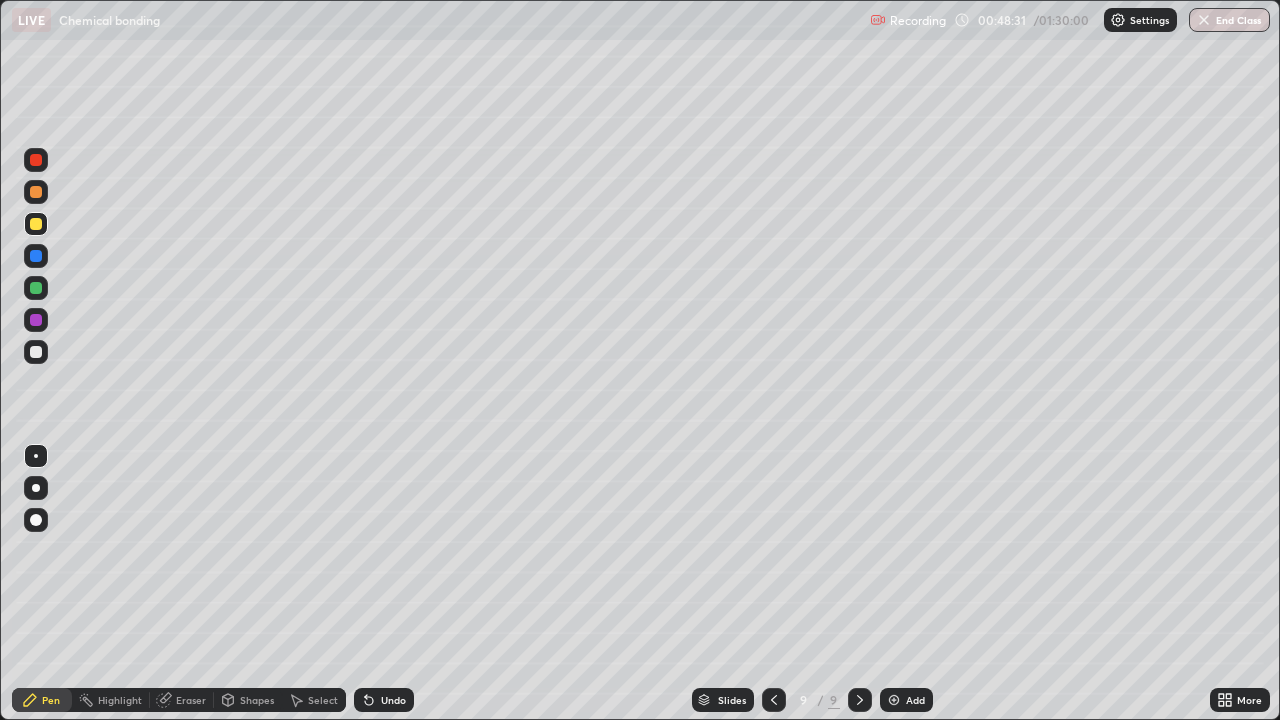 click on "Undo" at bounding box center (384, 700) 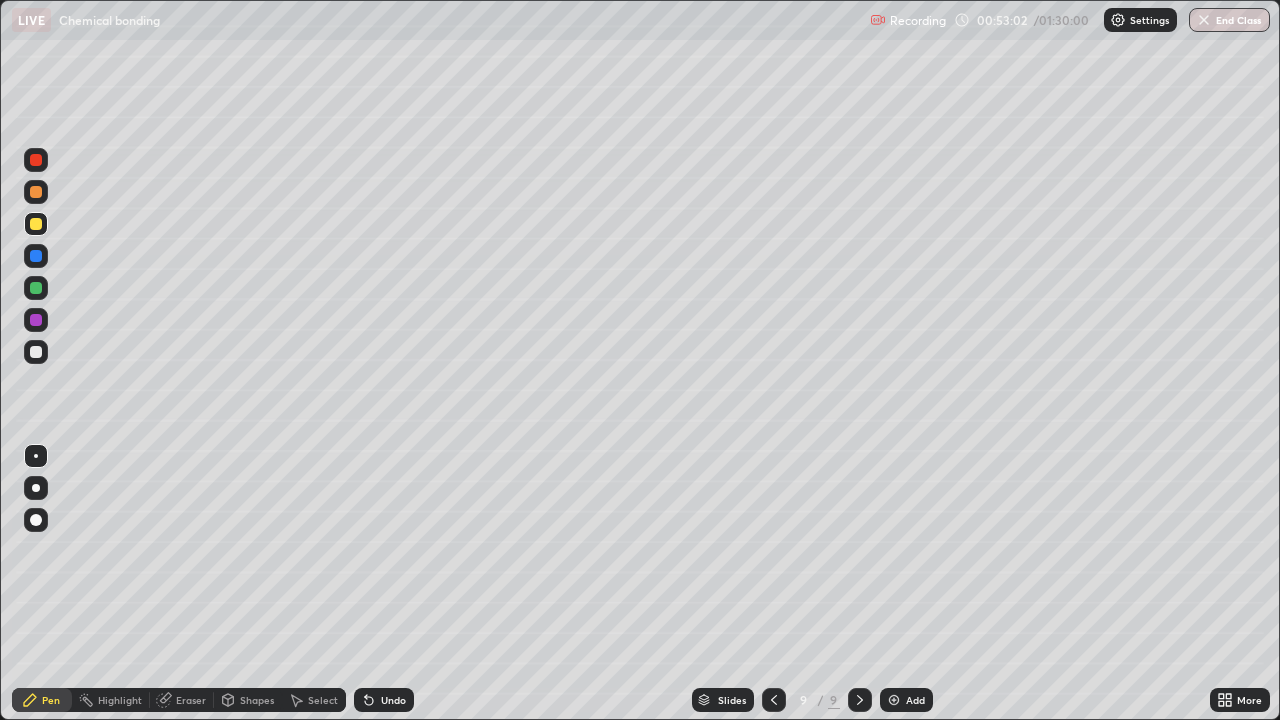 click on "Add" at bounding box center [915, 700] 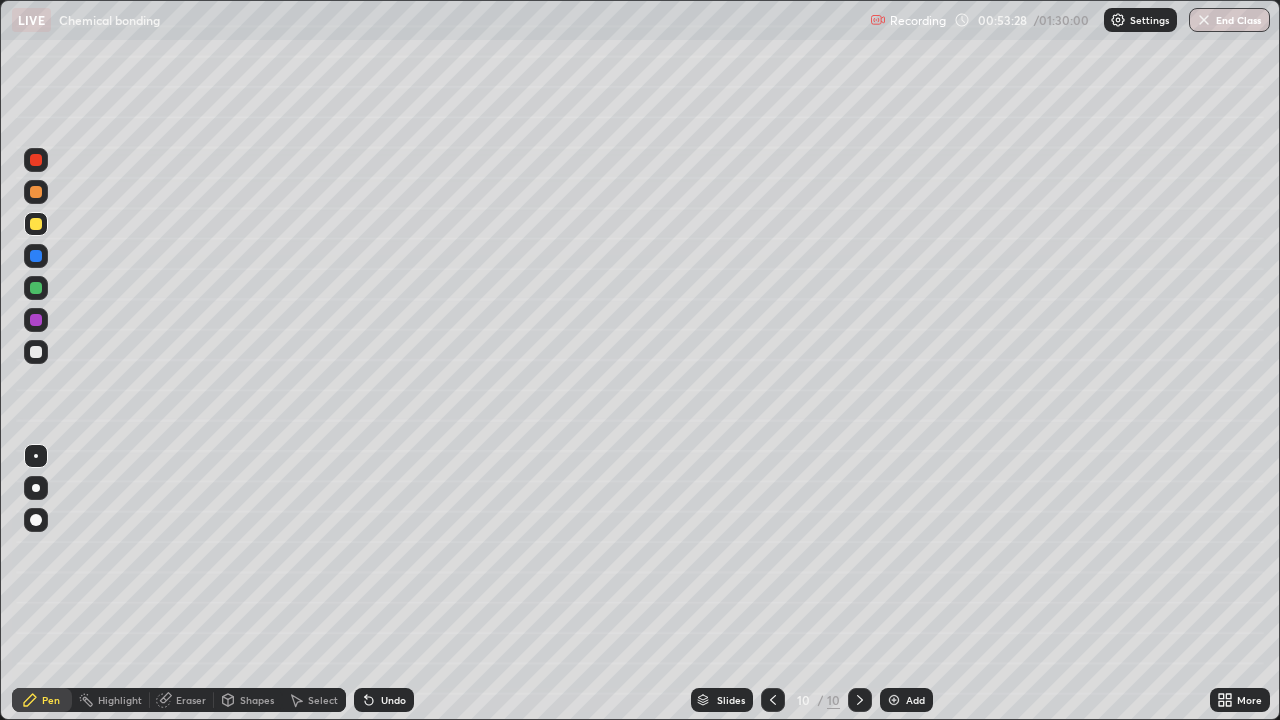 click on "Undo" at bounding box center (384, 700) 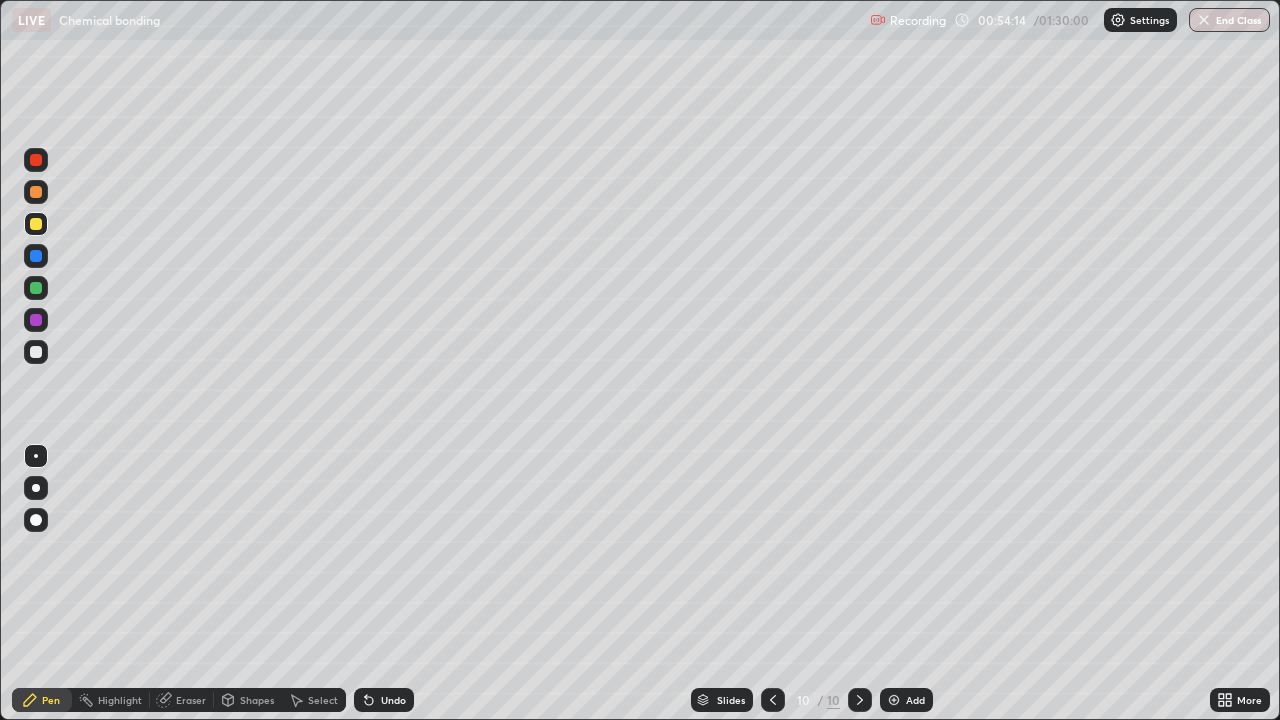 click on "Undo" at bounding box center [384, 700] 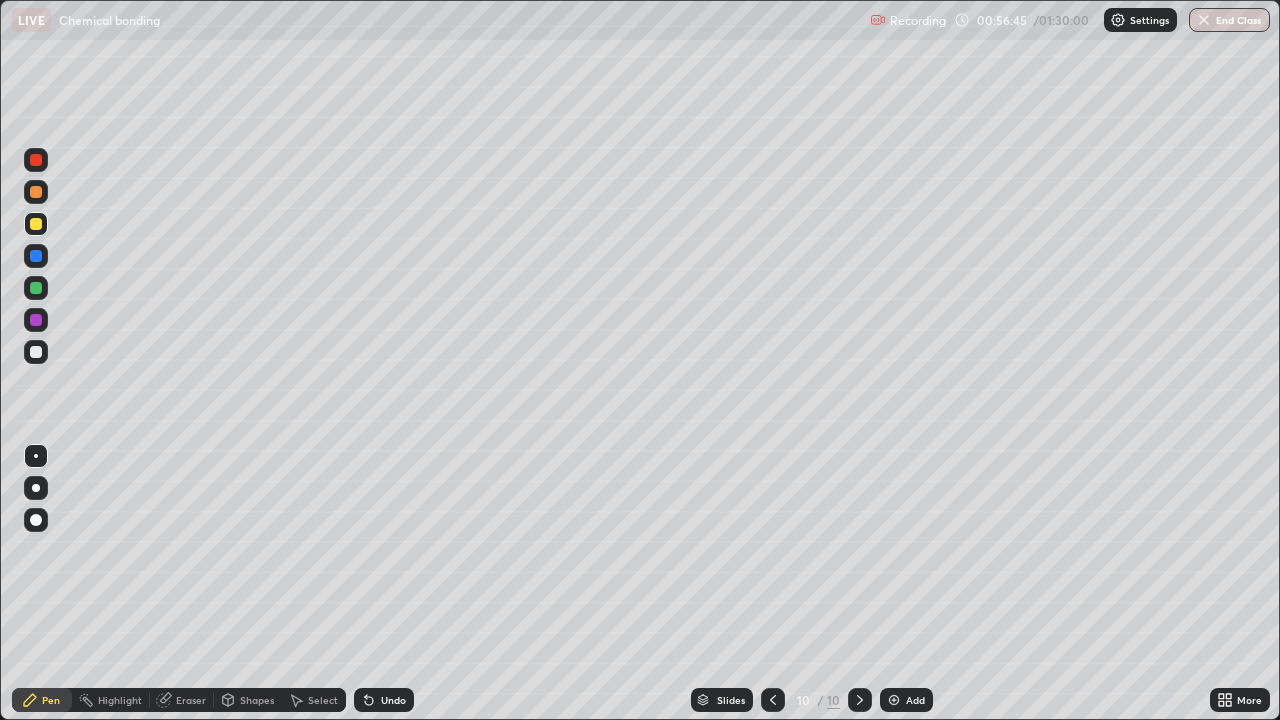 click on "Undo" at bounding box center [384, 700] 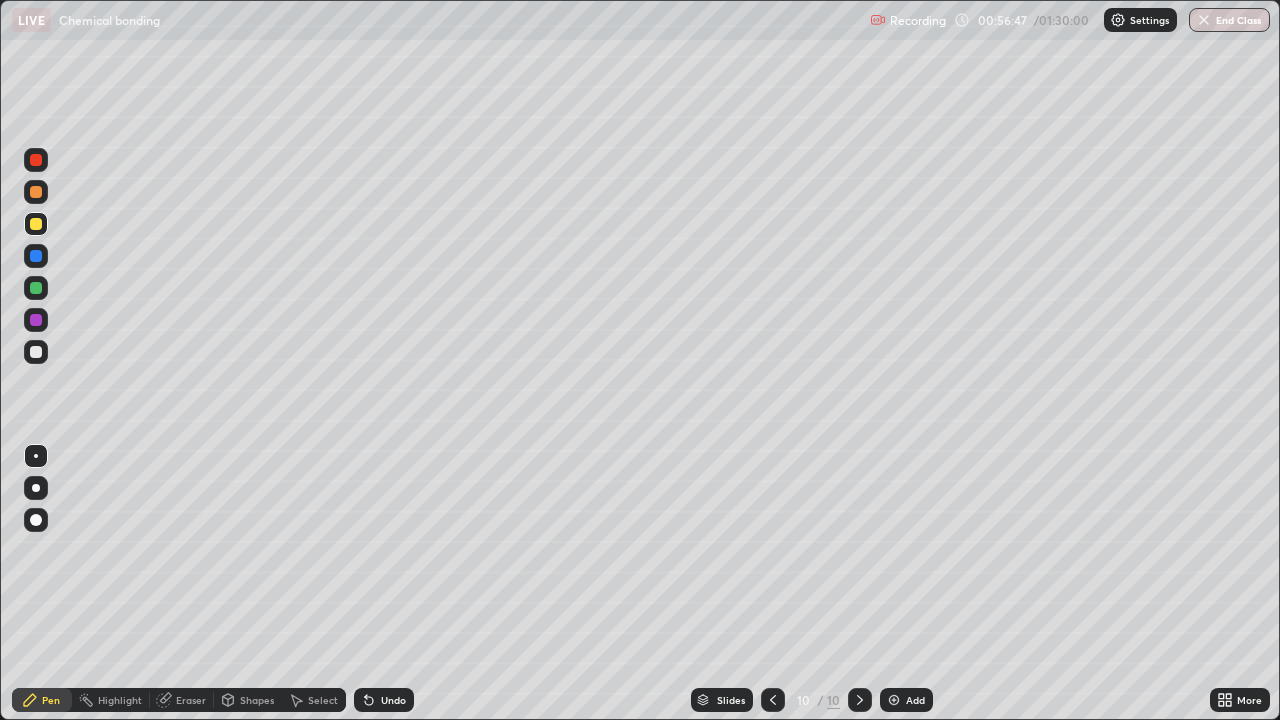 click on "Undo" at bounding box center [384, 700] 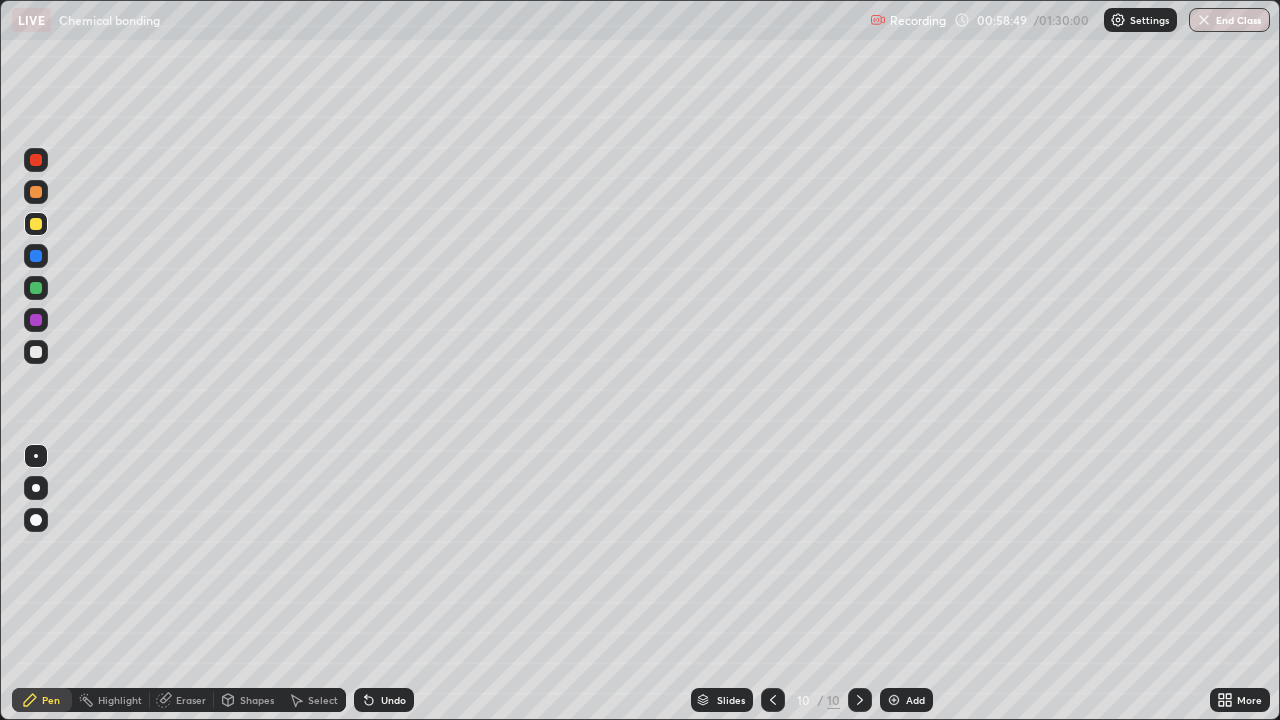 click on "Undo" at bounding box center (380, 700) 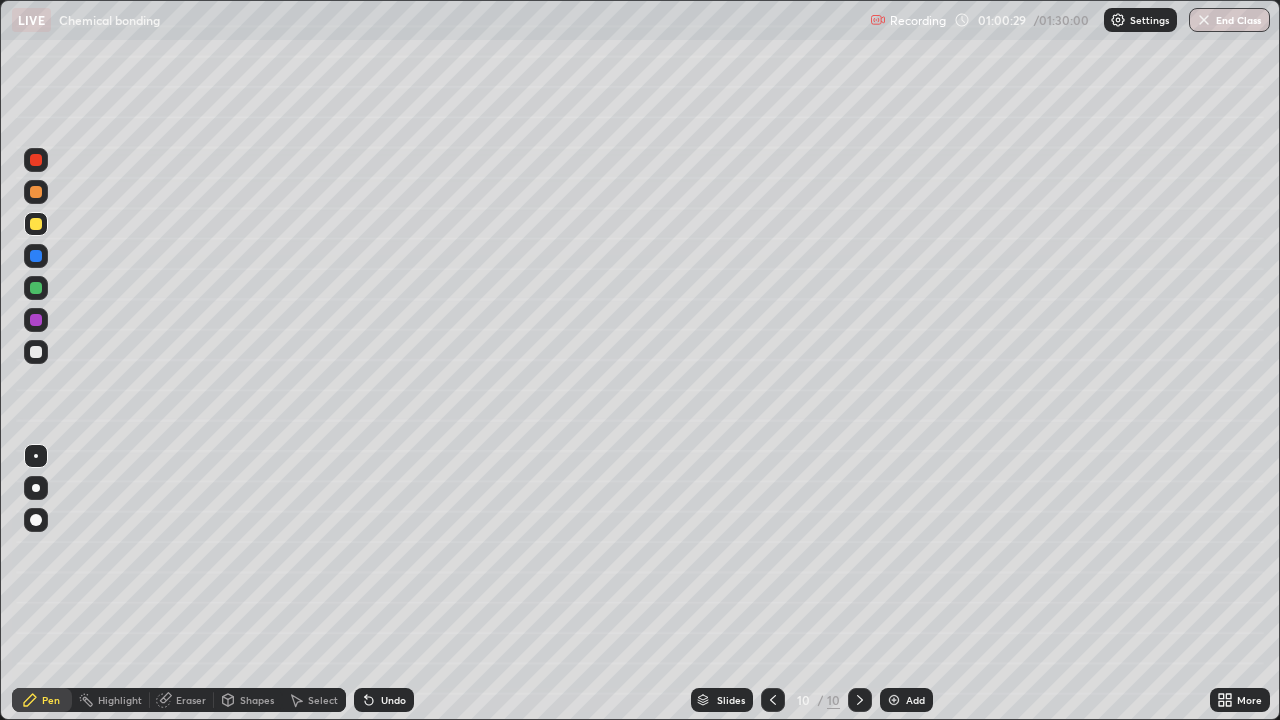click at bounding box center (894, 700) 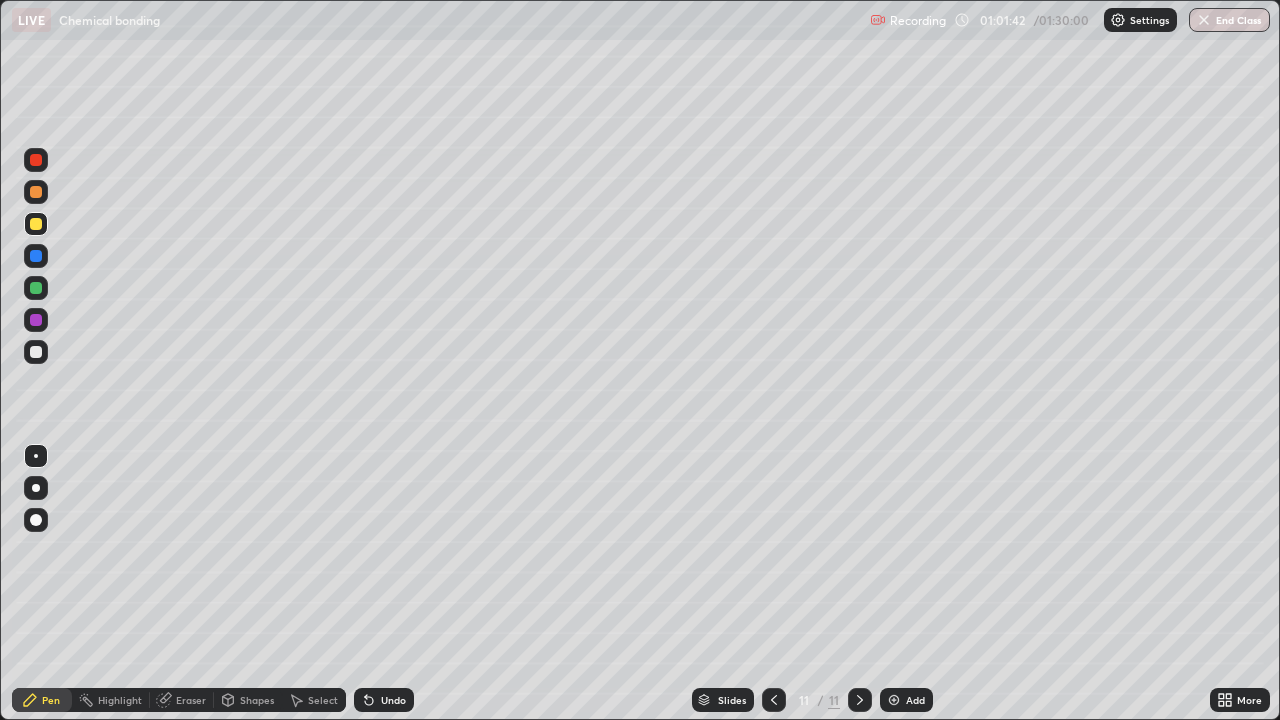 click at bounding box center [36, 320] 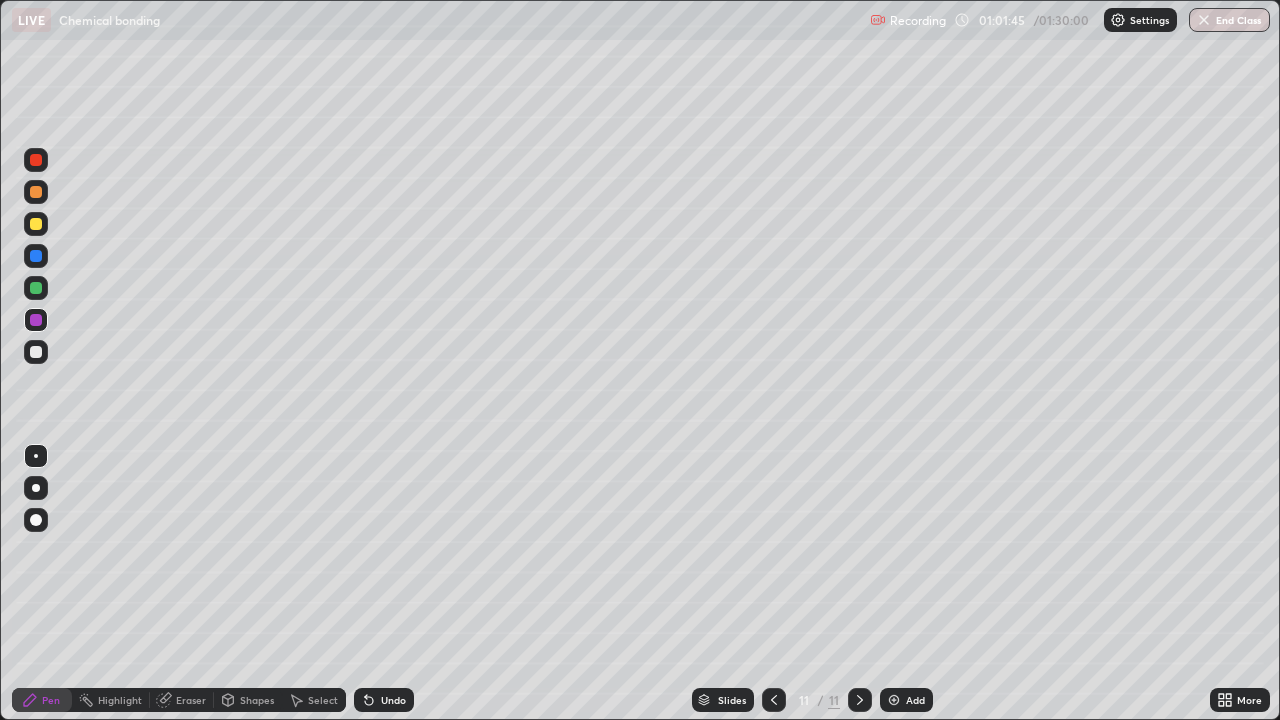 click on "Undo" at bounding box center [384, 700] 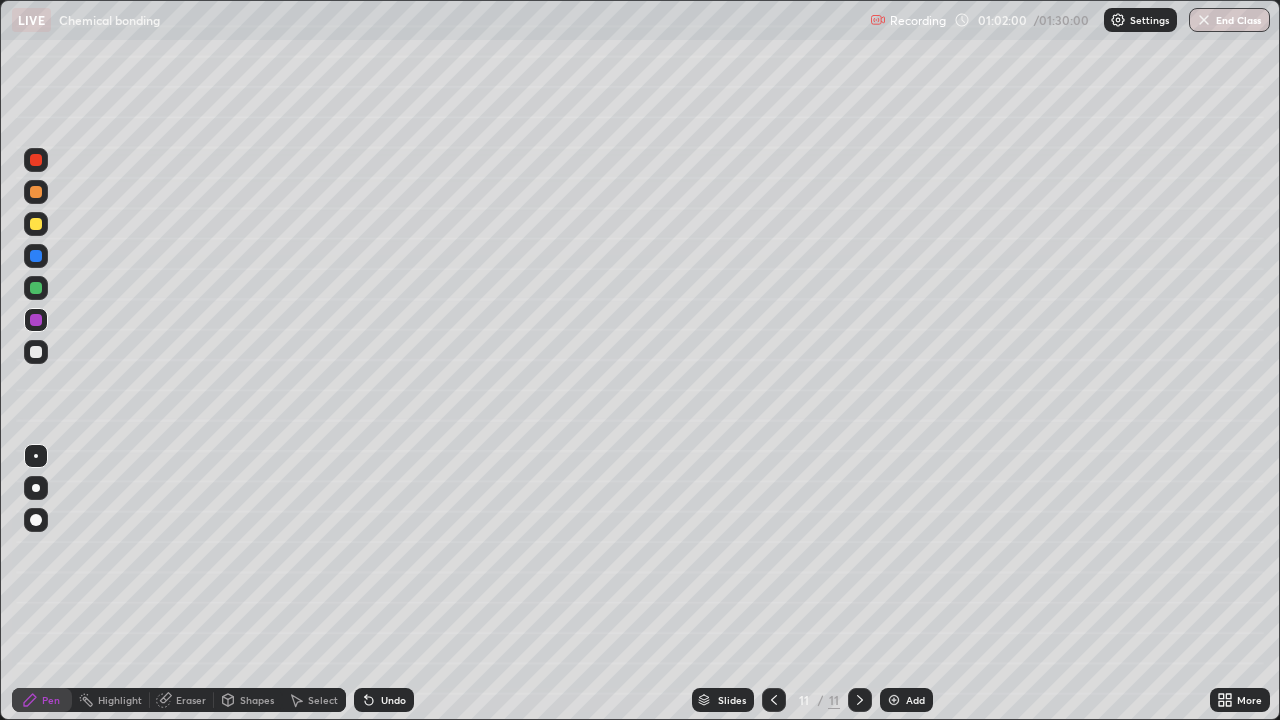 click at bounding box center (36, 224) 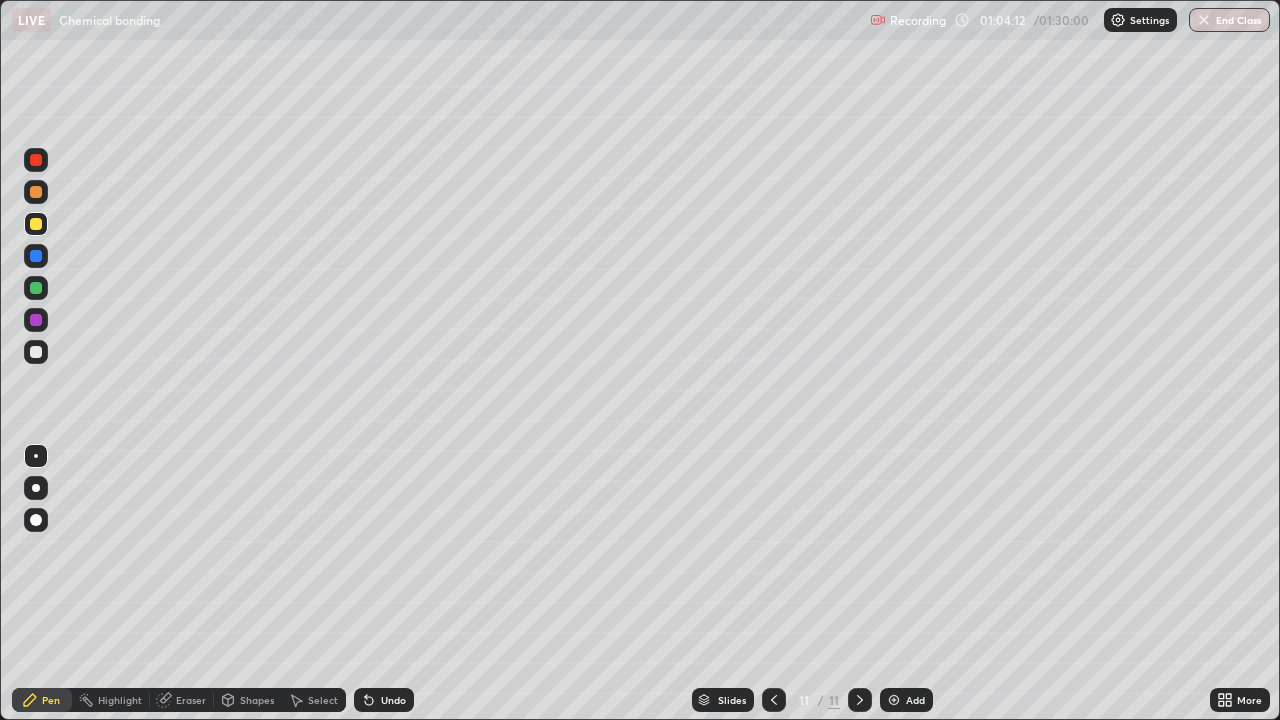 click on "Slides 11 / 11 Add" at bounding box center [812, 700] 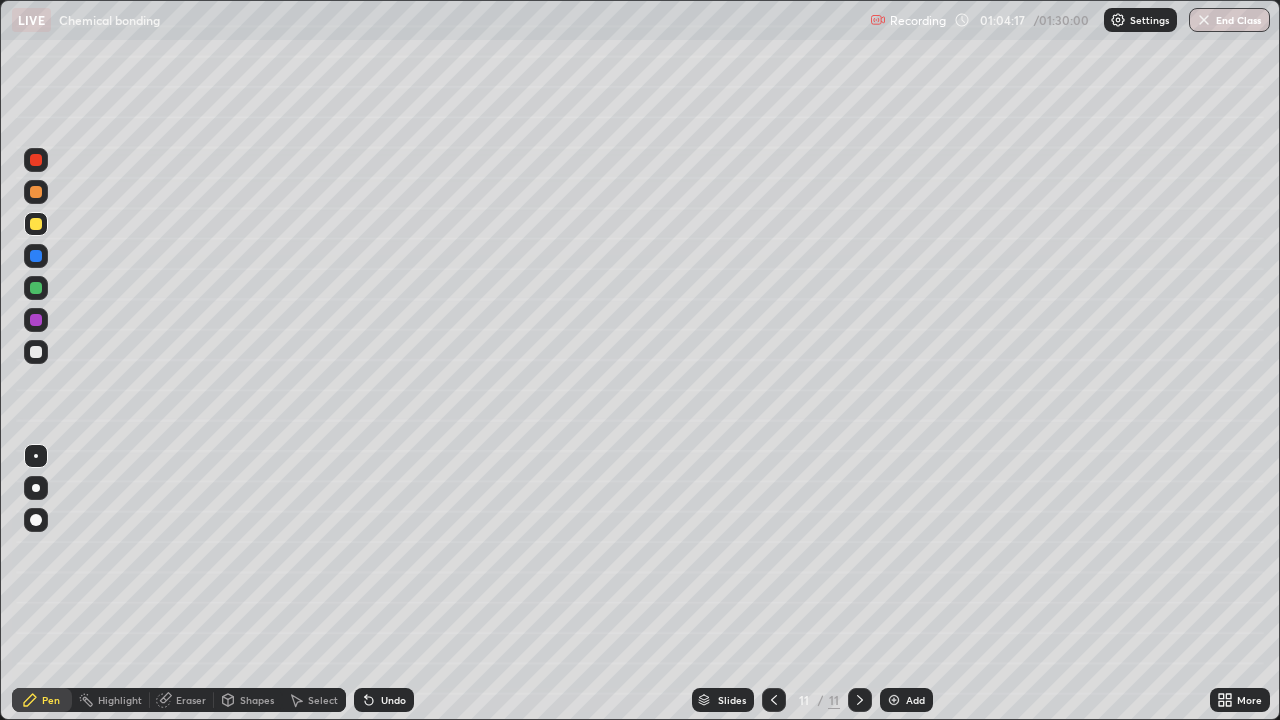 click on "Add" at bounding box center (915, 700) 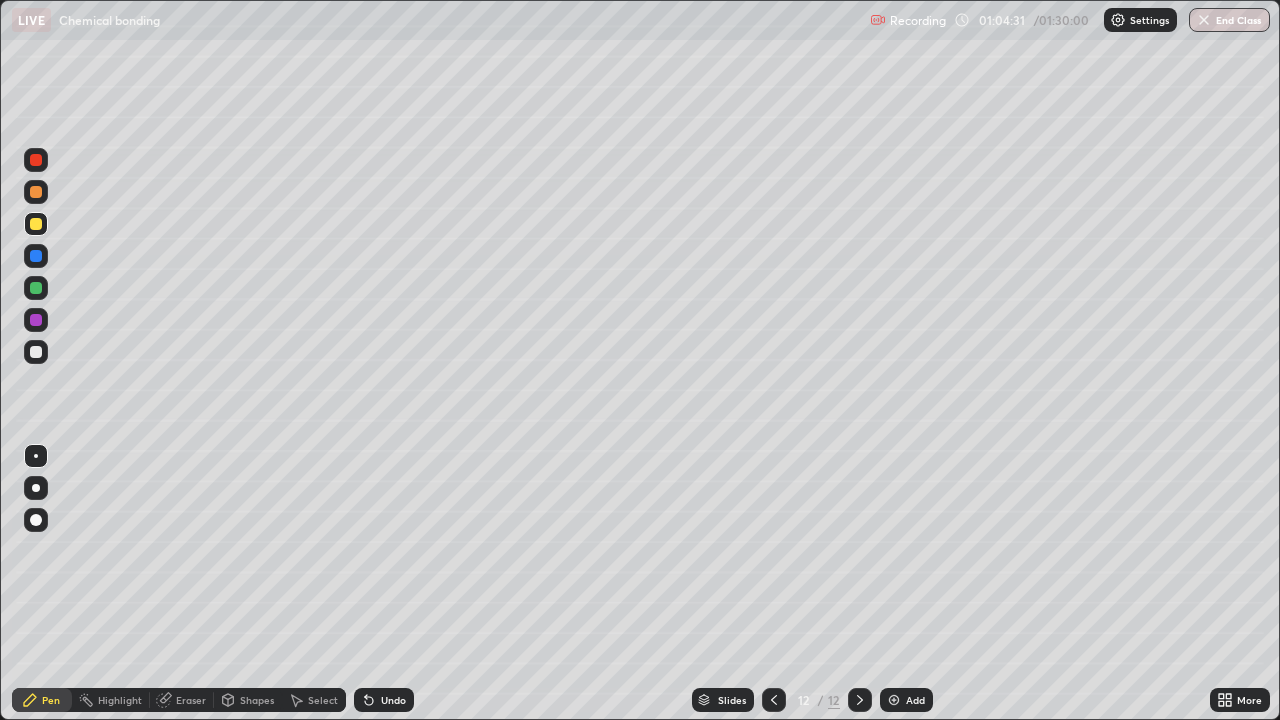 click at bounding box center [36, 192] 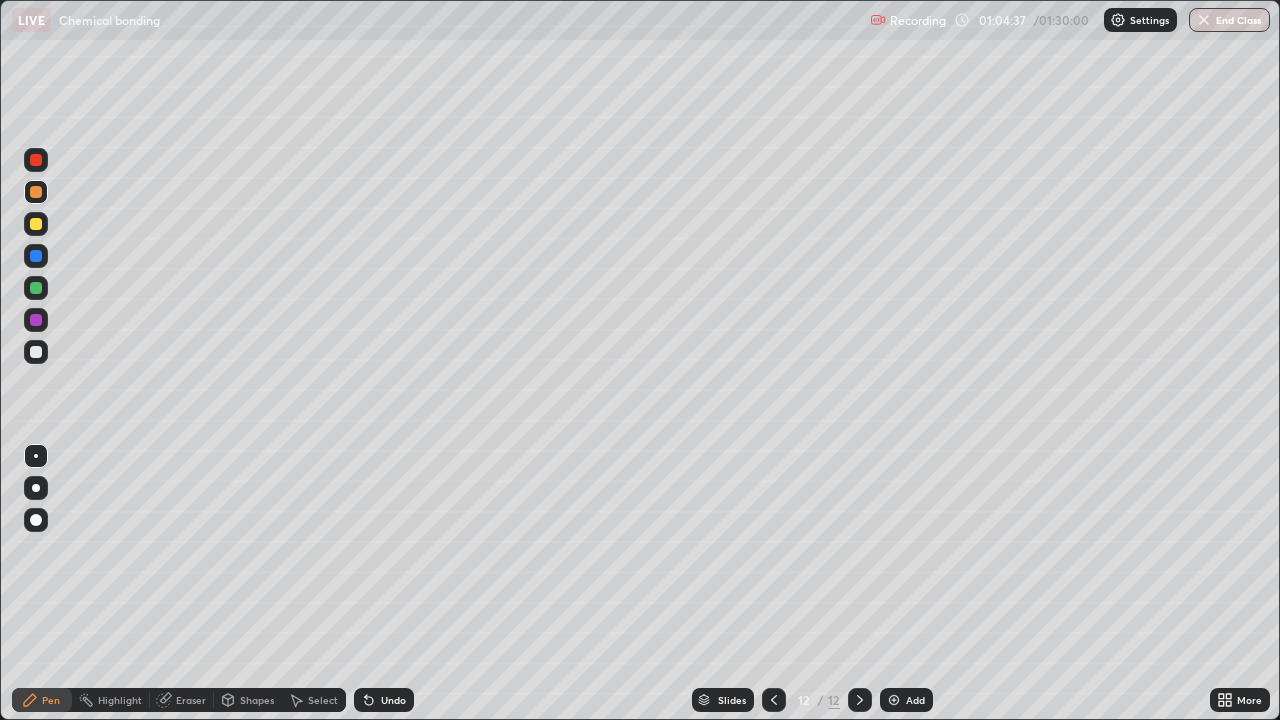 click on "Undo" at bounding box center [384, 700] 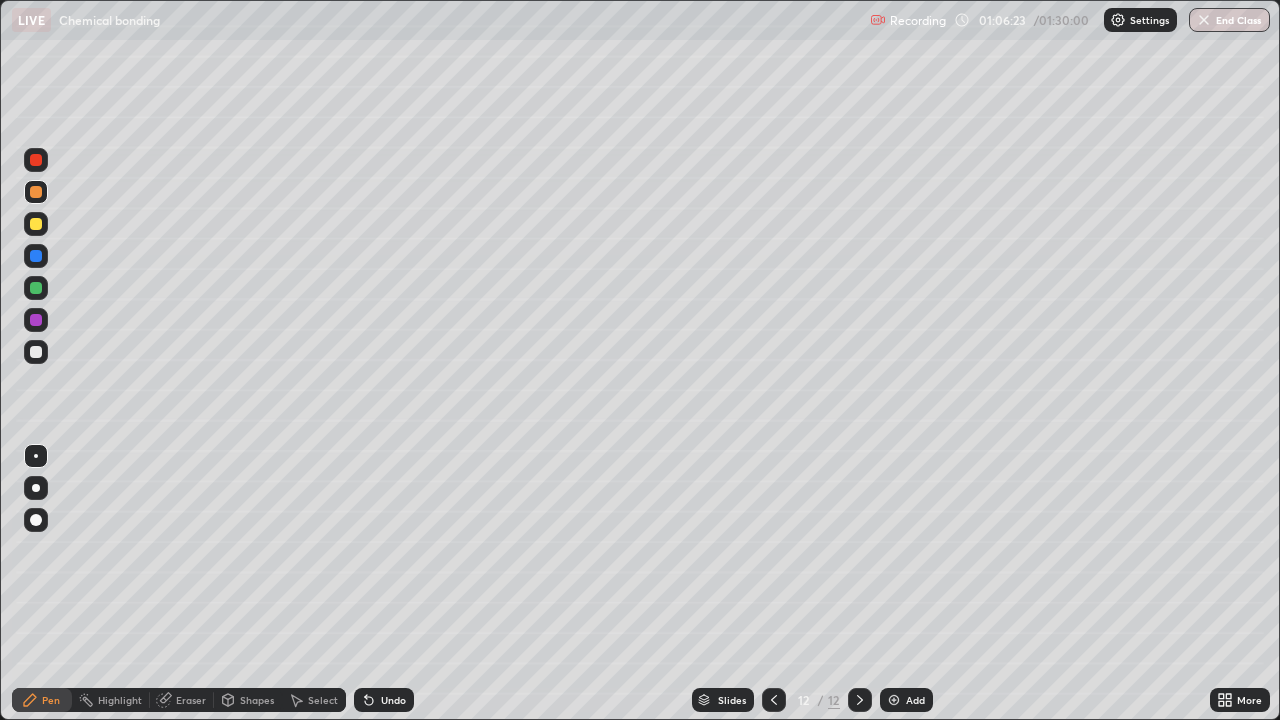 click 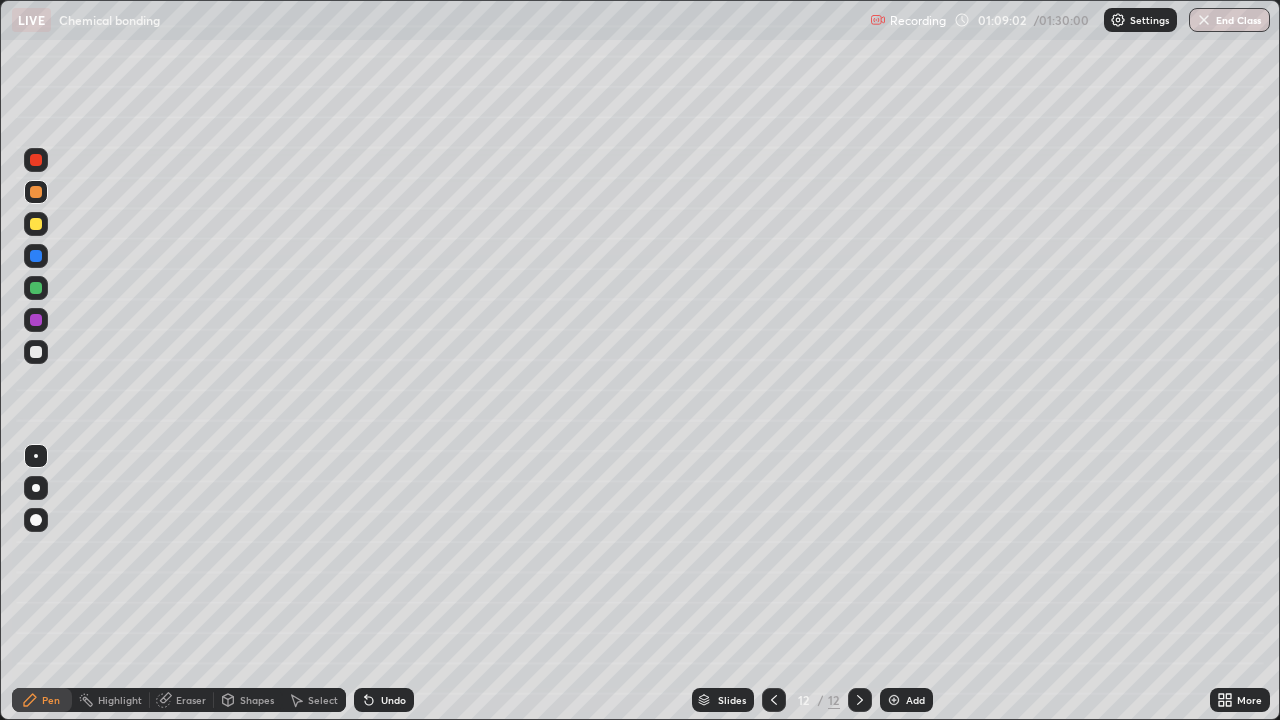 click 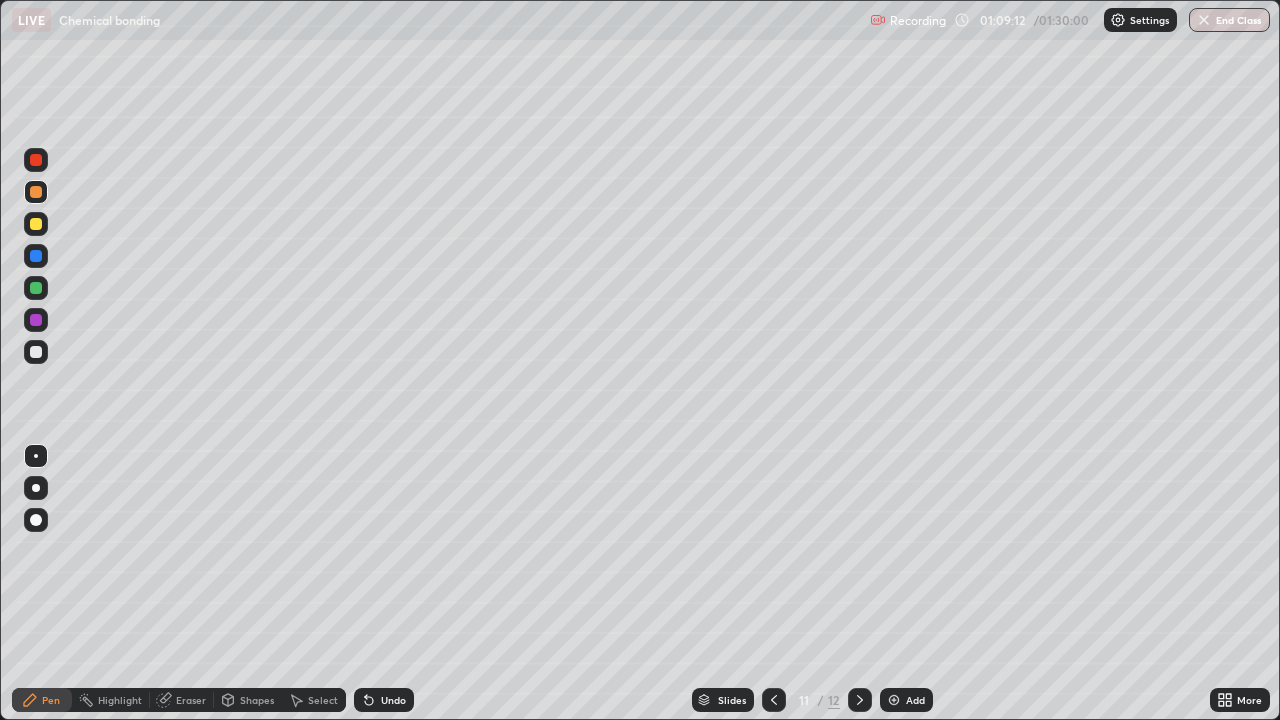 click 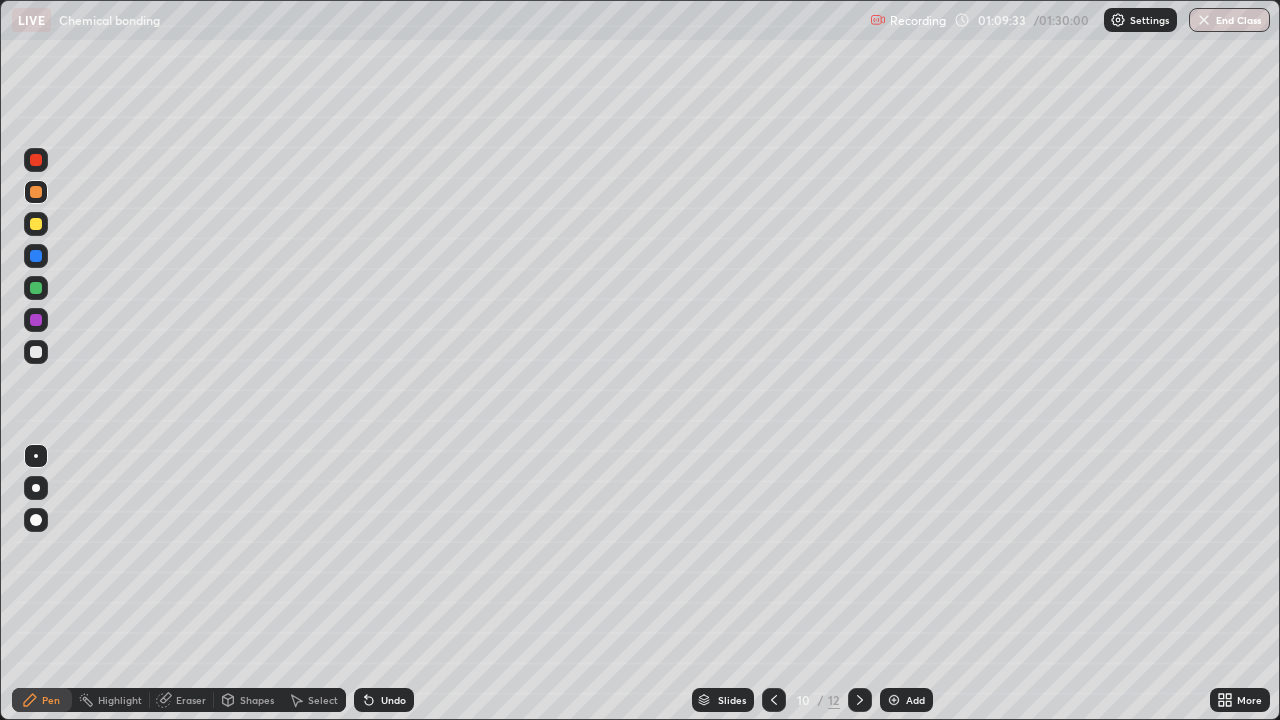 click 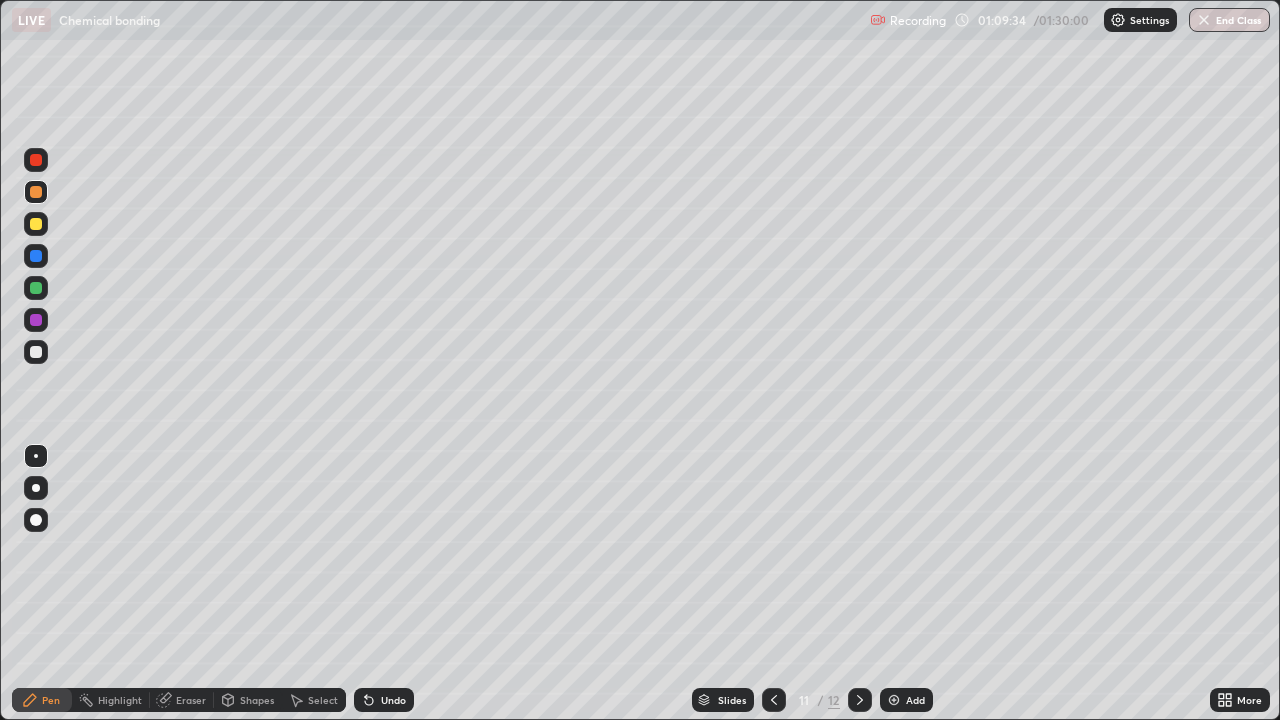click 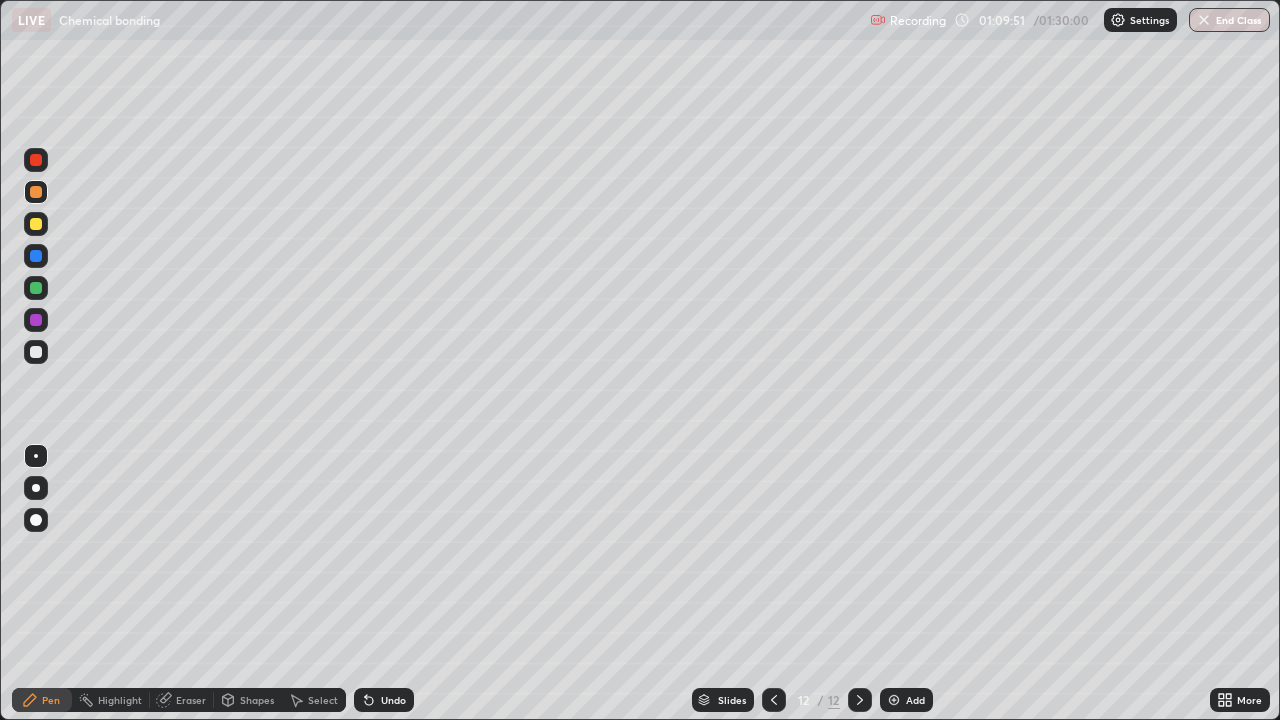 click on "Undo" at bounding box center (384, 700) 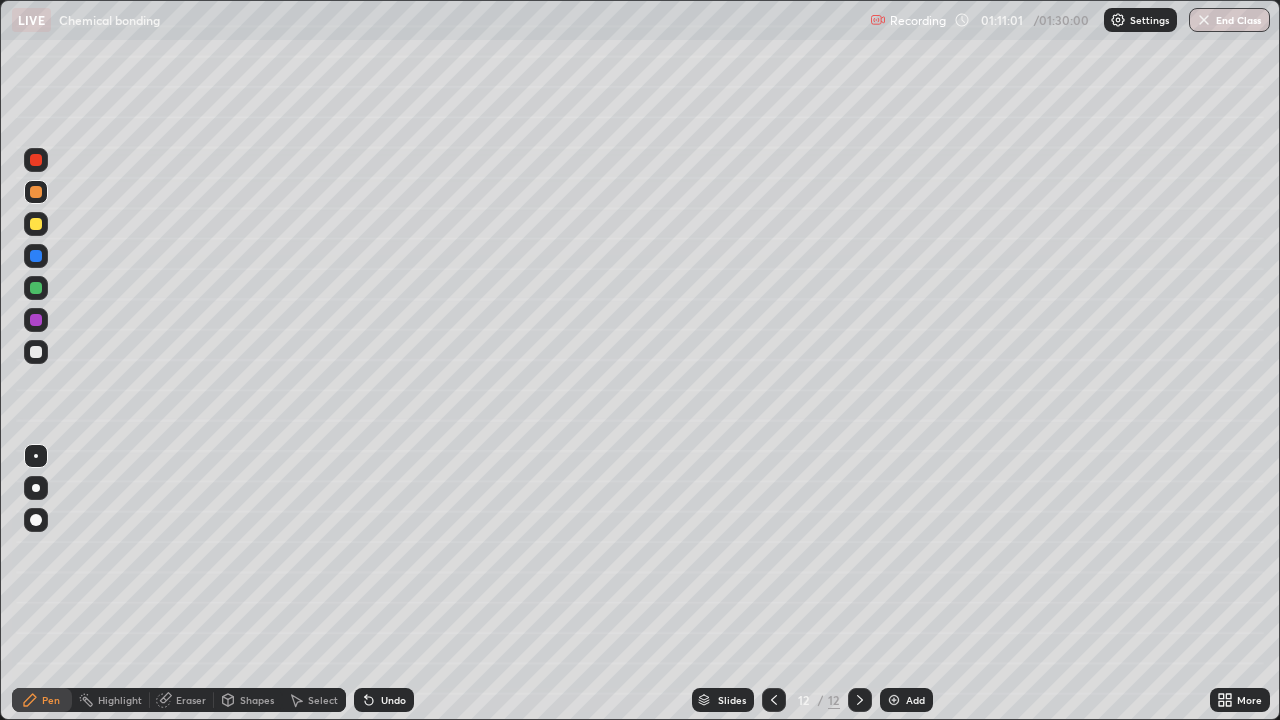click on "End Class" at bounding box center (1229, 20) 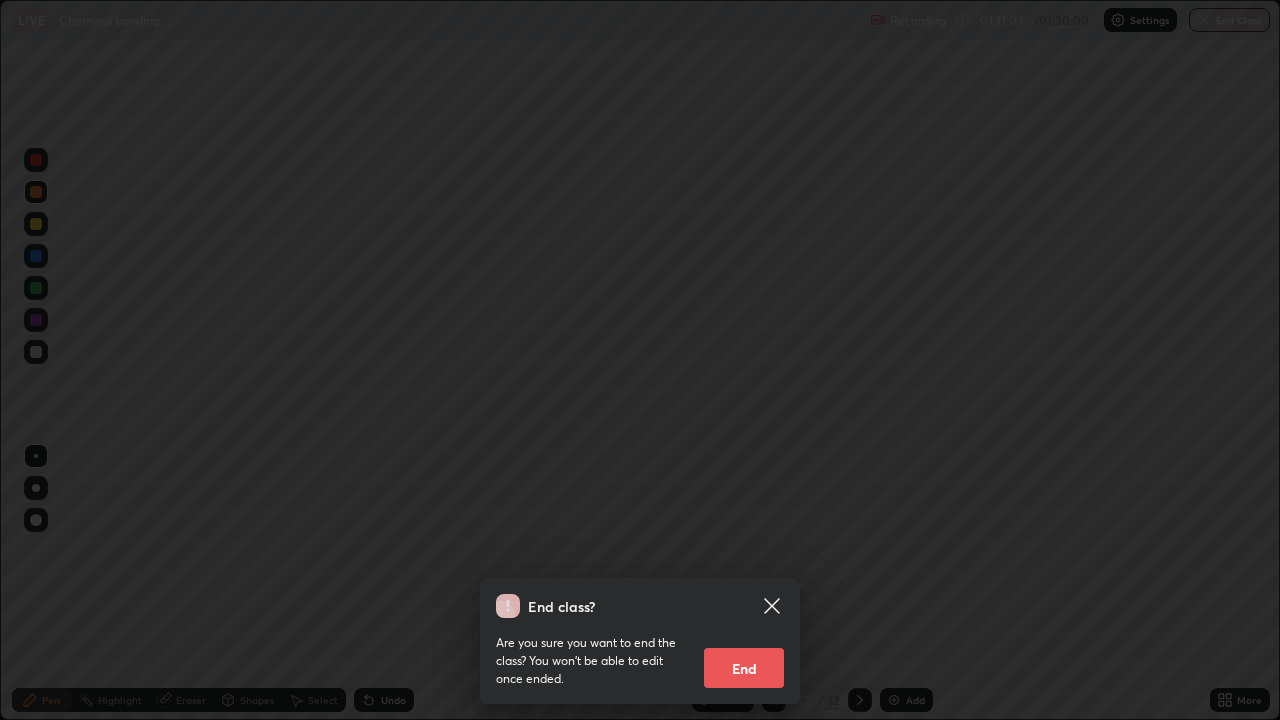 click on "End class? Are you sure you want to end the class? You won’t be able to edit once ended. End" at bounding box center (640, 360) 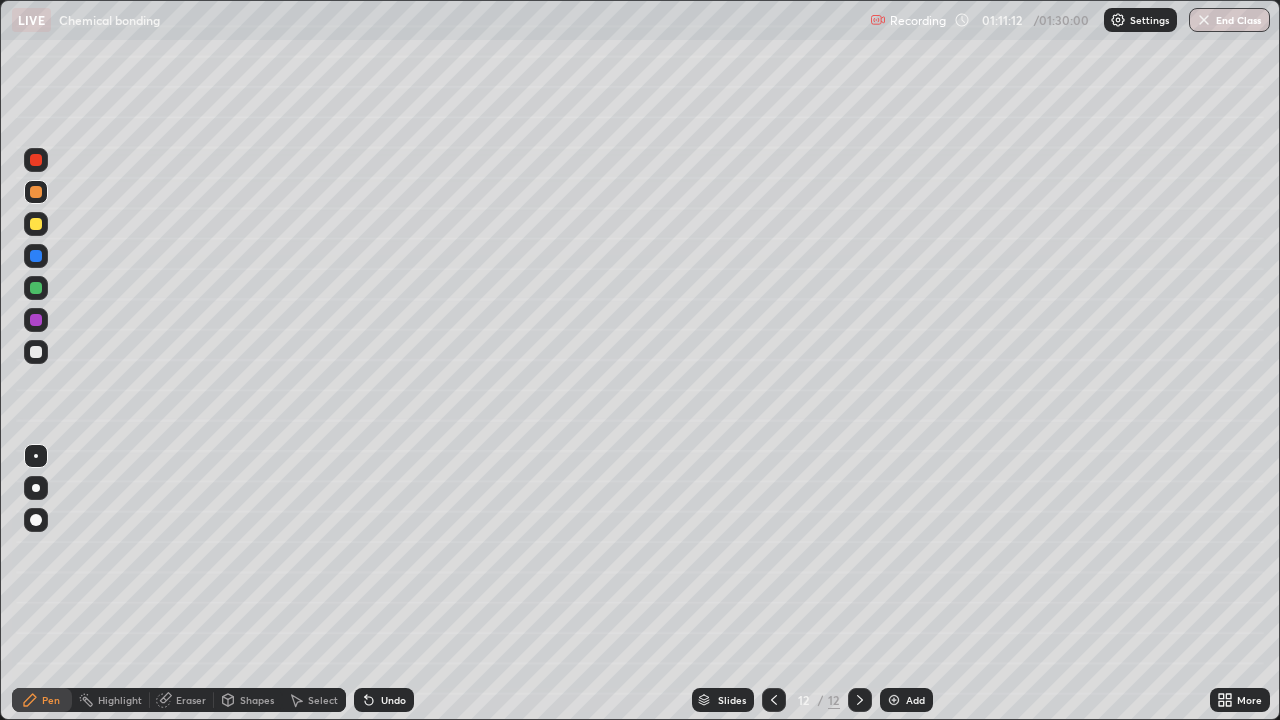 click at bounding box center (1204, 20) 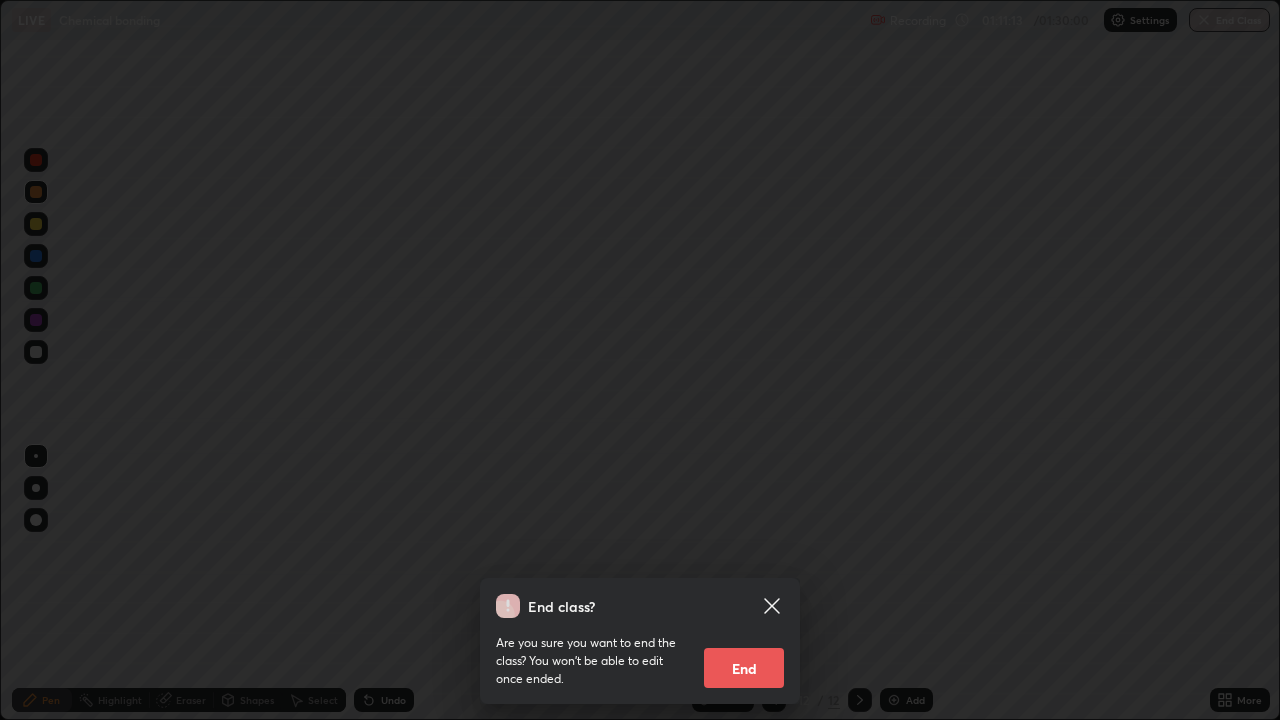 click on "End" at bounding box center (744, 668) 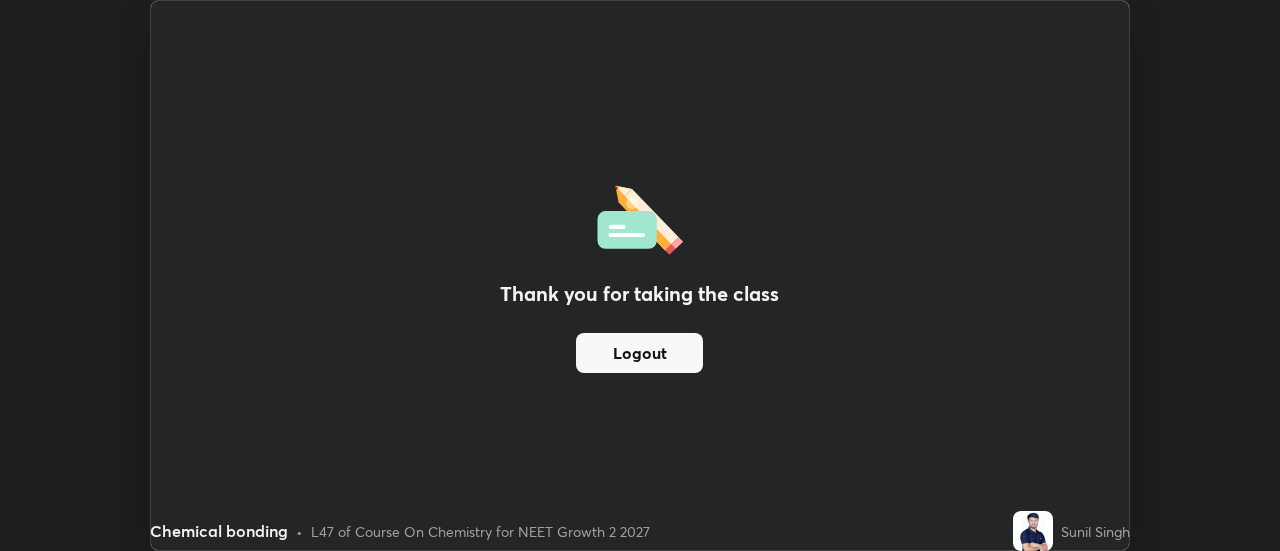 scroll, scrollTop: 551, scrollLeft: 1280, axis: both 